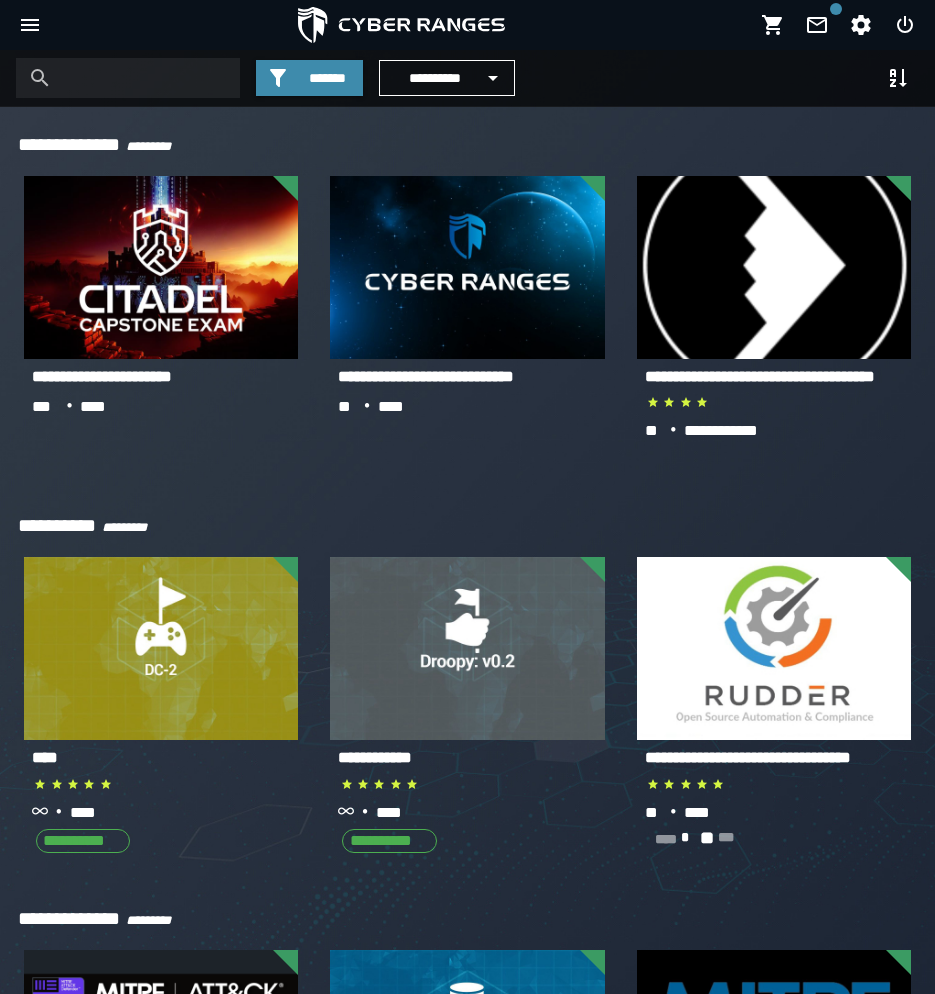 scroll, scrollTop: 0, scrollLeft: 0, axis: both 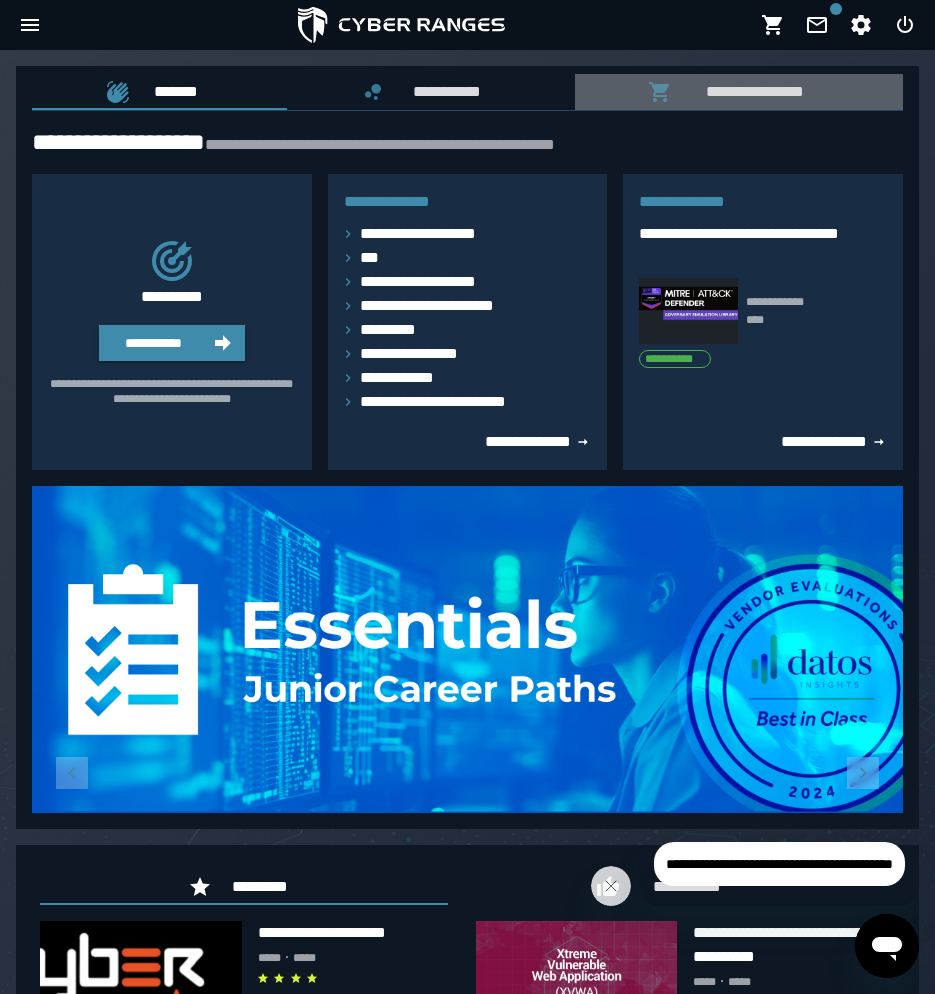 click on "**********" at bounding box center (750, 91) 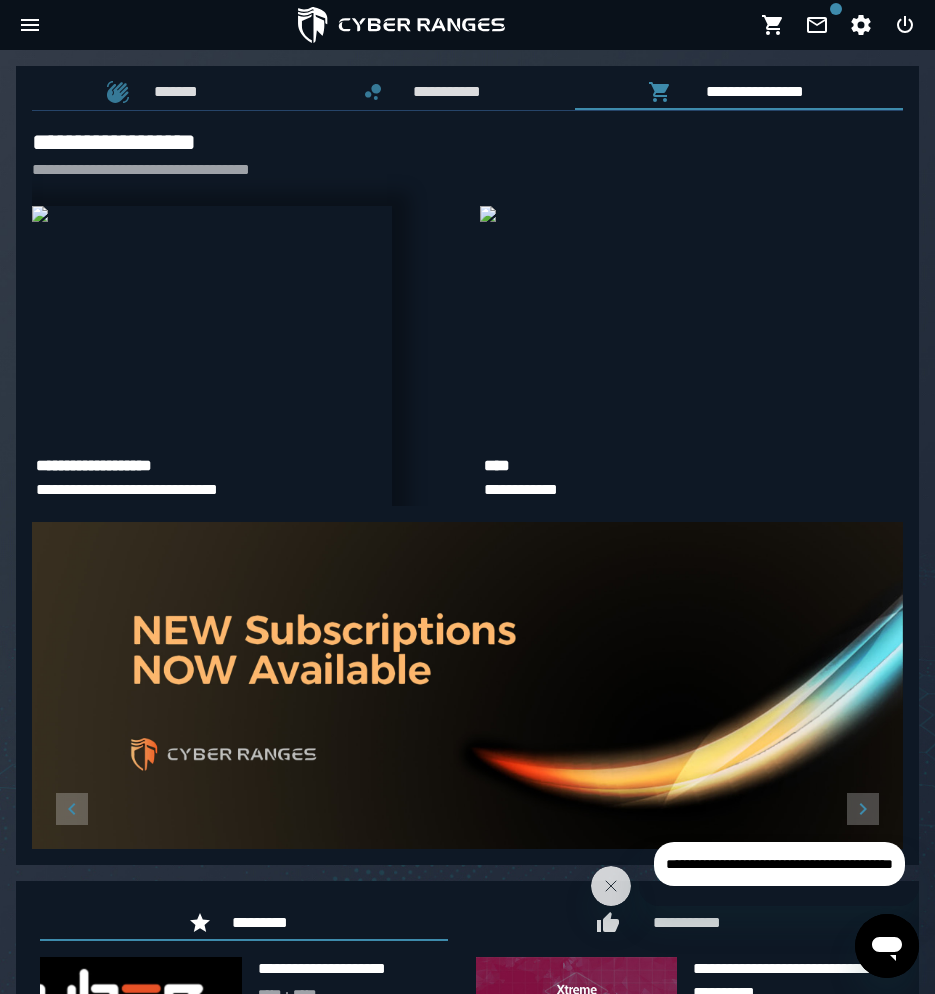click at bounding box center [40, 214] 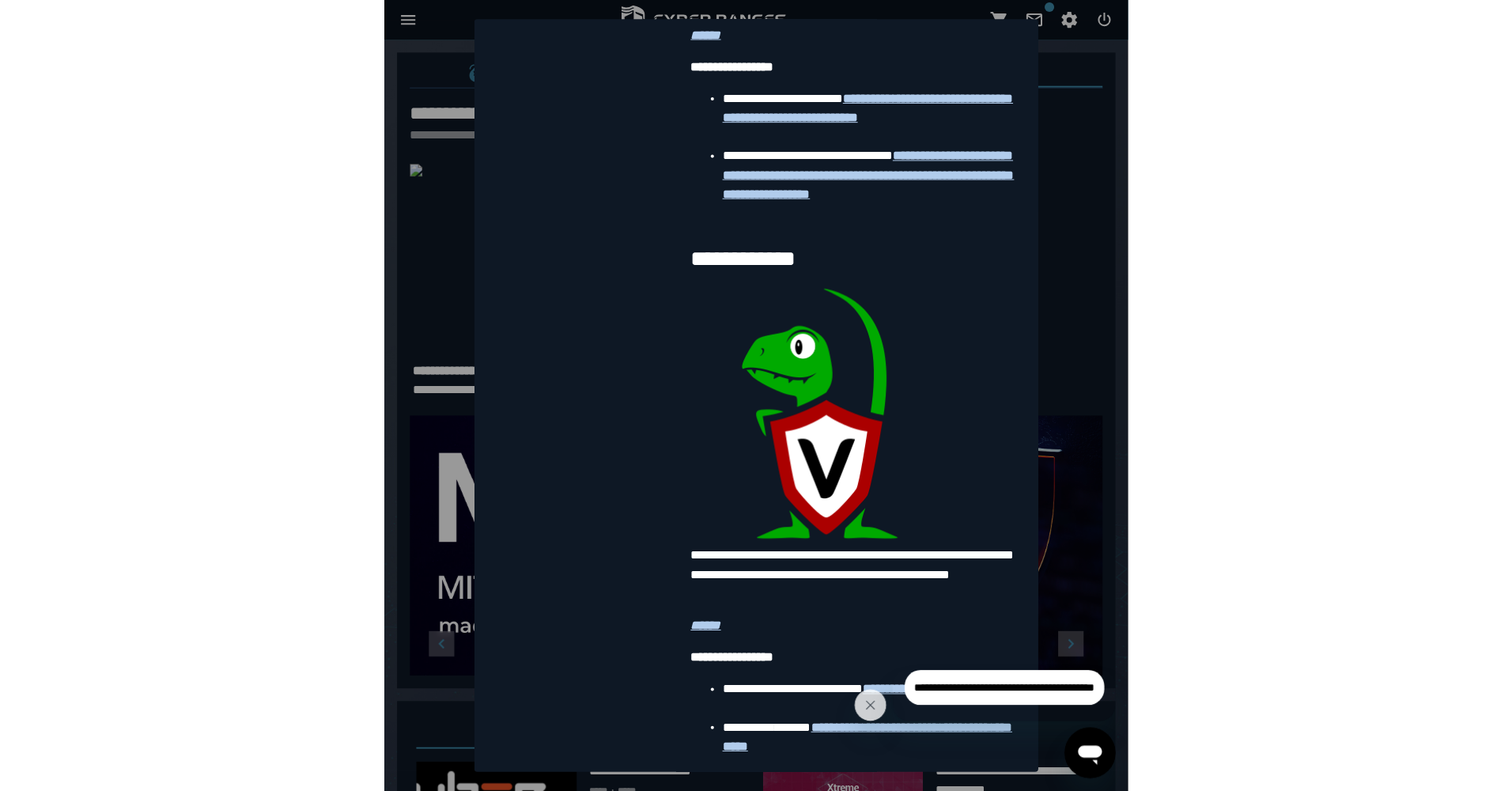 scroll, scrollTop: 2889, scrollLeft: 0, axis: vertical 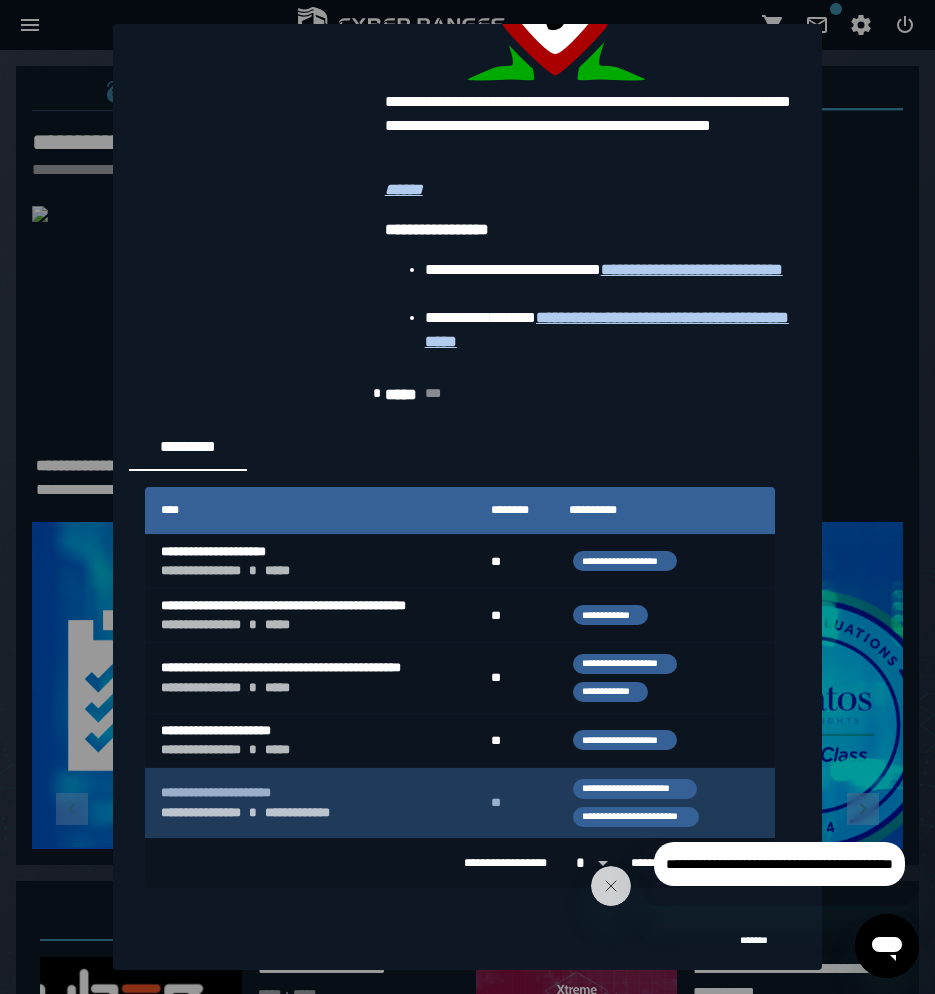 click on "**********" at bounding box center [310, 803] 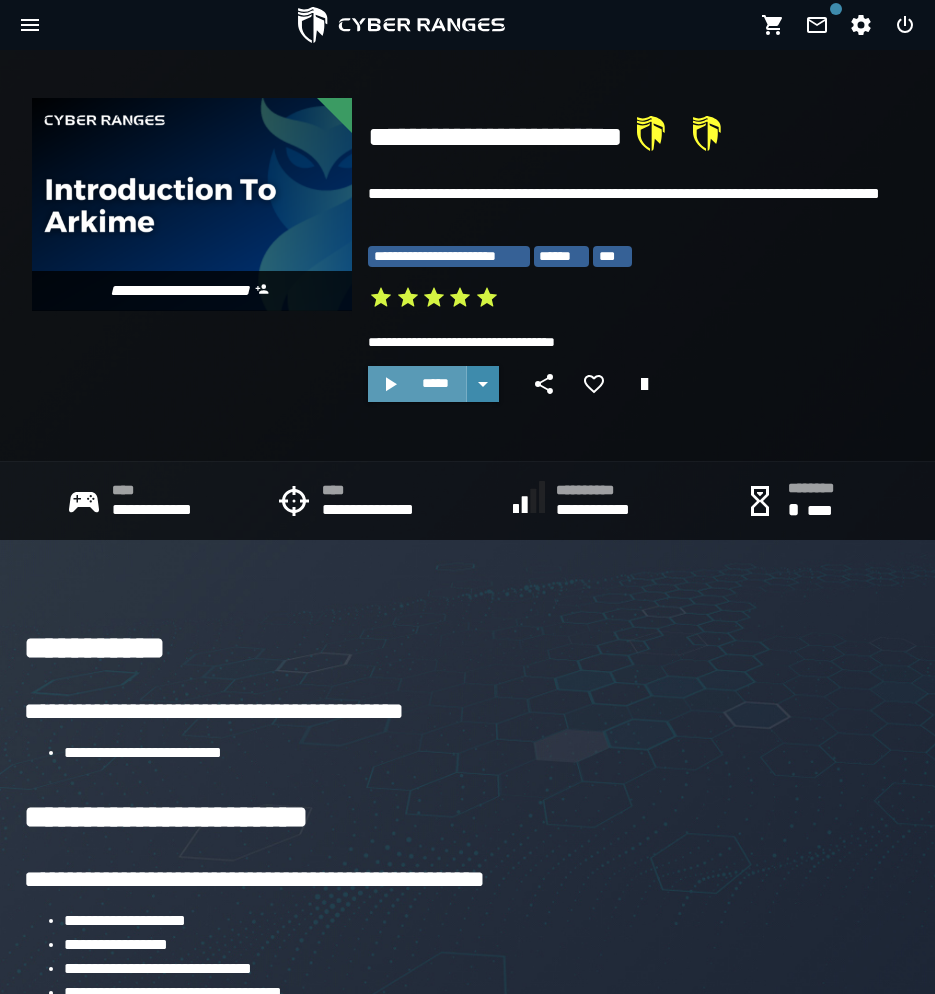 click on "*****" at bounding box center (435, 383) 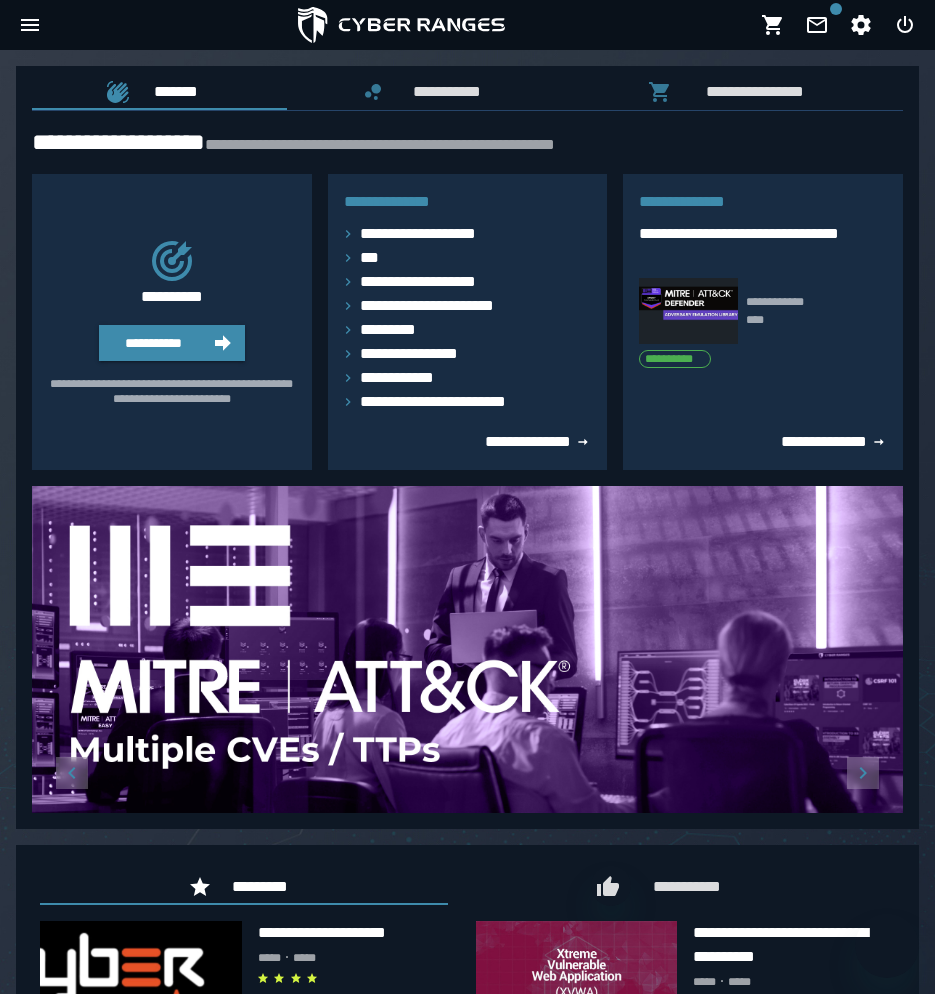 scroll, scrollTop: 0, scrollLeft: 0, axis: both 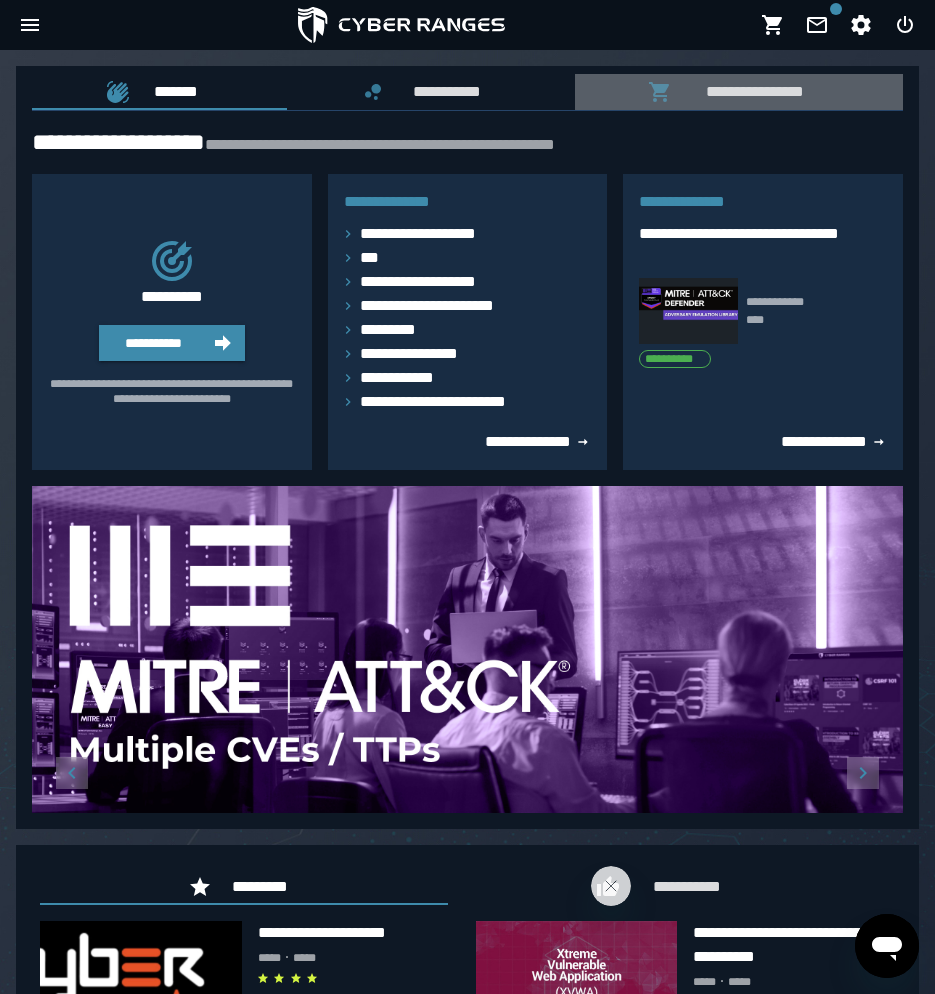 click on "**********" at bounding box center [750, 91] 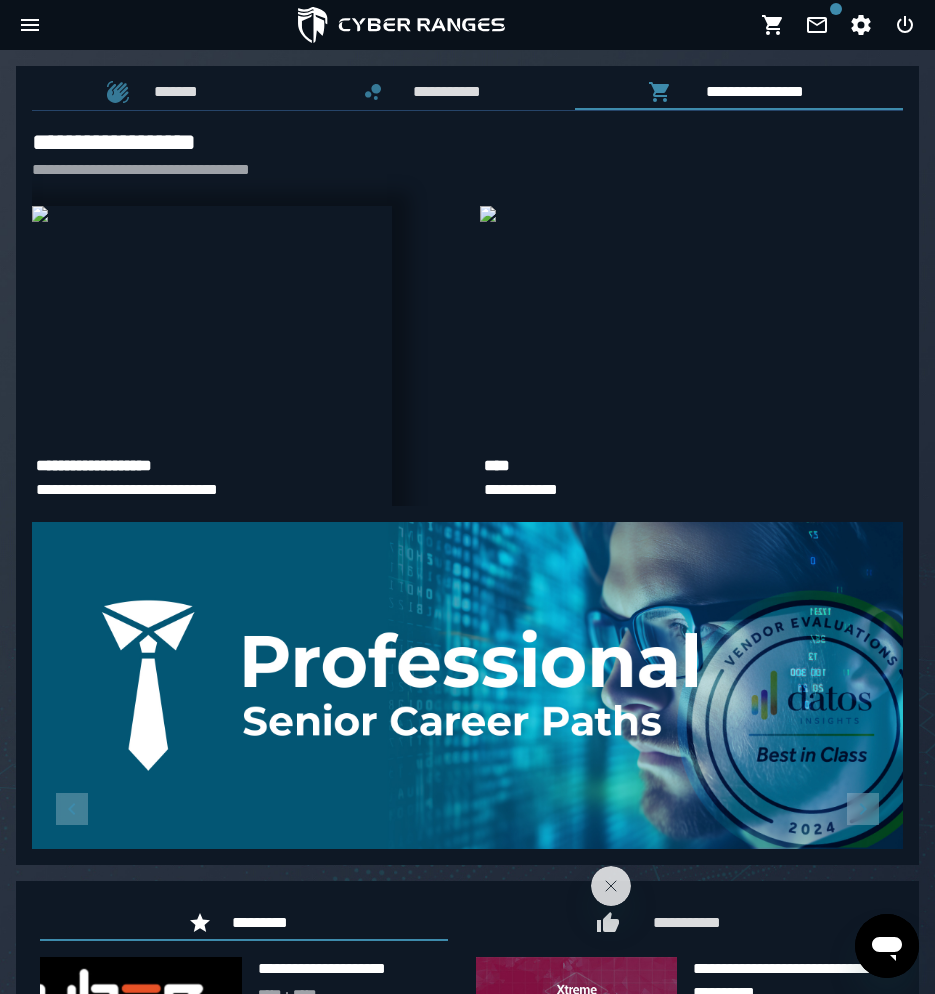click at bounding box center (40, 214) 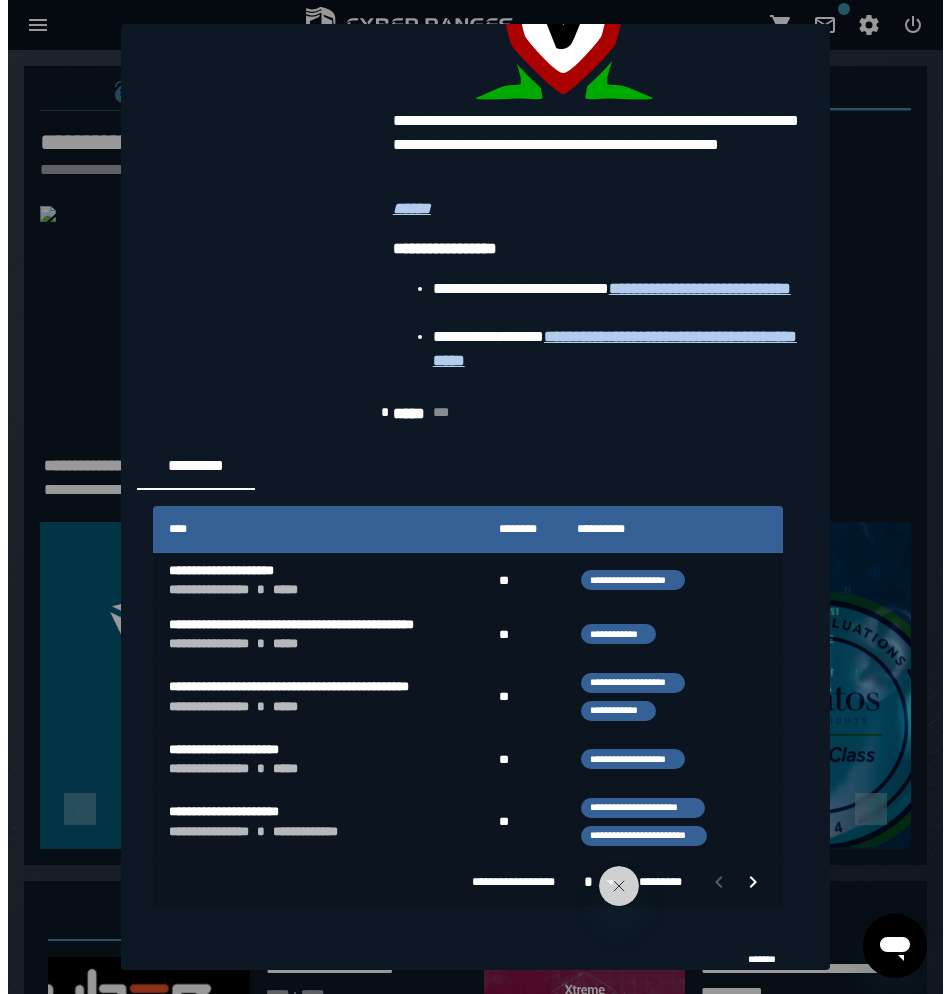 scroll, scrollTop: 3652, scrollLeft: 8, axis: both 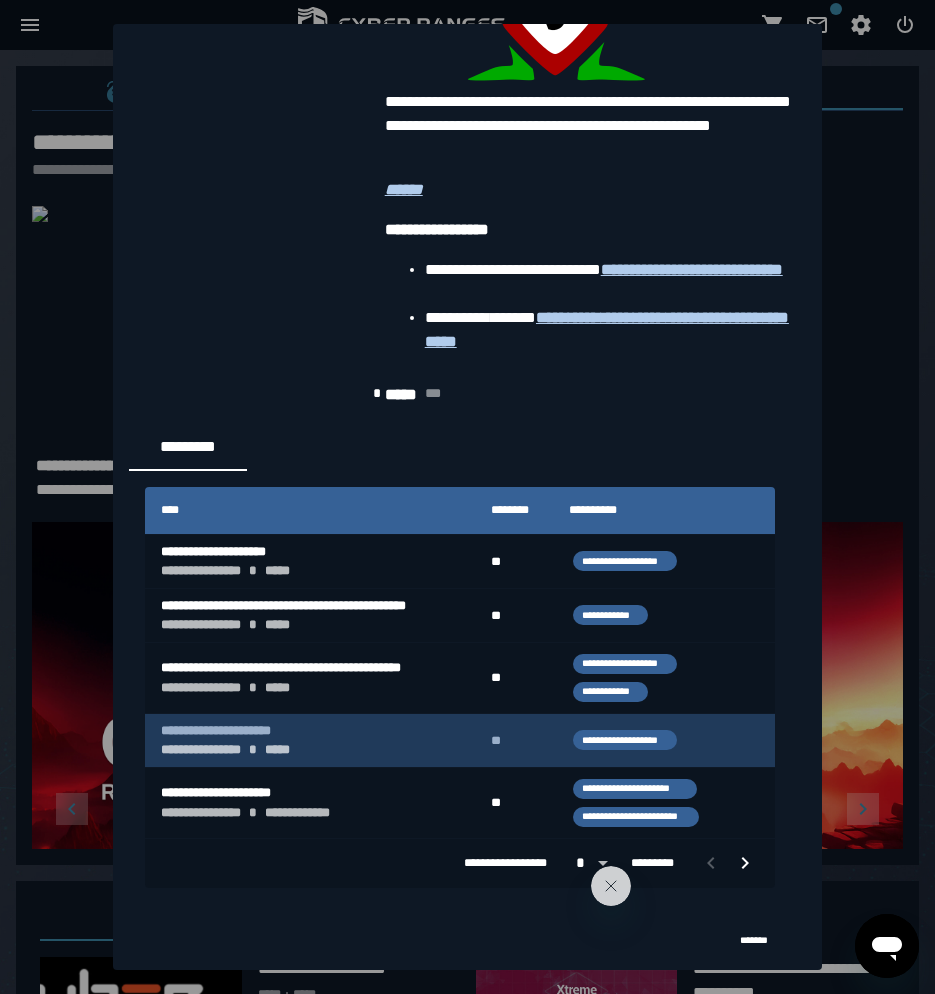 click on "**********" at bounding box center [310, 741] 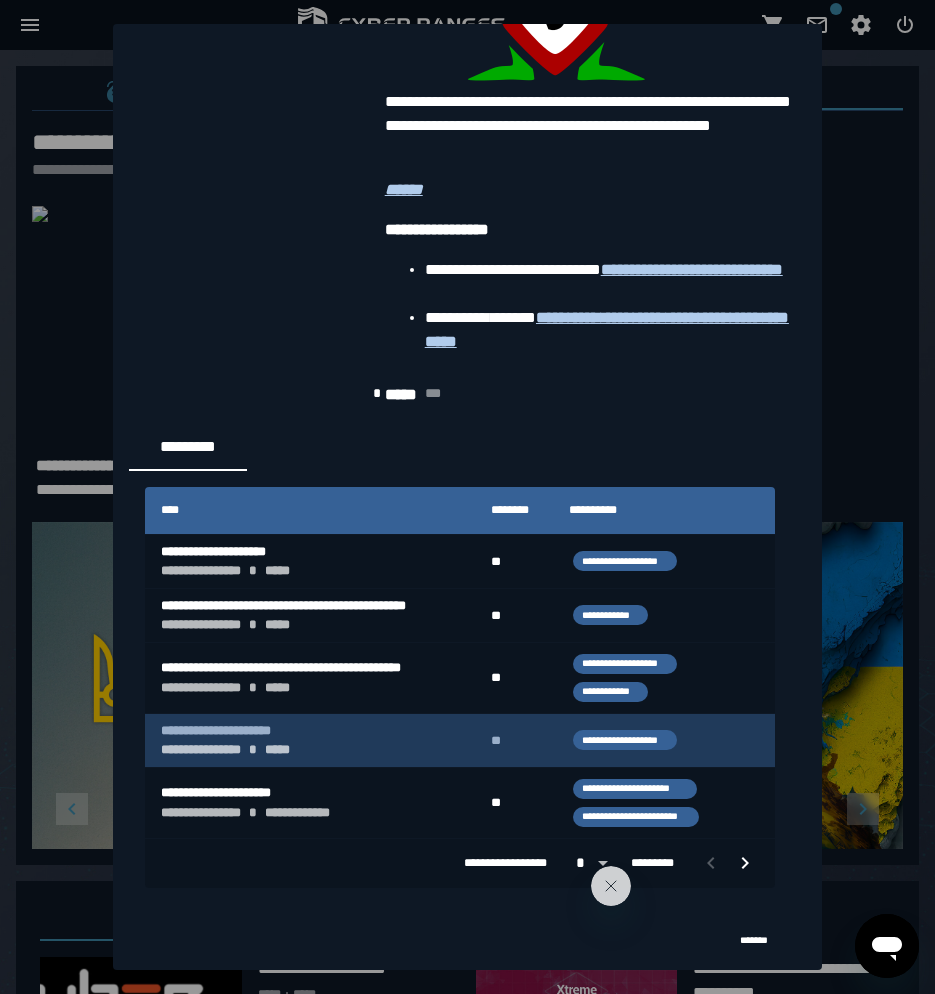 click on "**********" at bounding box center (310, 741) 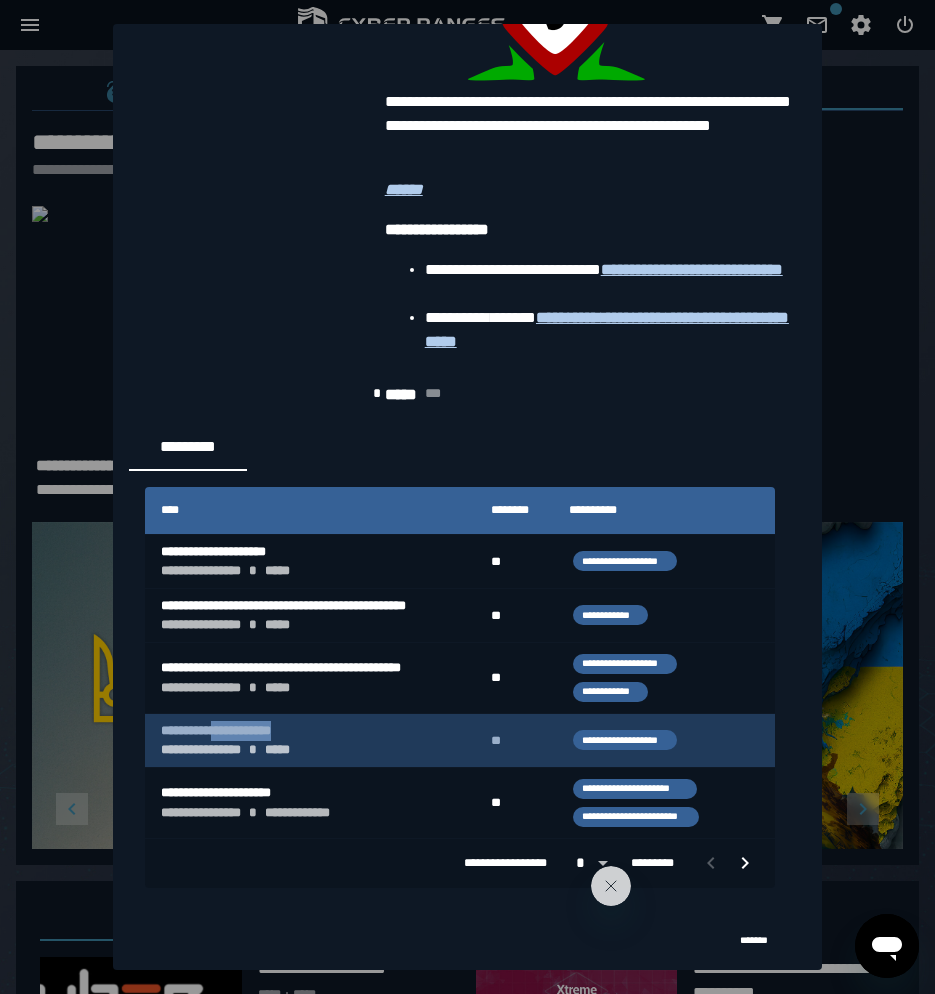 click on "**********" at bounding box center [310, 741] 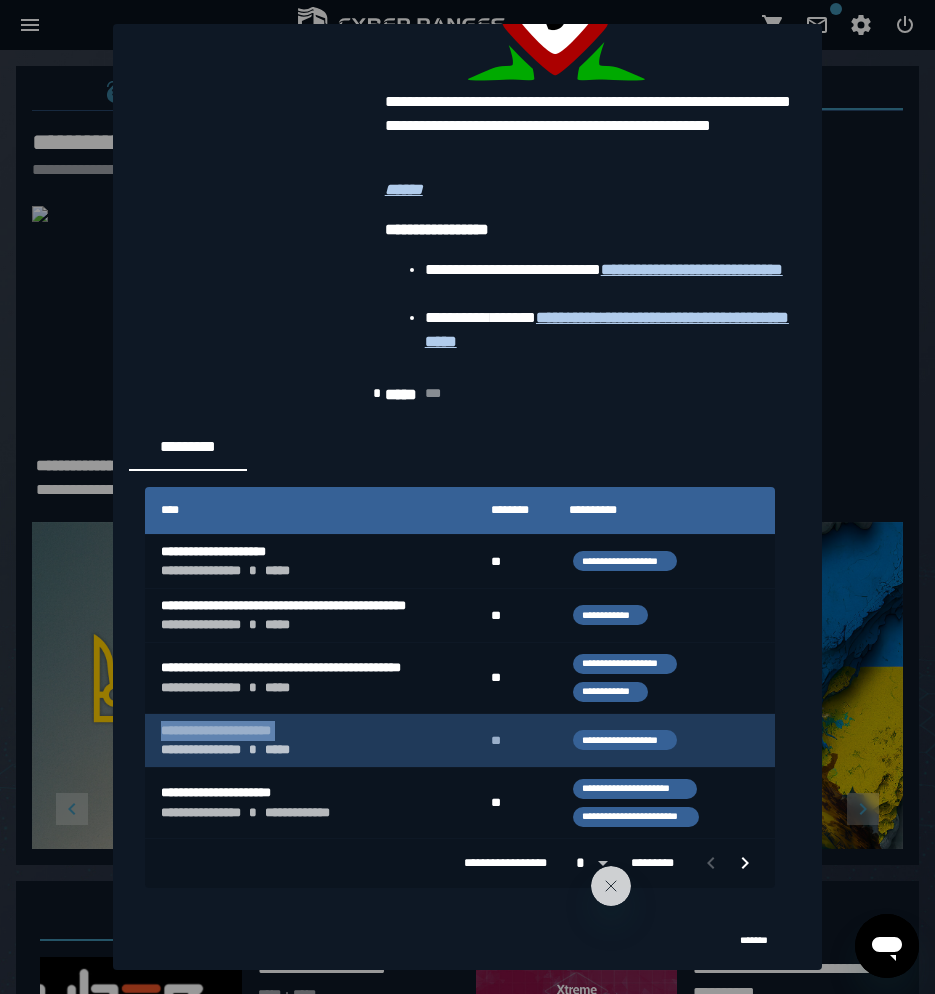 click on "**********" at bounding box center (310, 741) 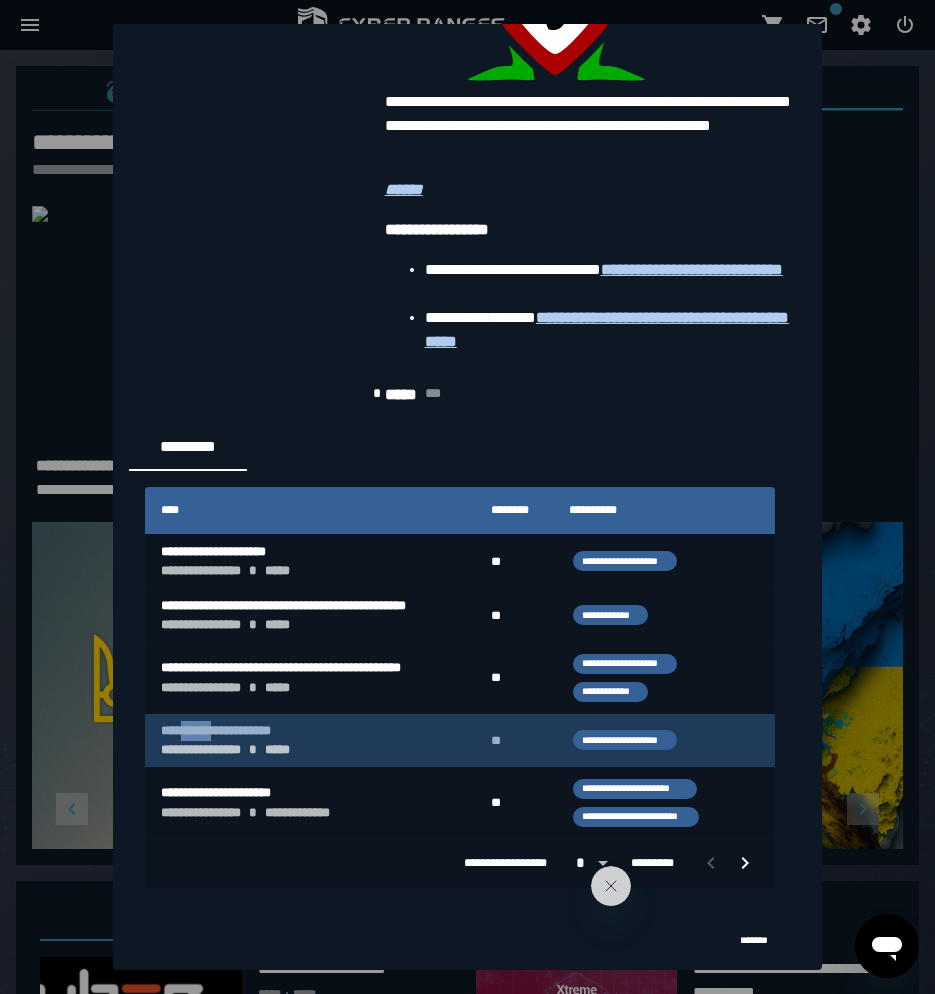 click on "**********" at bounding box center (310, 741) 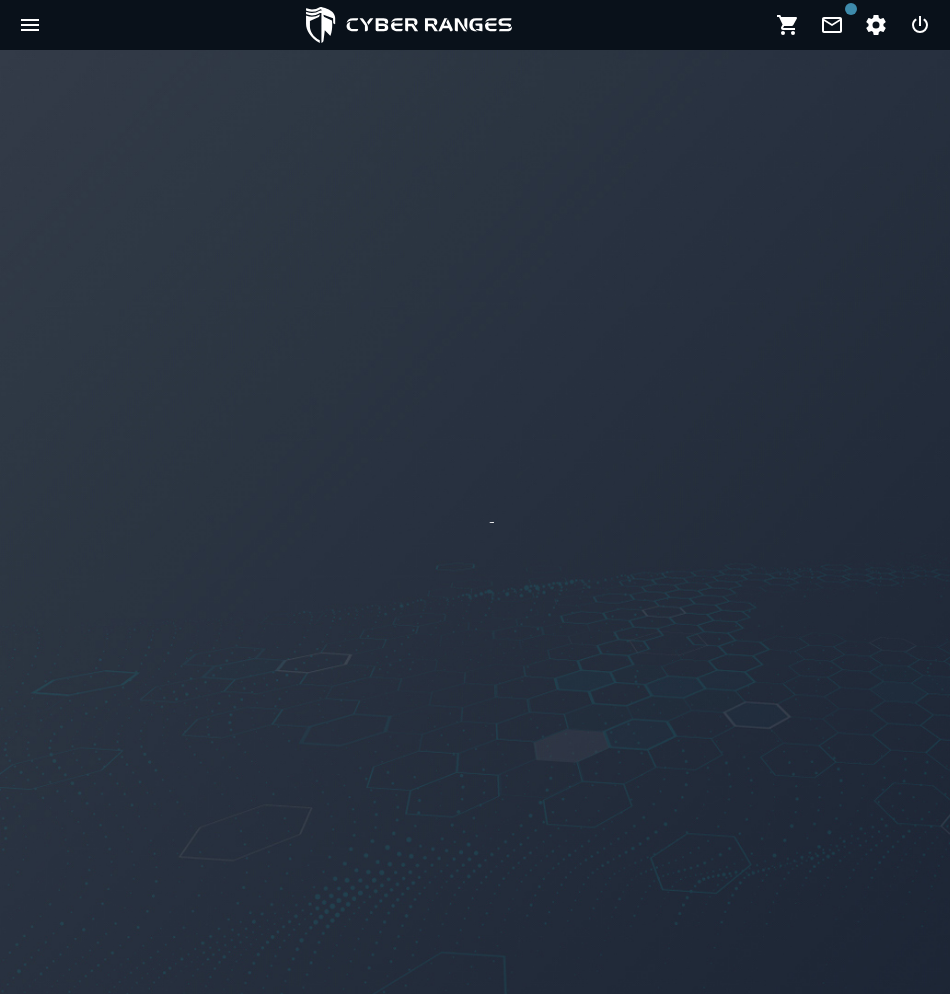 scroll, scrollTop: 0, scrollLeft: 0, axis: both 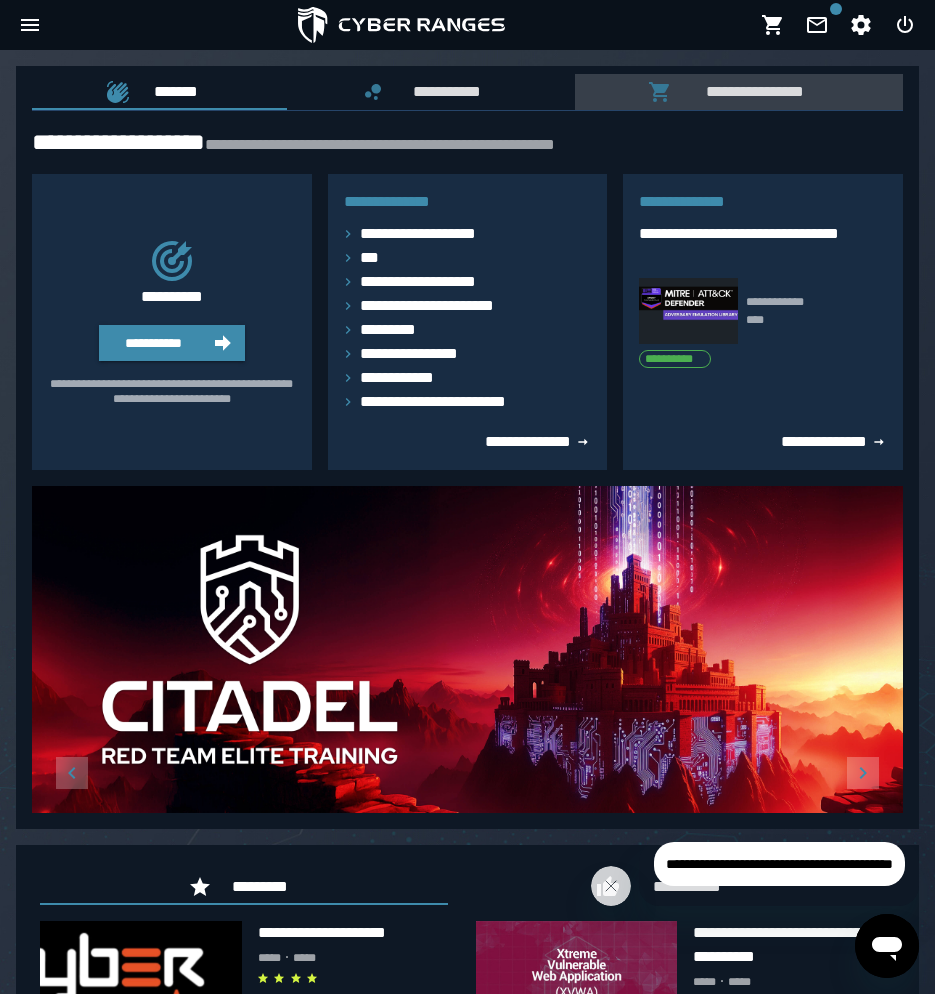 click on "**********" at bounding box center [750, 91] 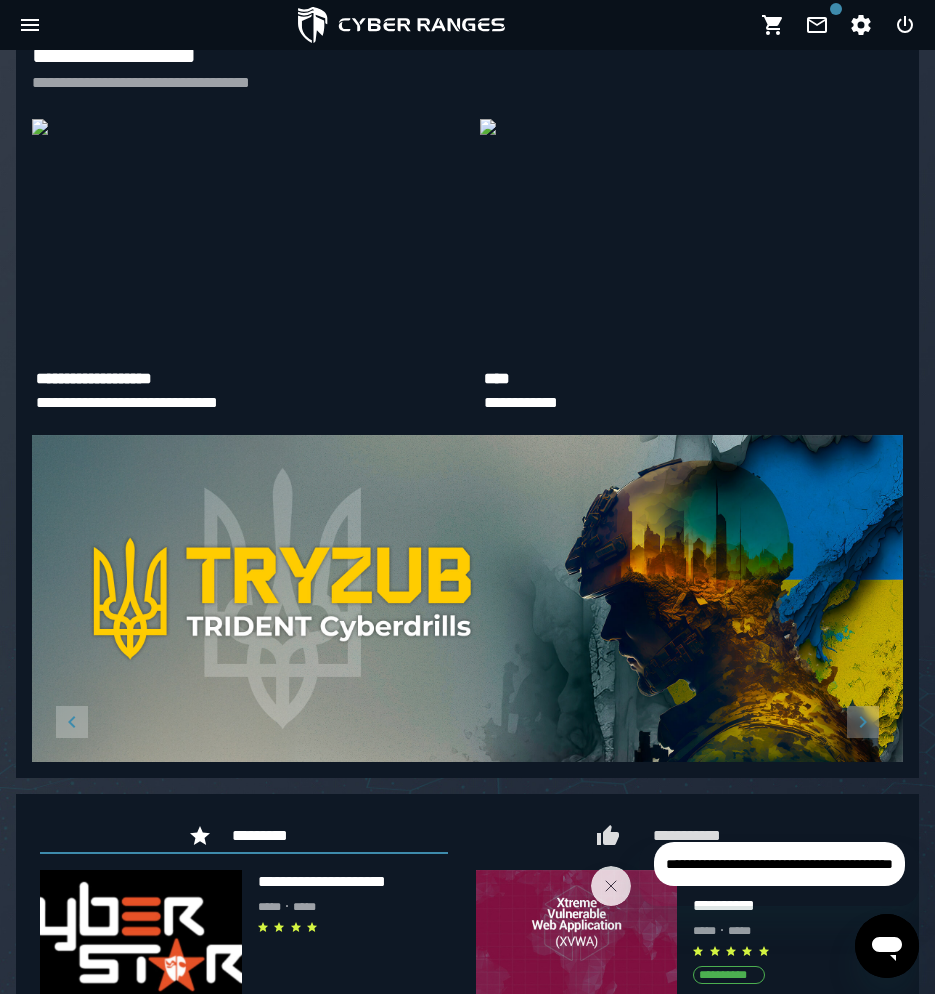 scroll, scrollTop: 88, scrollLeft: 0, axis: vertical 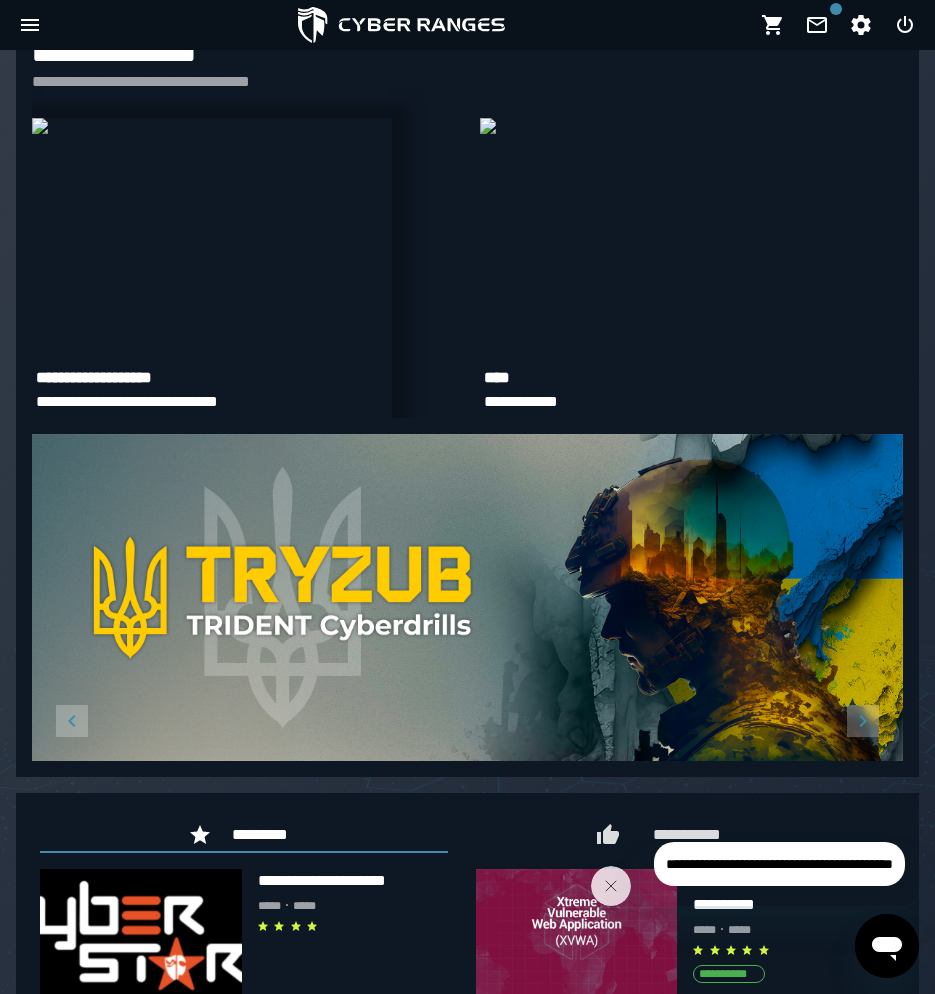 click at bounding box center (40, 126) 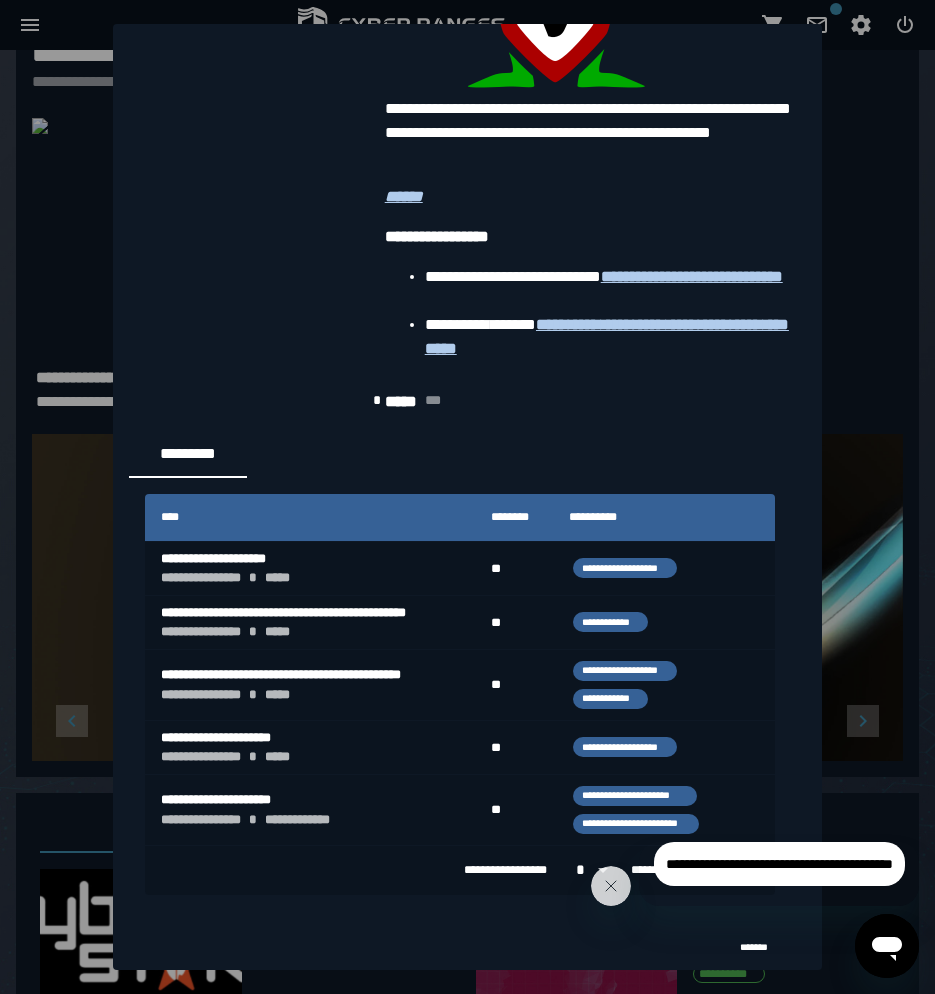 scroll, scrollTop: 3652, scrollLeft: 11, axis: both 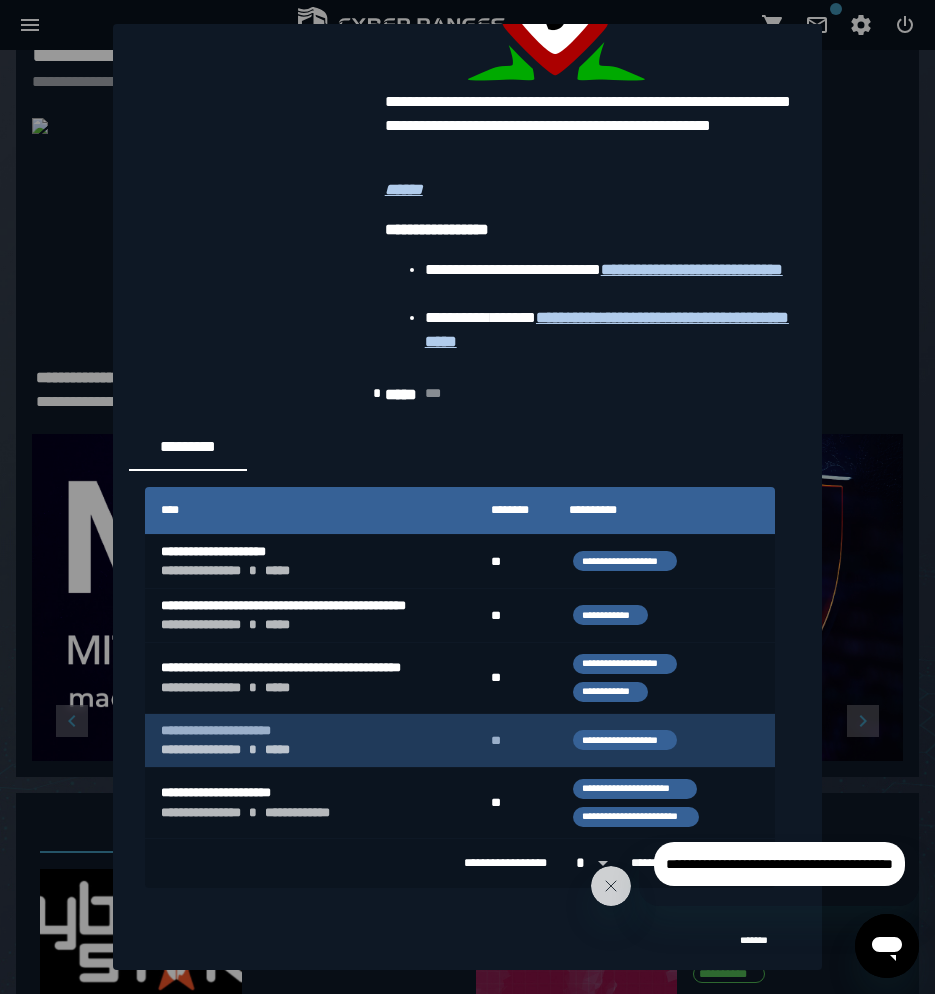 click on "**********" at bounding box center [310, 741] 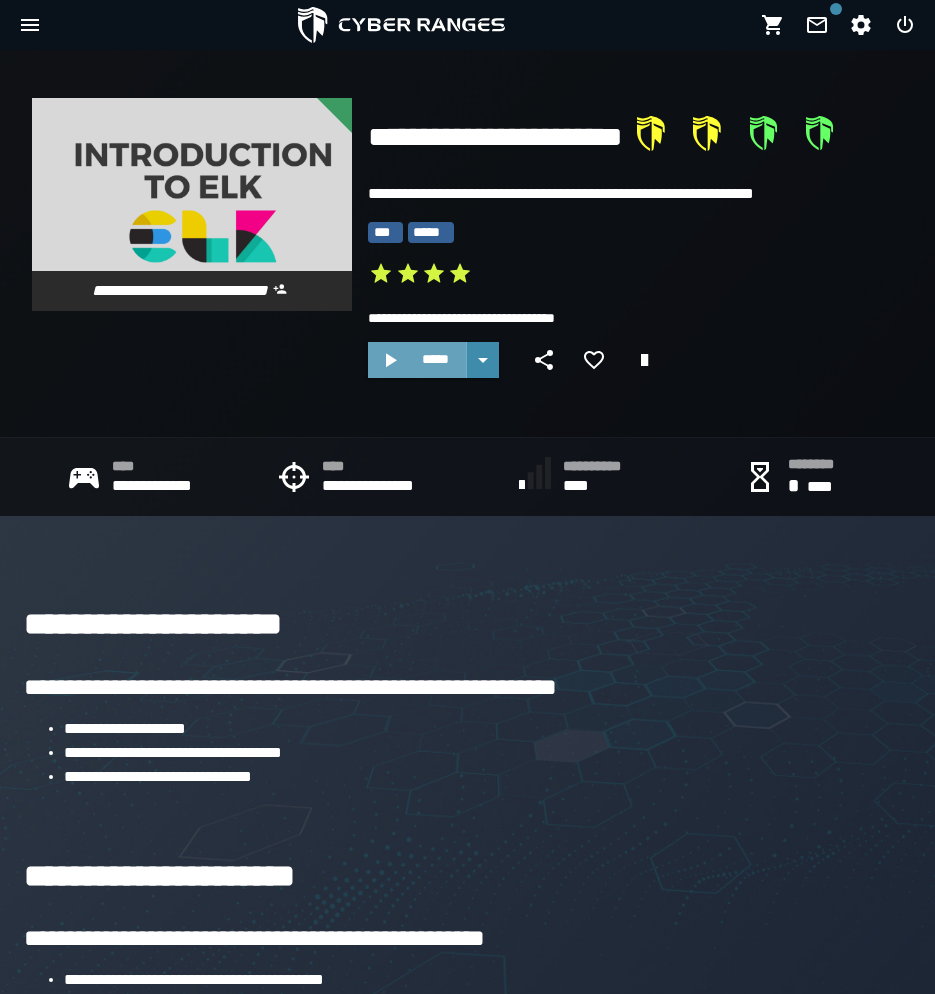 click 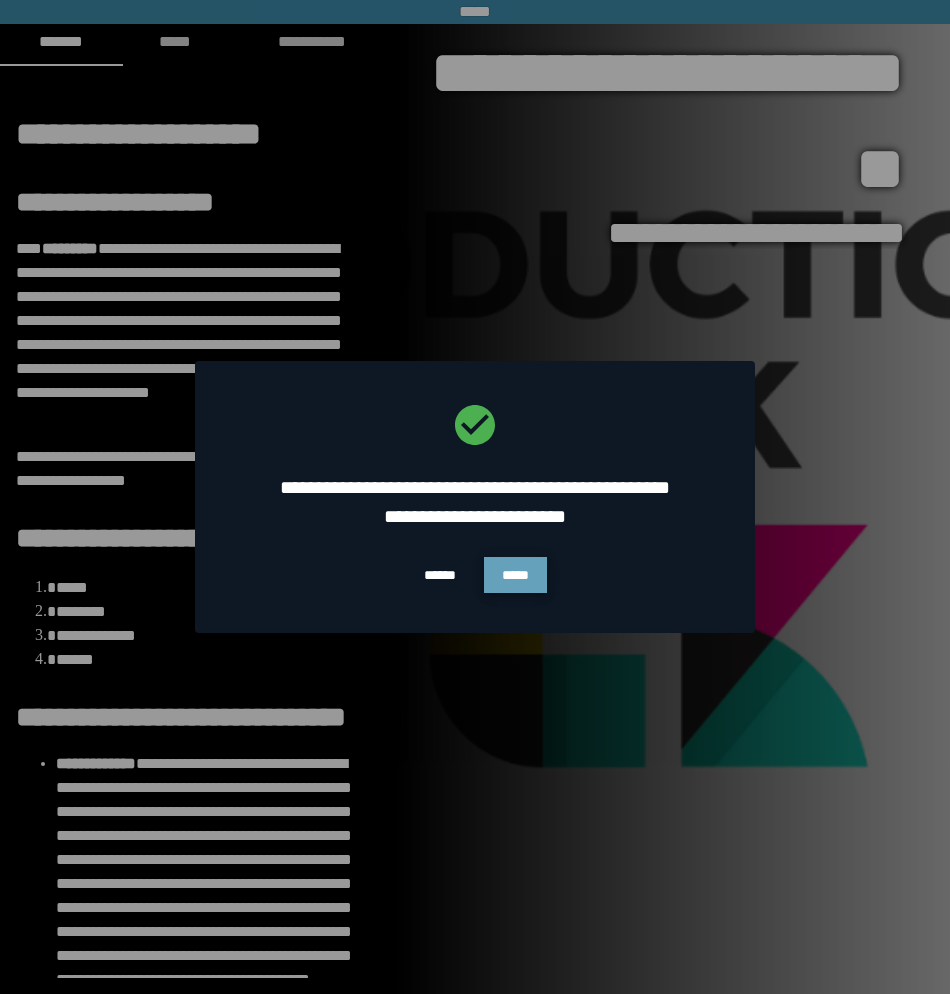click on "*****" at bounding box center (515, 575) 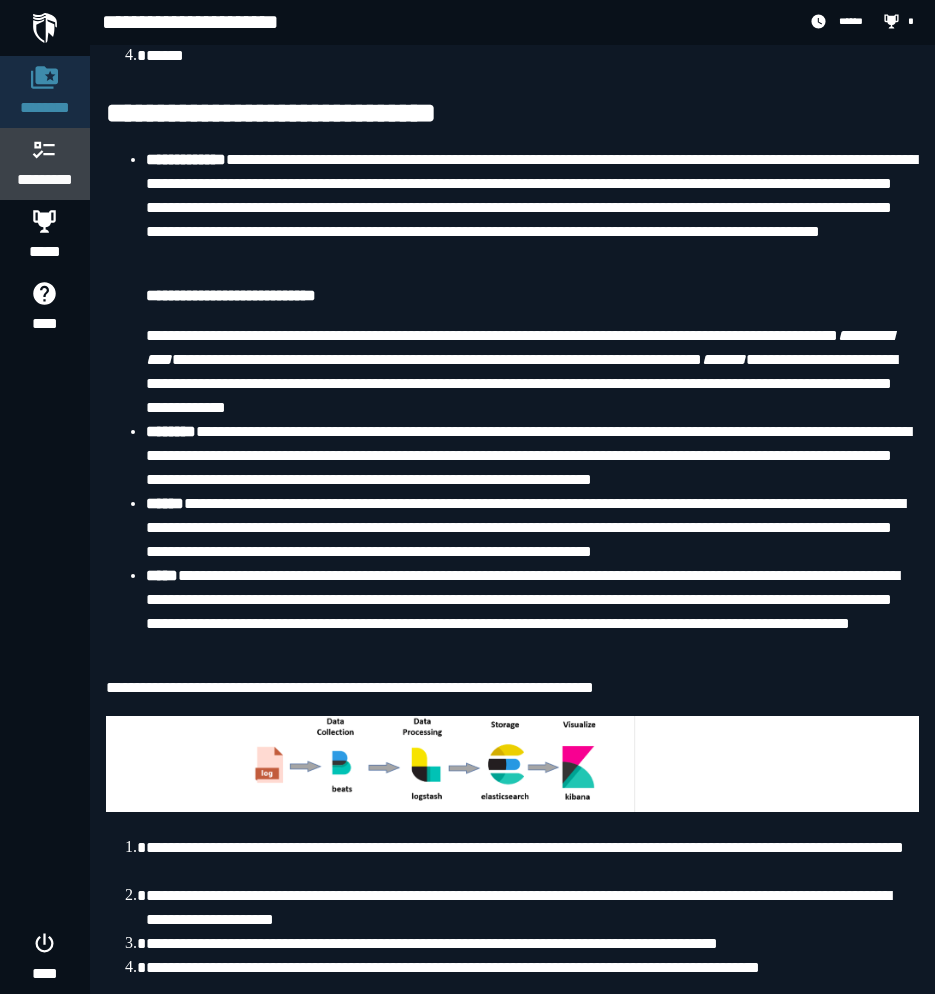 scroll, scrollTop: 529, scrollLeft: 0, axis: vertical 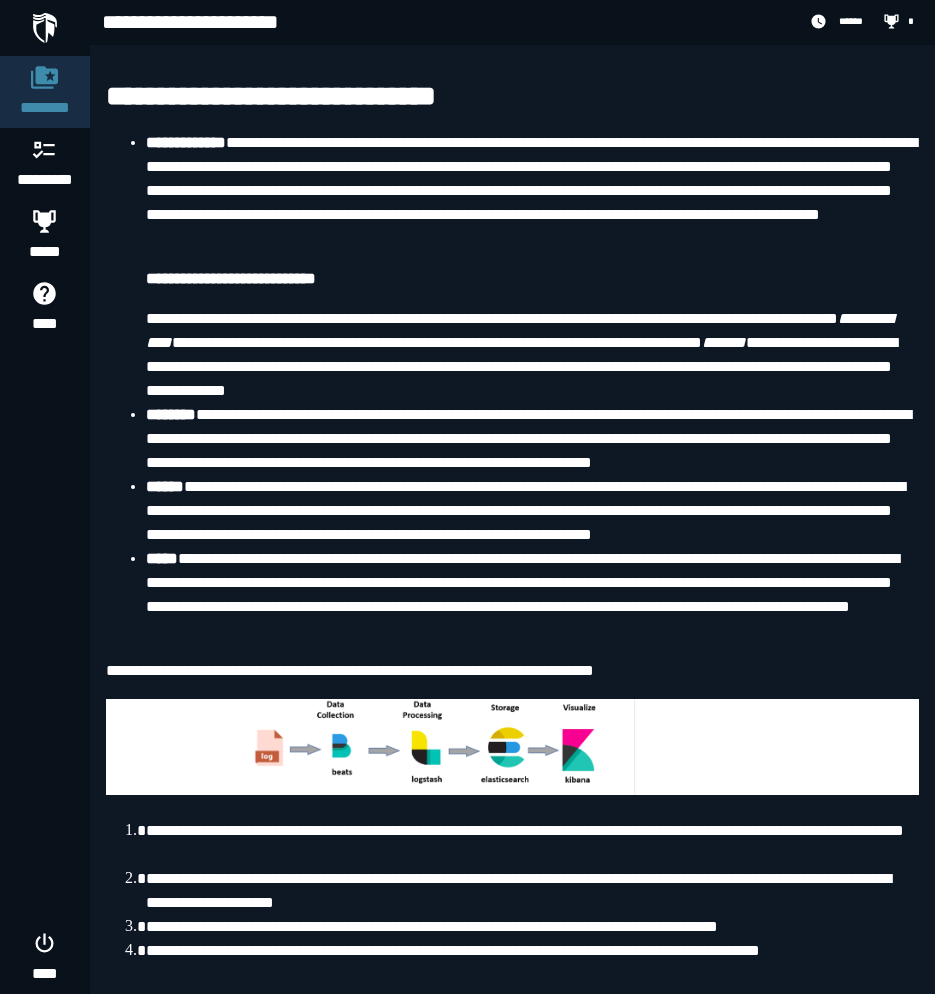 click on "**********" at bounding box center (532, 191) 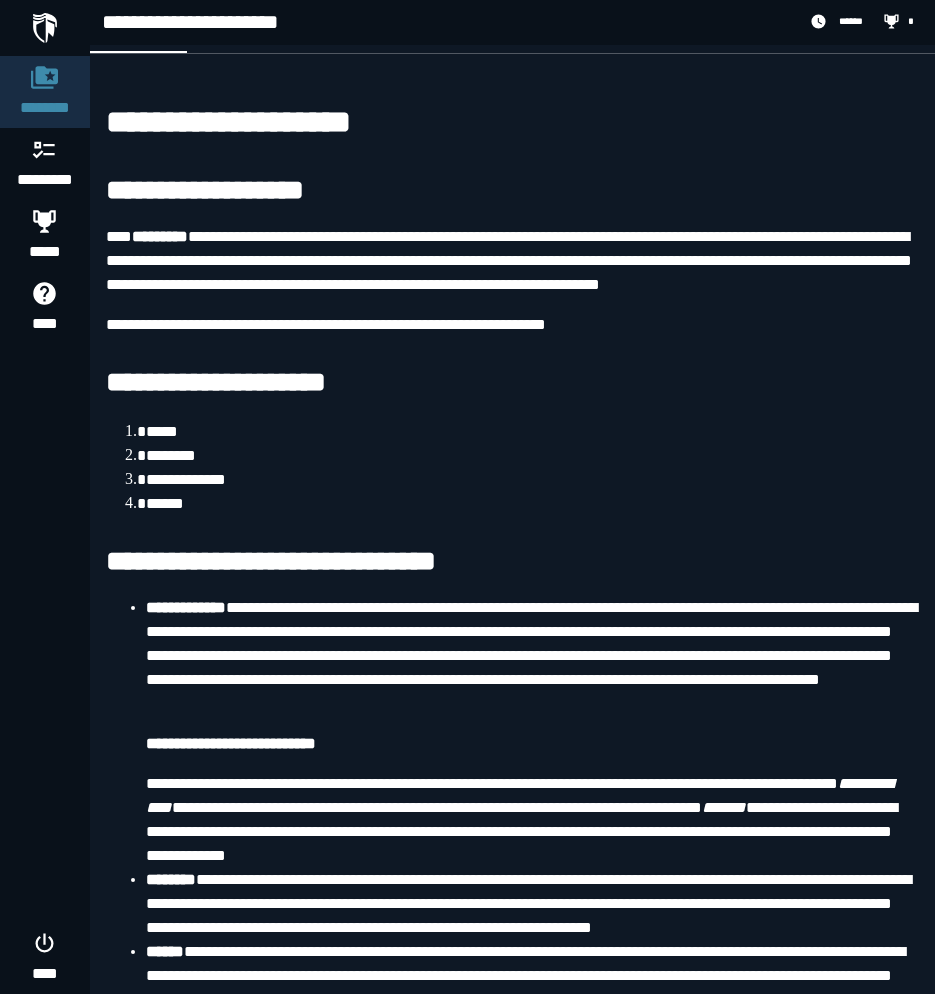 scroll, scrollTop: 0, scrollLeft: 0, axis: both 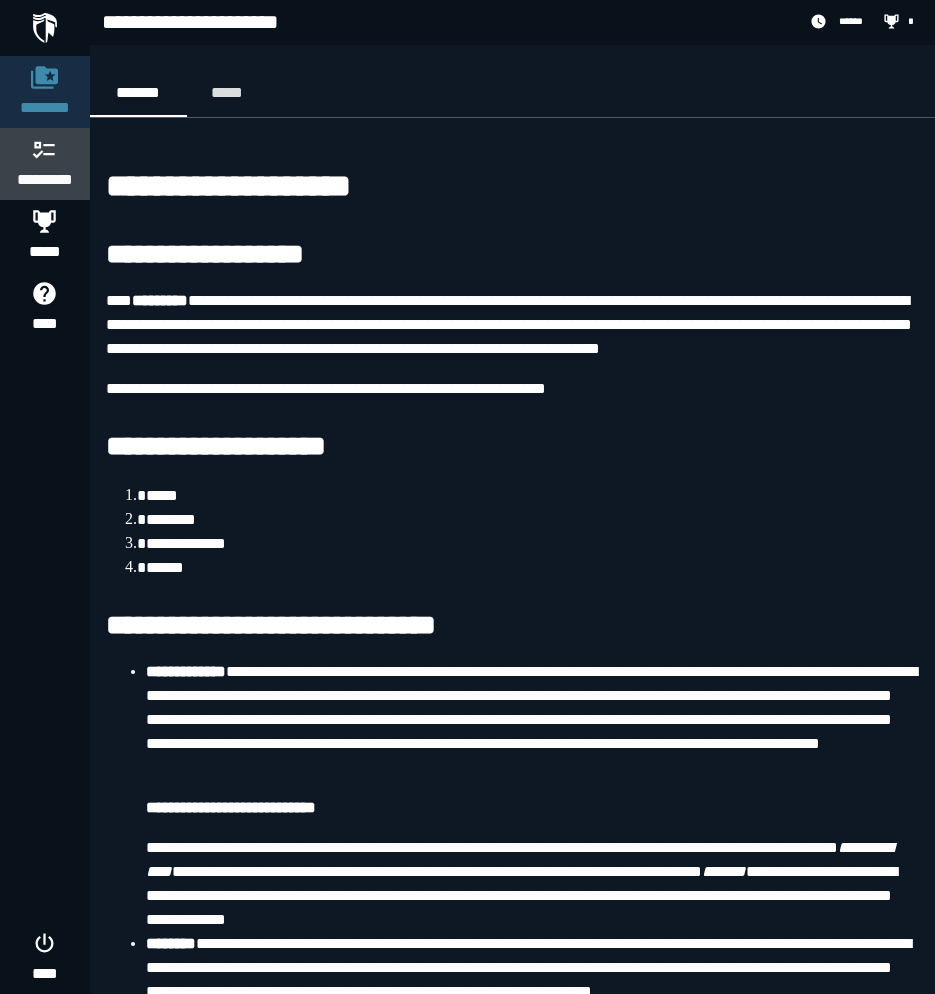click 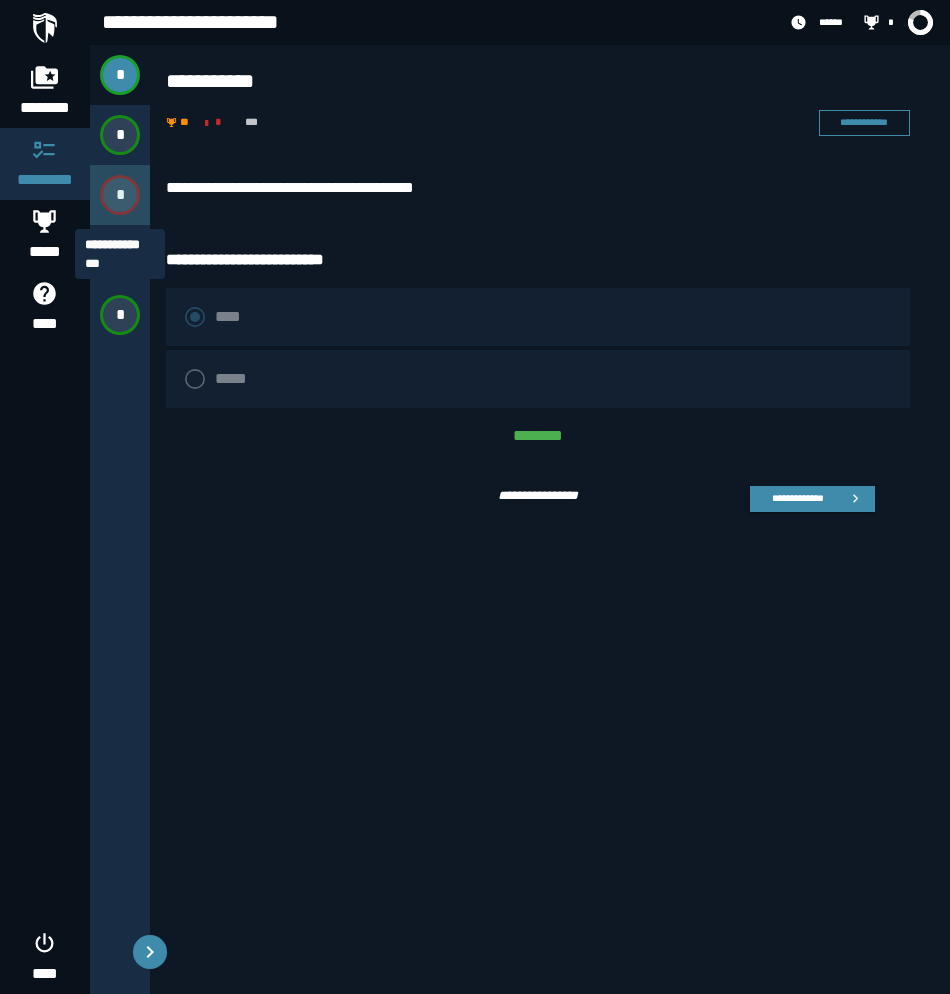 click on "*" at bounding box center [120, 195] 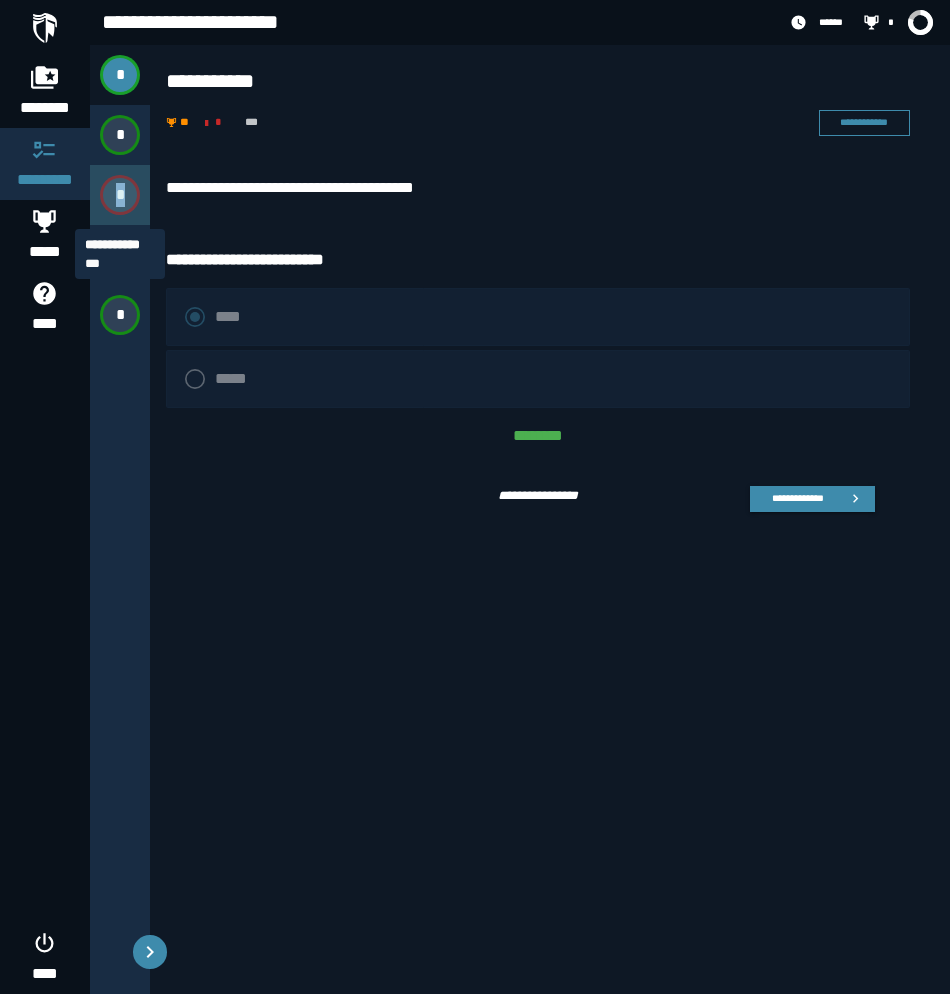 click on "*" at bounding box center (120, 195) 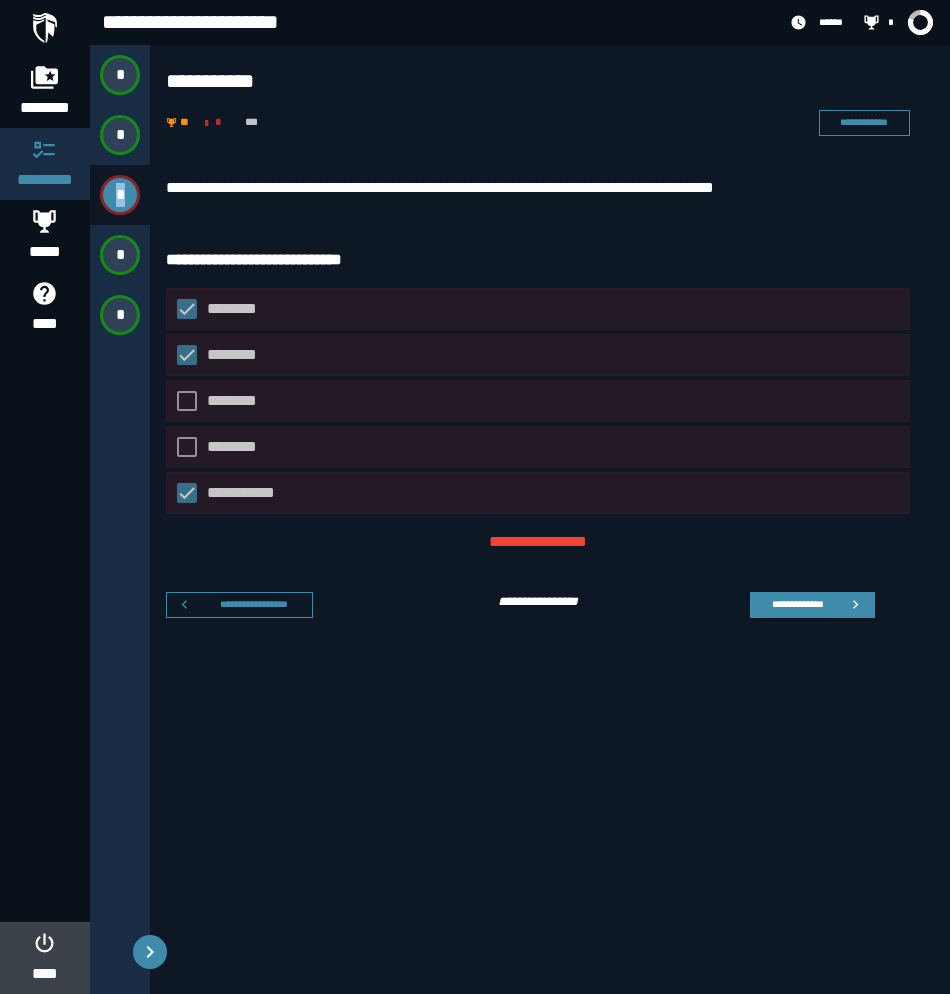 click 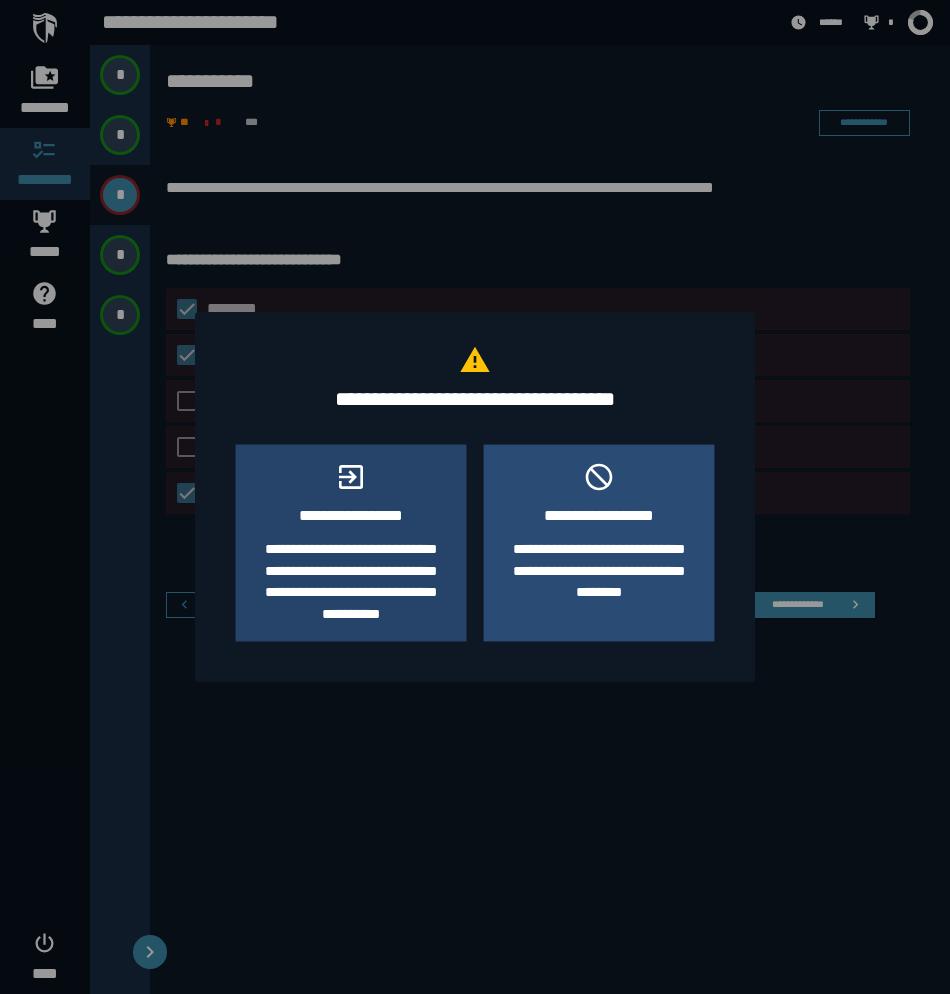 click on "**********" 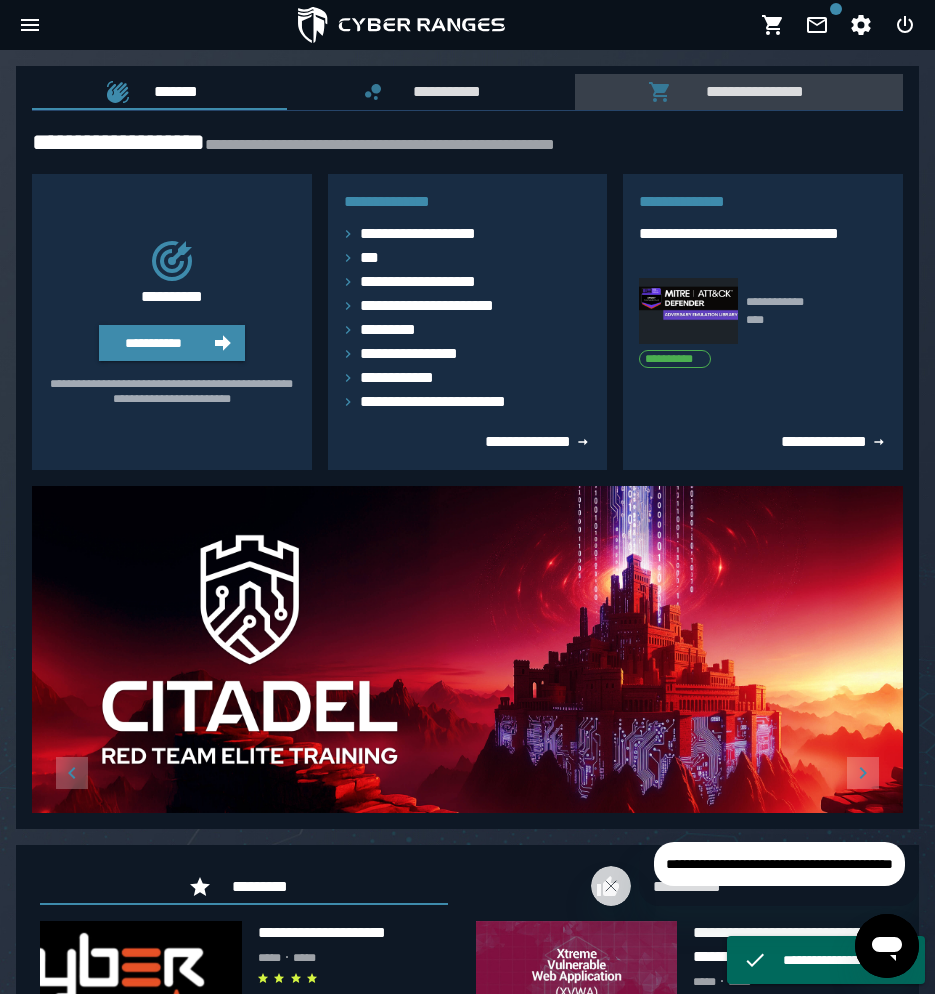 click on "**********" at bounding box center (750, 91) 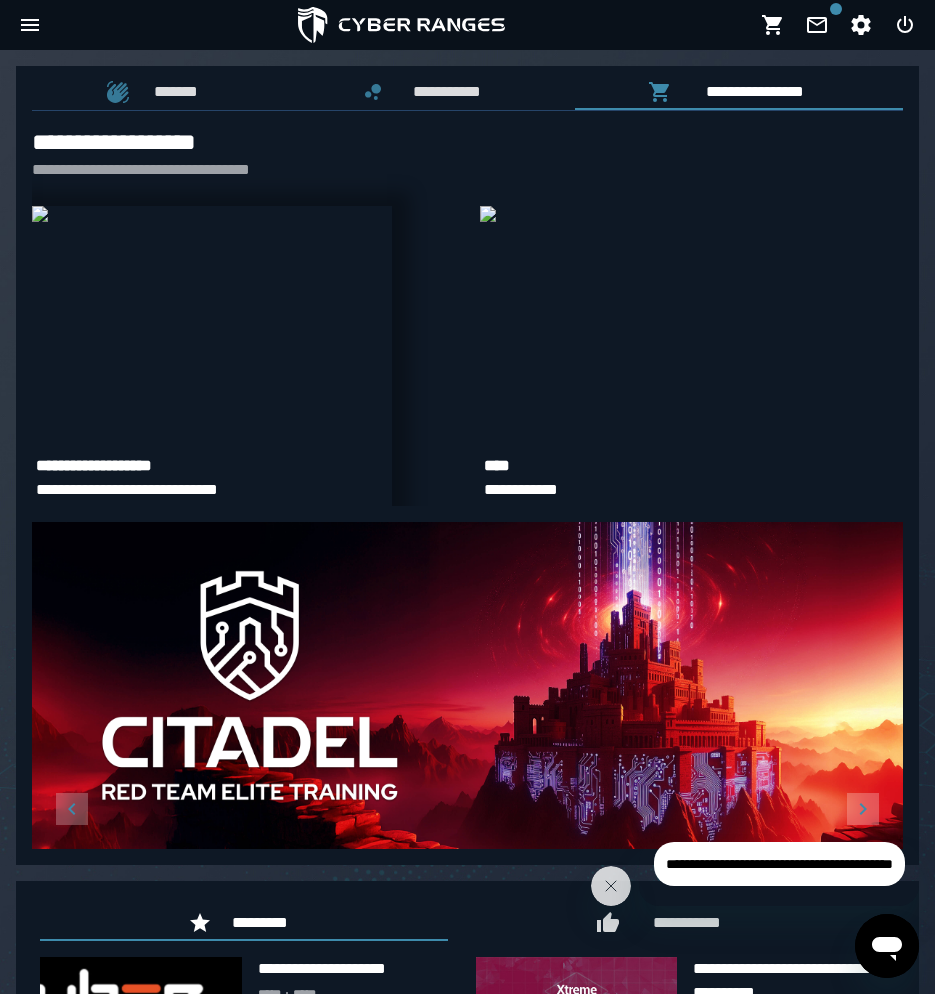 click at bounding box center [40, 214] 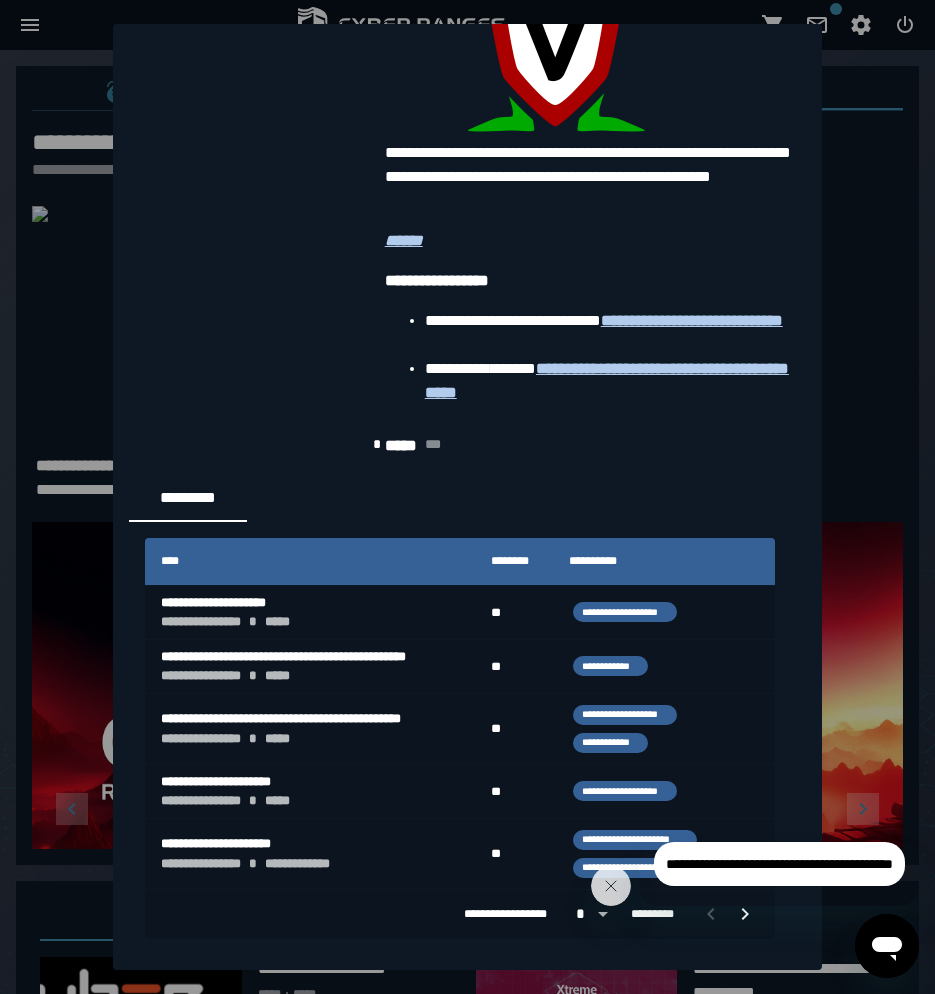 scroll, scrollTop: 3652, scrollLeft: 0, axis: vertical 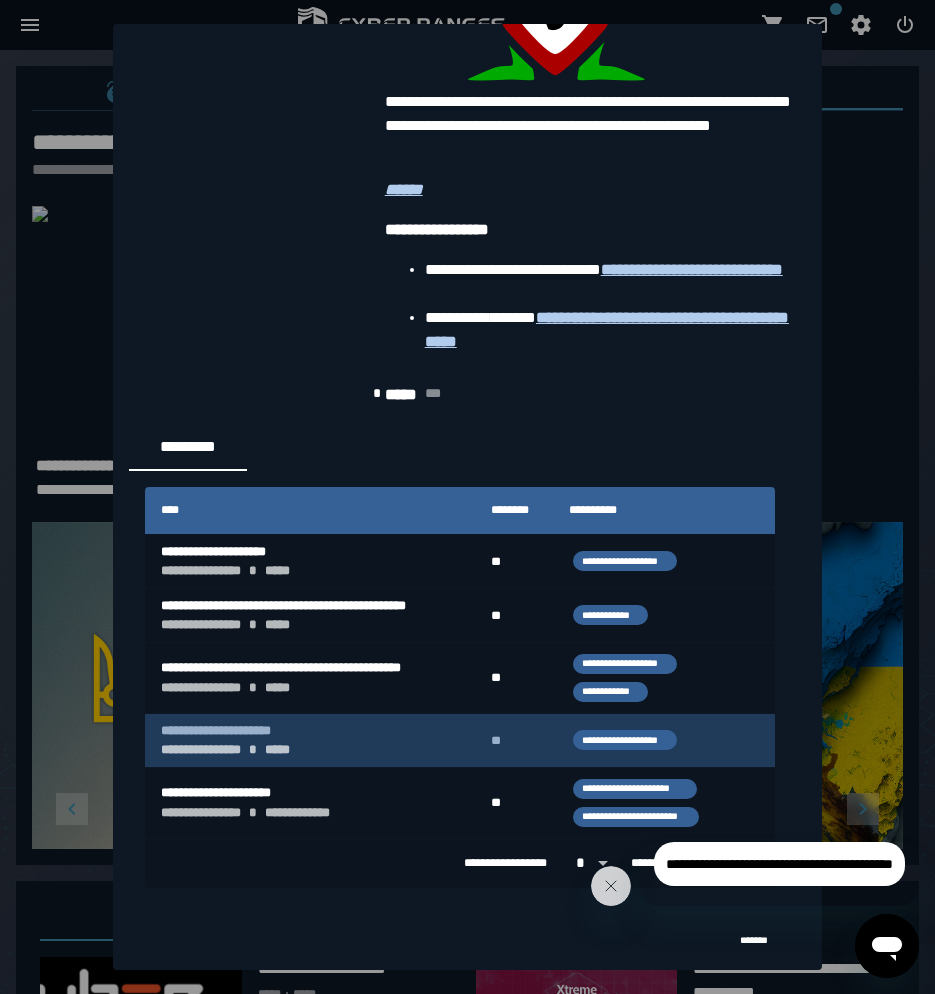 click on "**********" at bounding box center (310, 741) 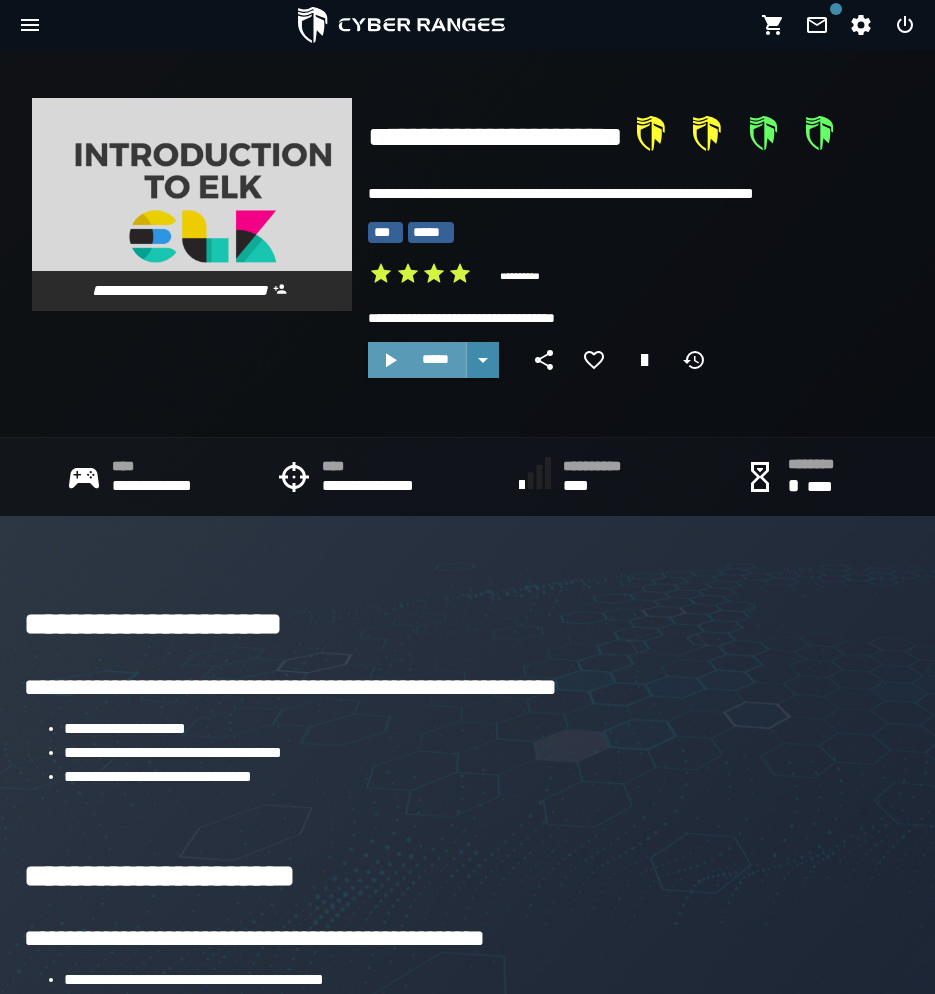 click on "*****" at bounding box center [435, 359] 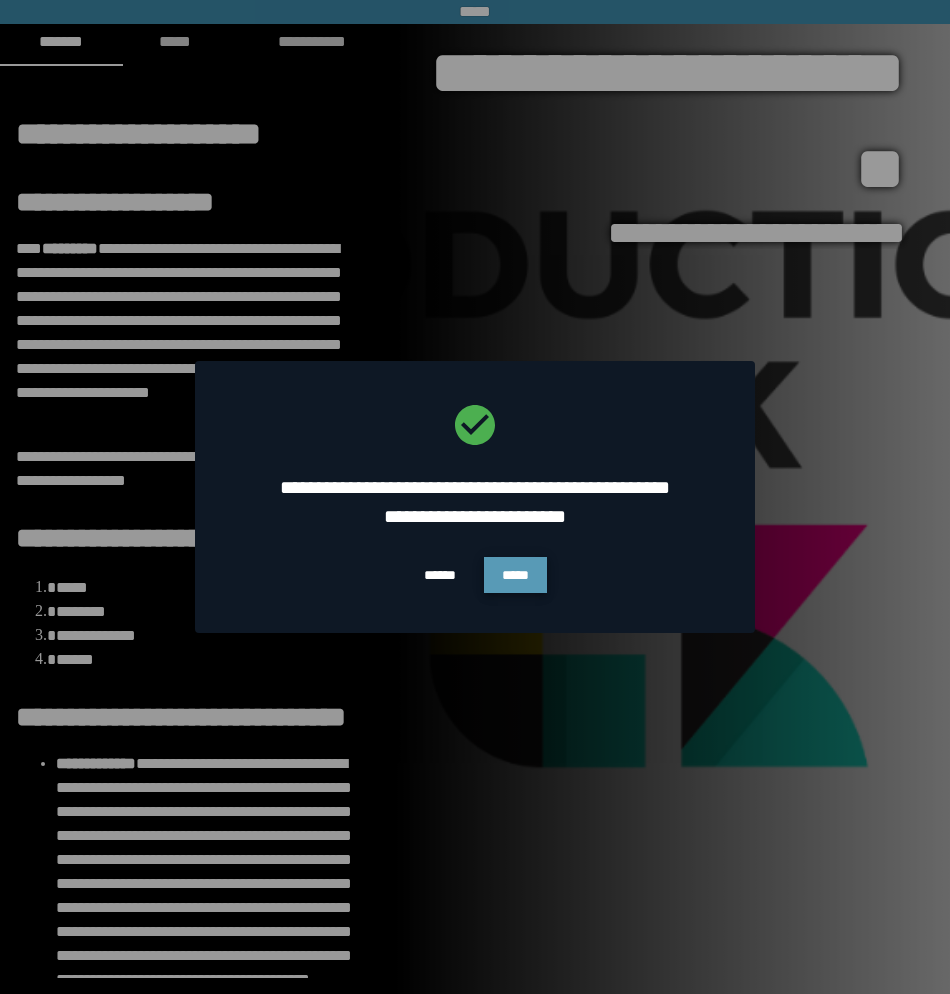 click on "*****" at bounding box center (515, 575) 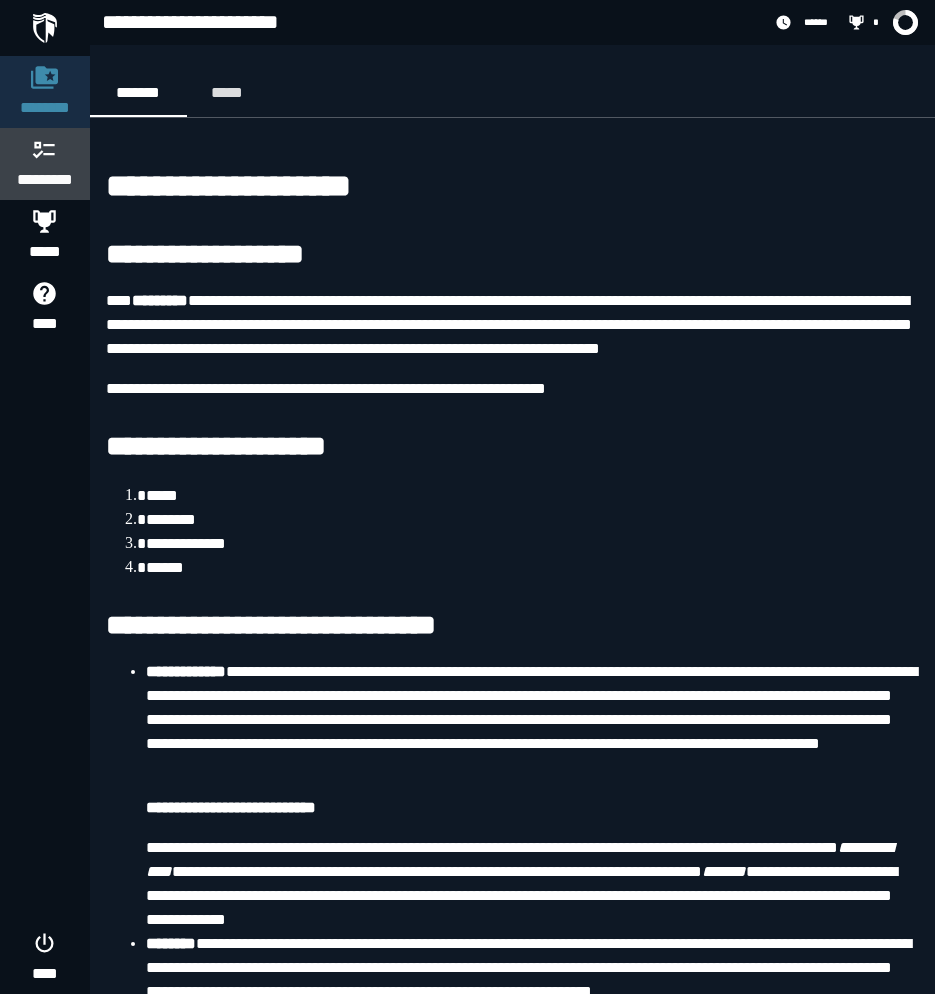click 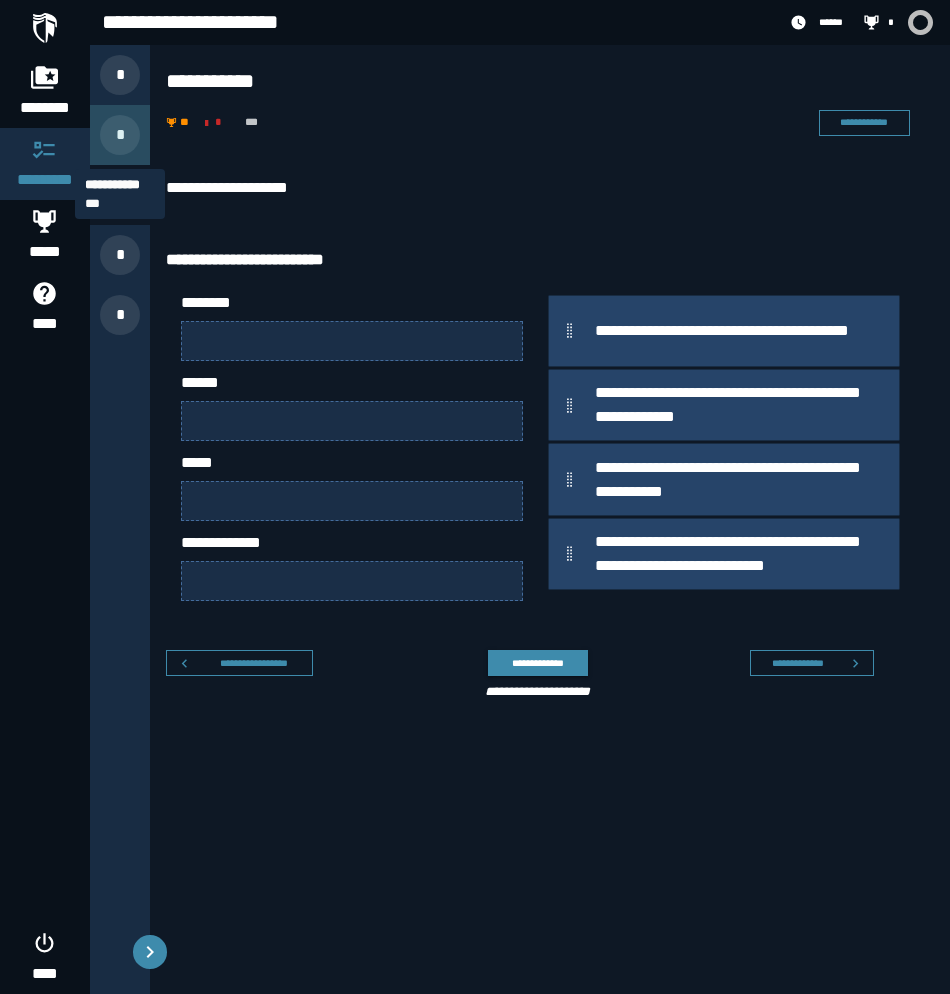 click on "*" at bounding box center [120, 135] 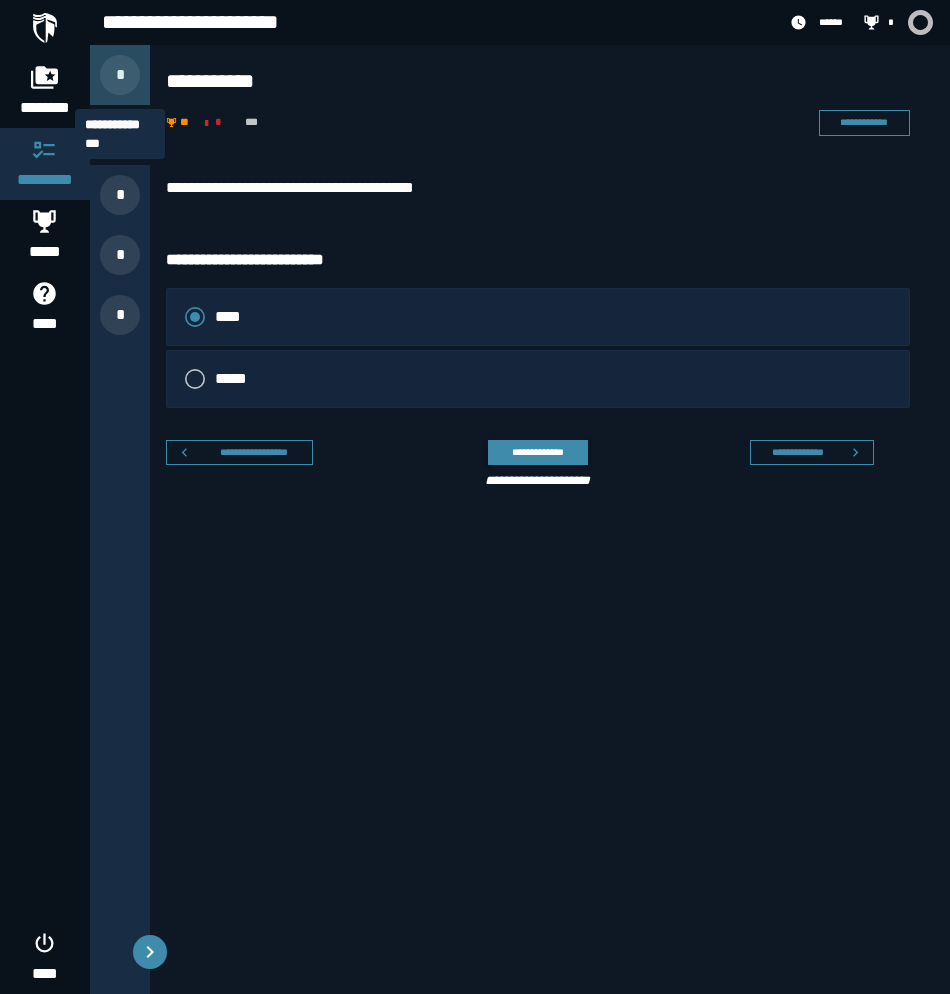 click on "*" at bounding box center [120, 75] 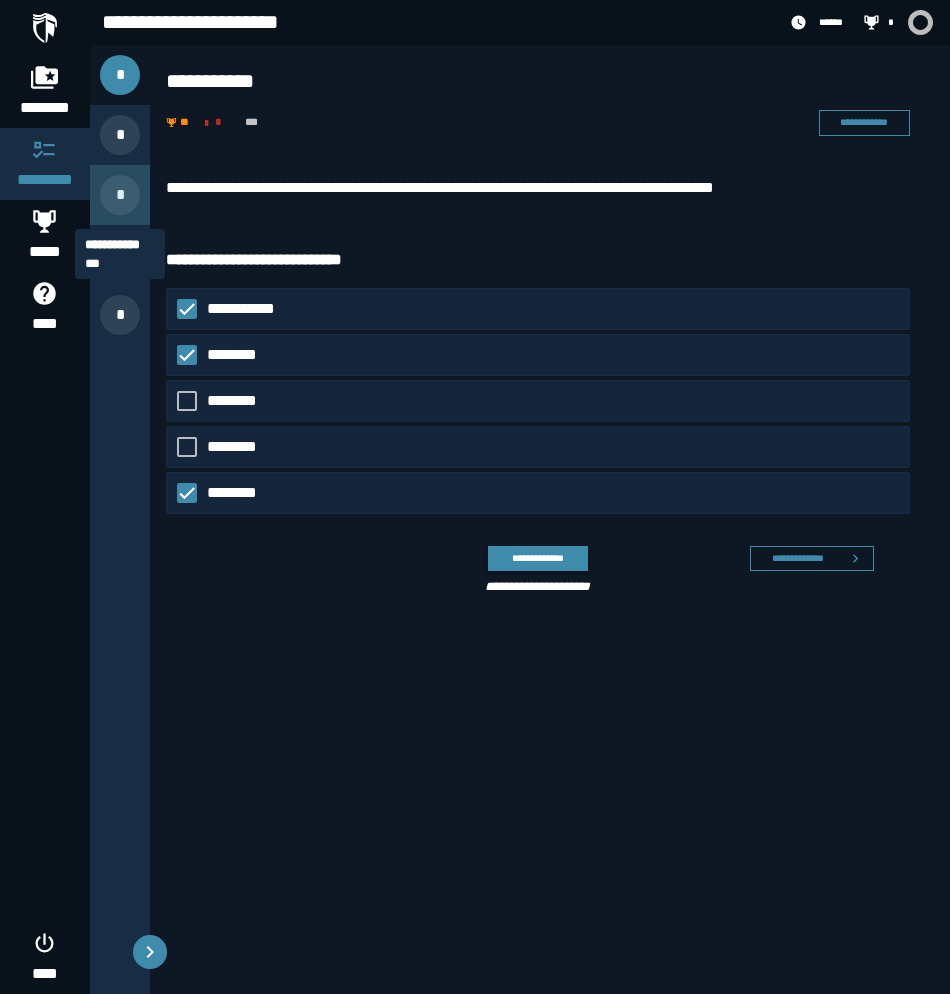 click on "*" at bounding box center (120, 195) 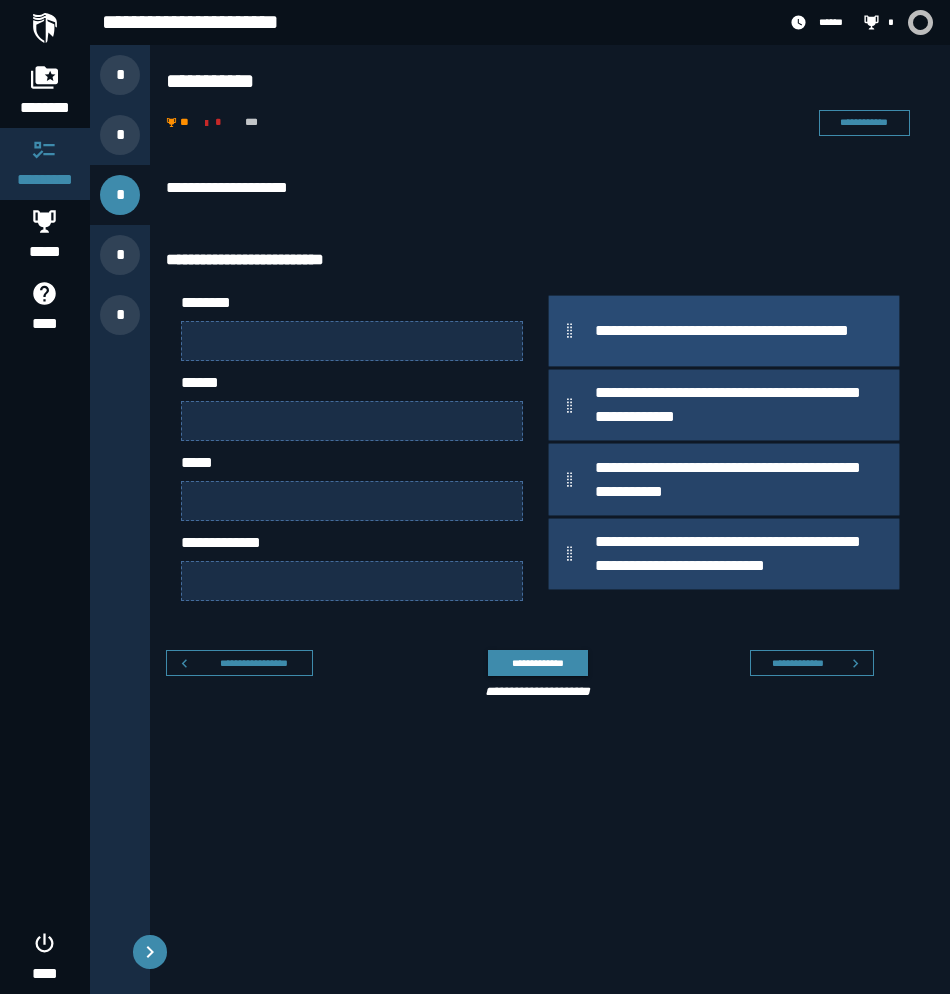 type 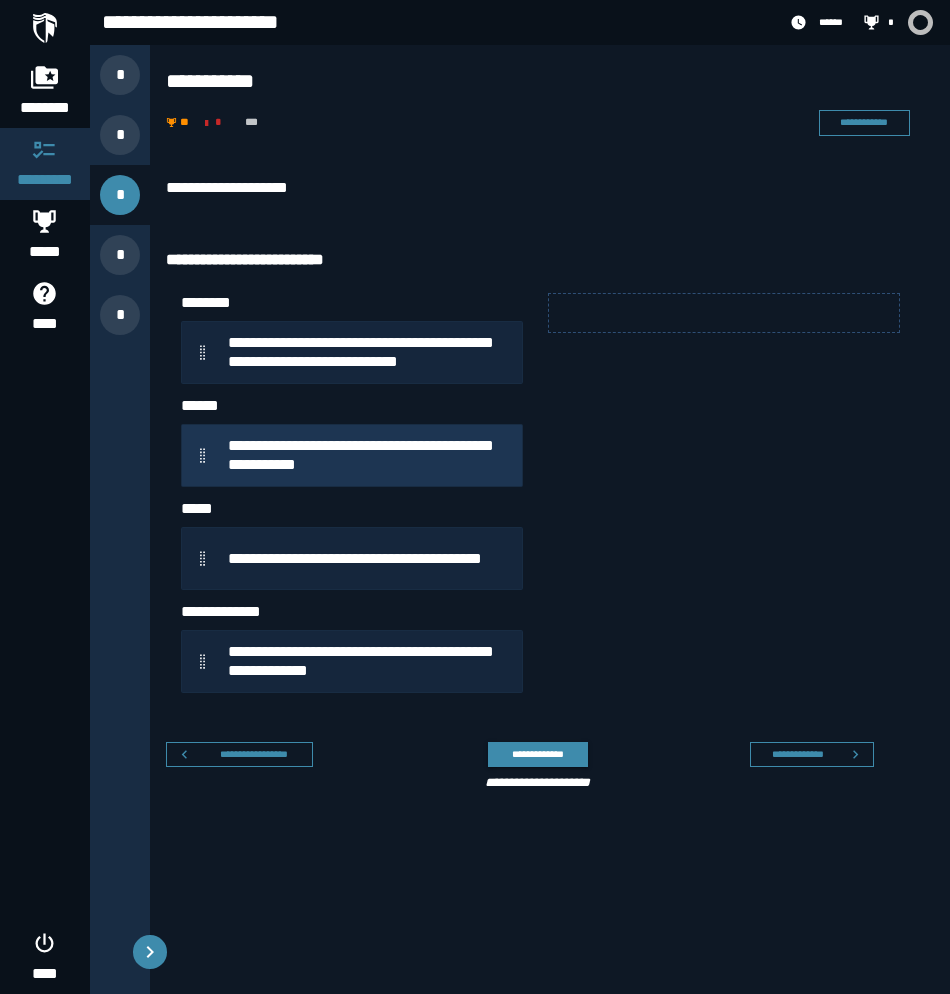 click on "**********" 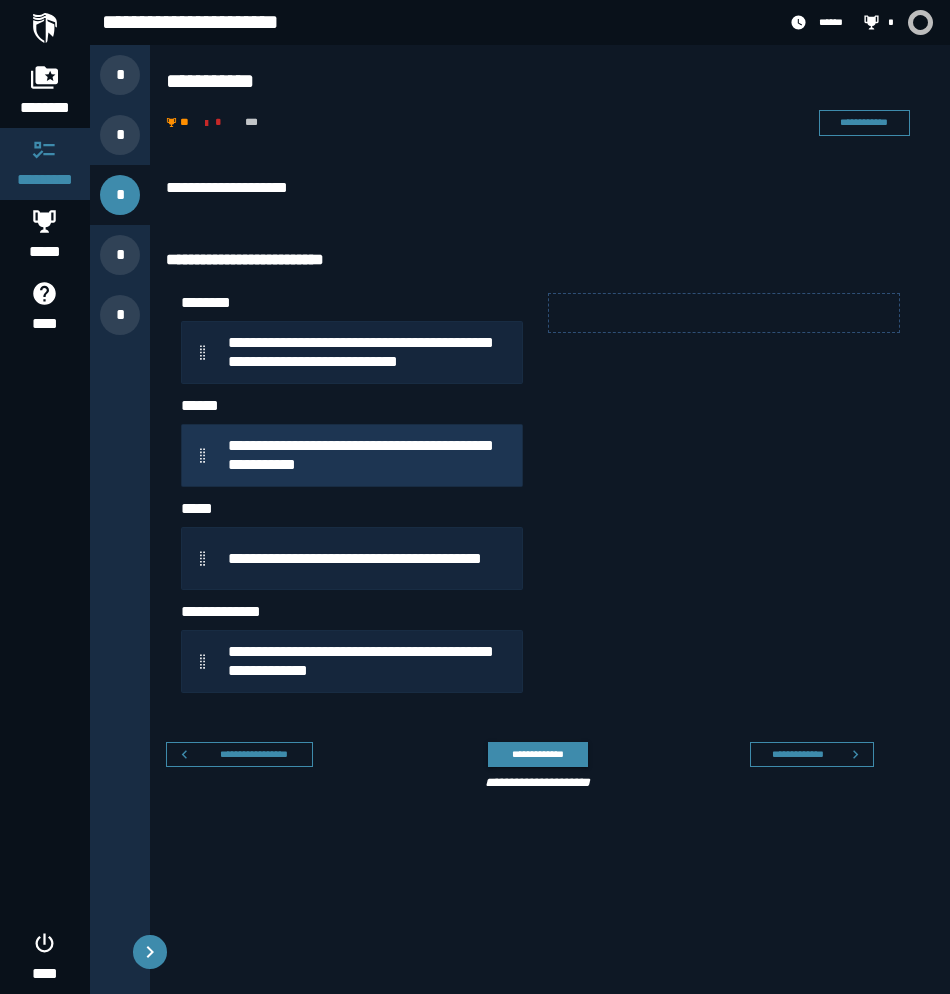 type 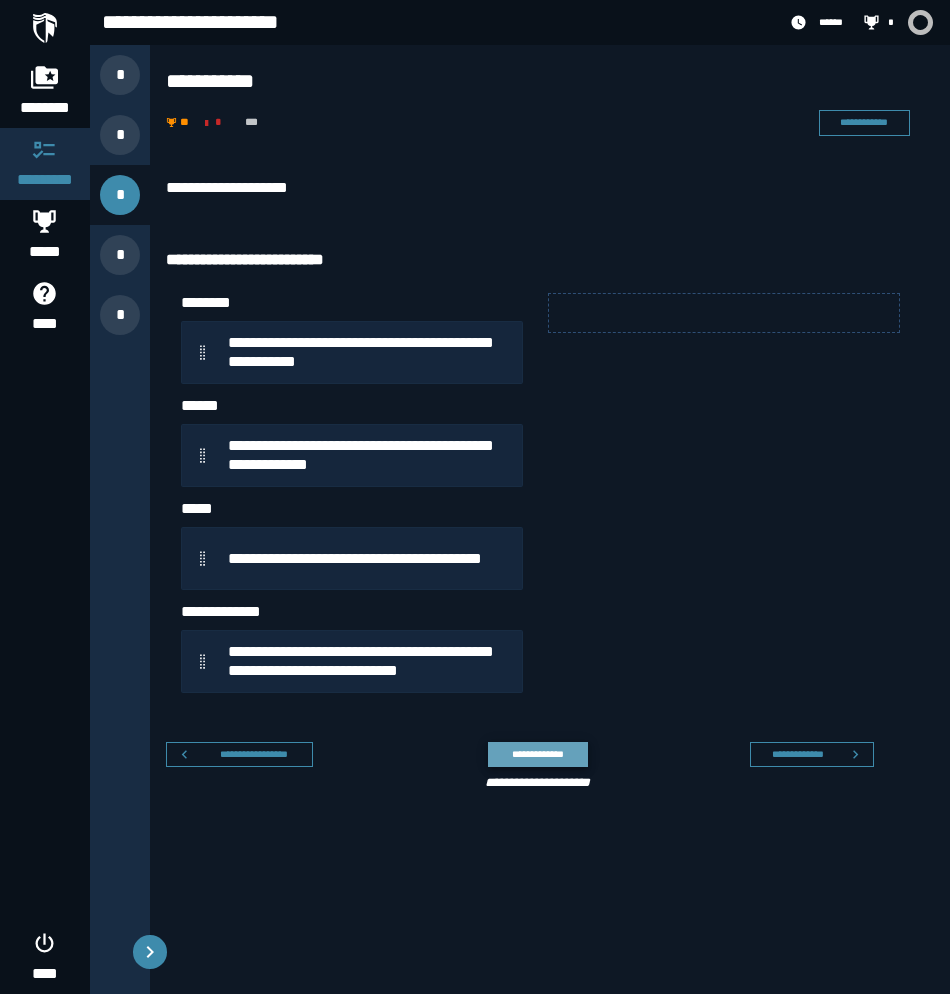click on "**********" at bounding box center (537, 754) 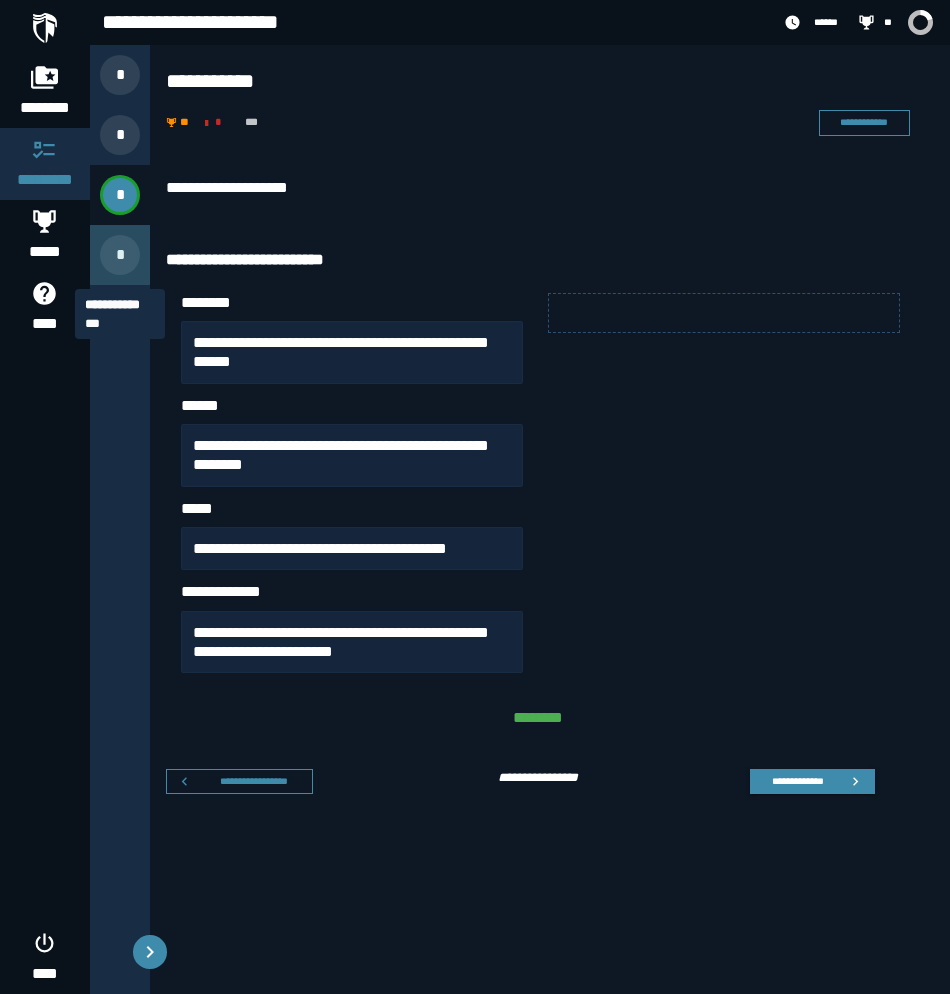 click on "*" at bounding box center (120, 255) 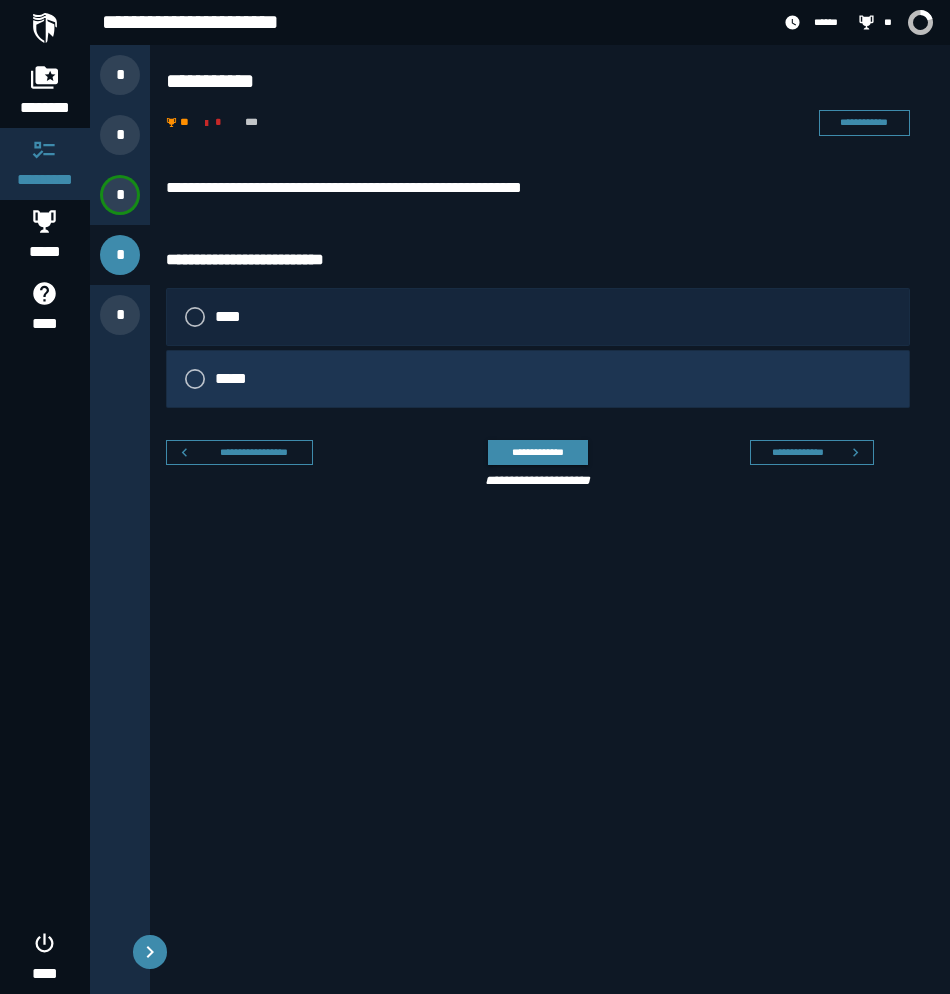 click on "*****" at bounding box center [538, 379] 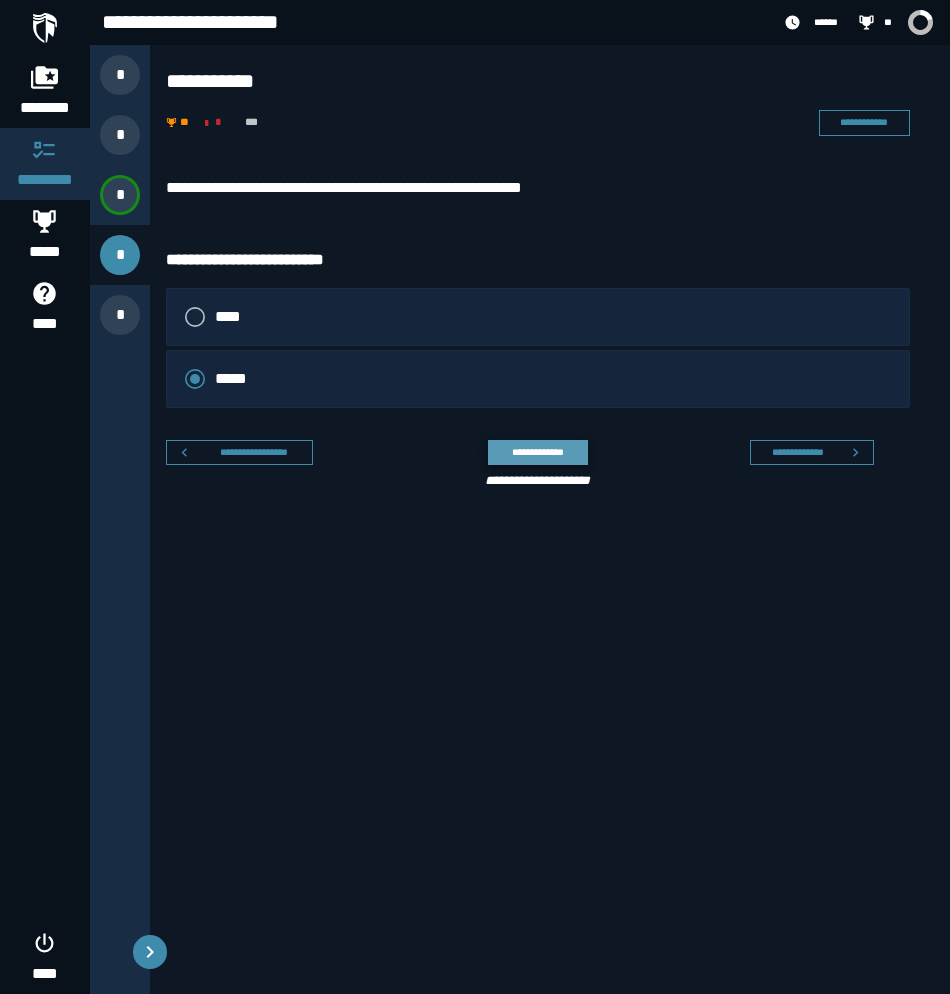 click on "**********" at bounding box center [537, 452] 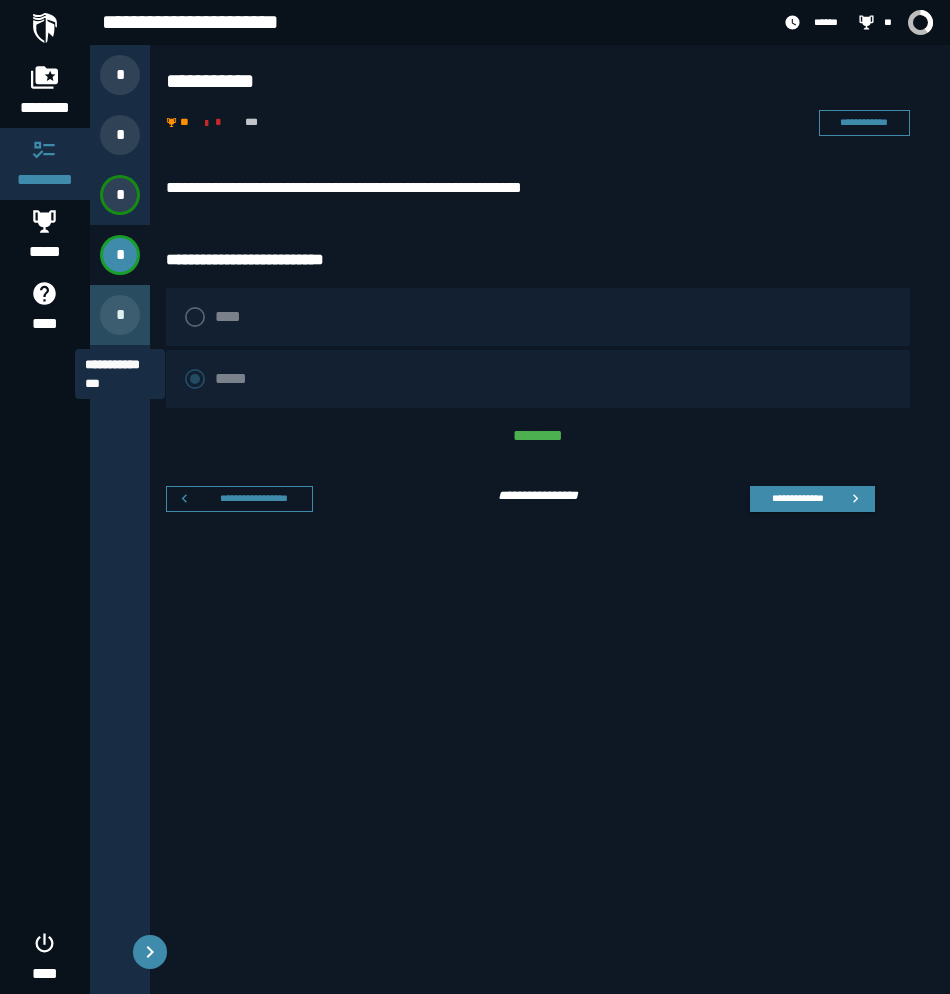click on "*" at bounding box center [120, 315] 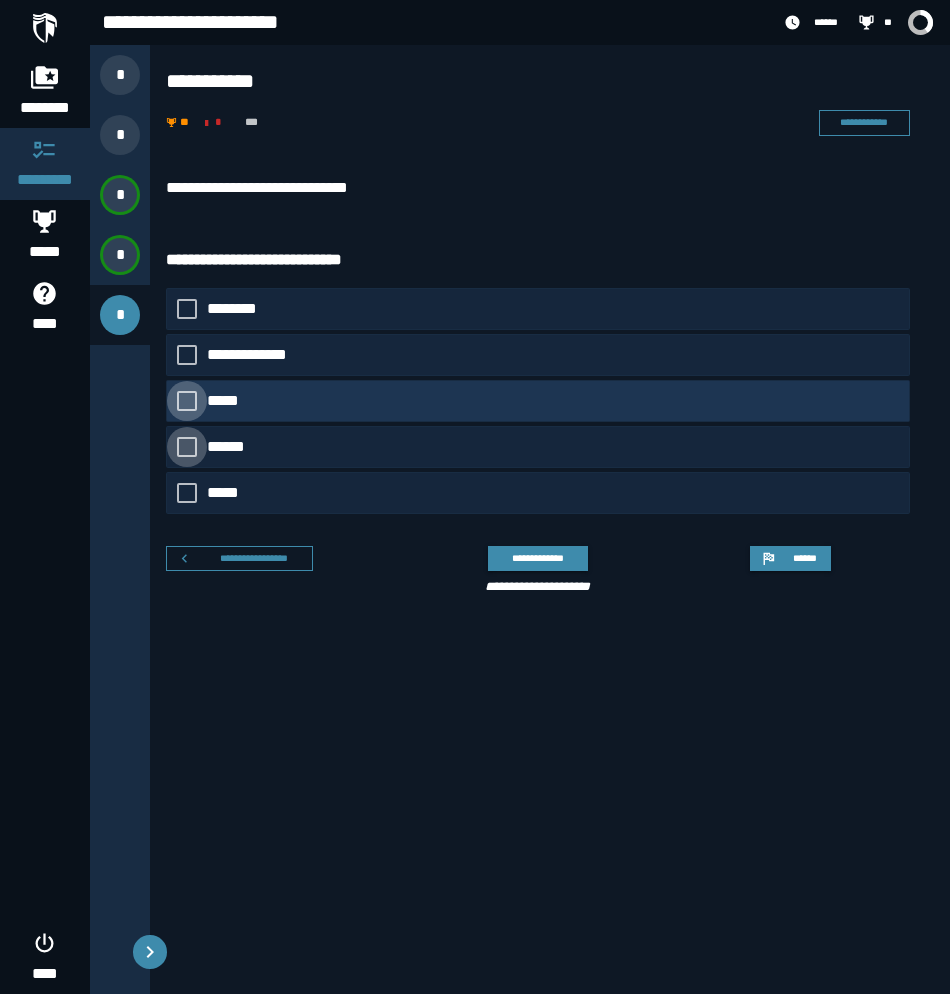drag, startPoint x: 197, startPoint y: 448, endPoint x: 189, endPoint y: 398, distance: 50.635956 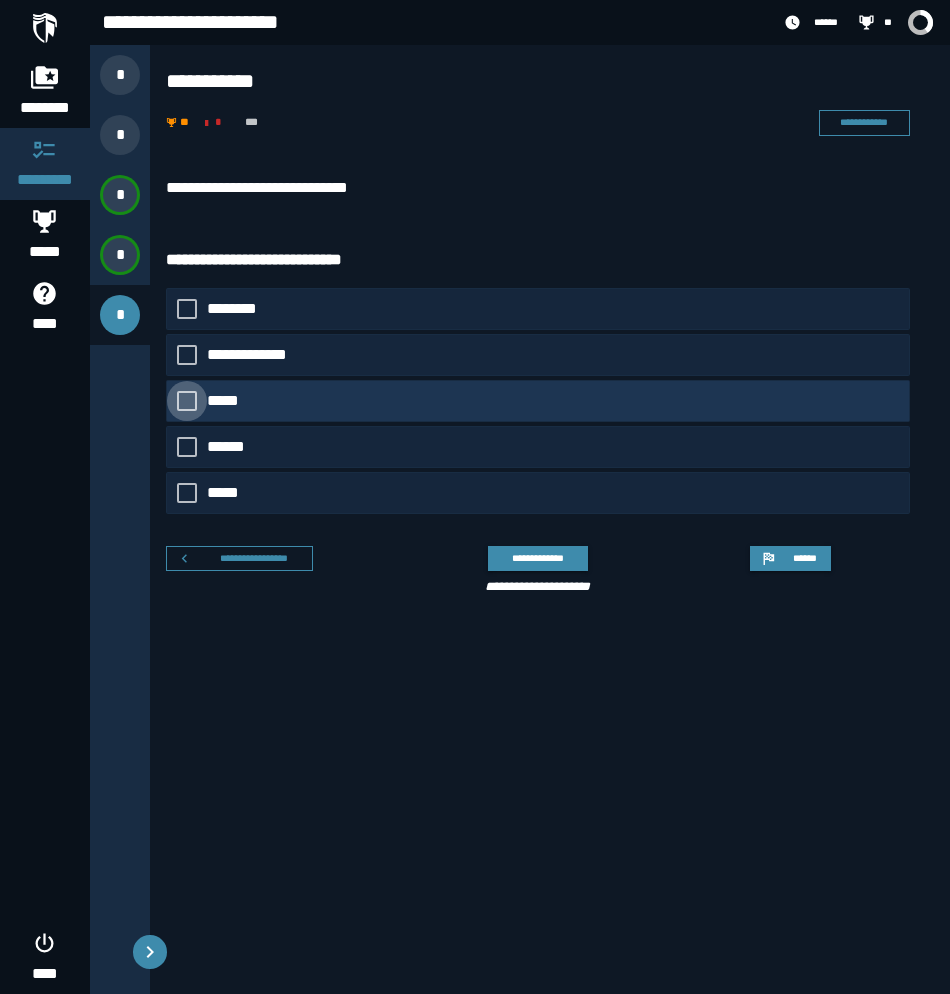 click 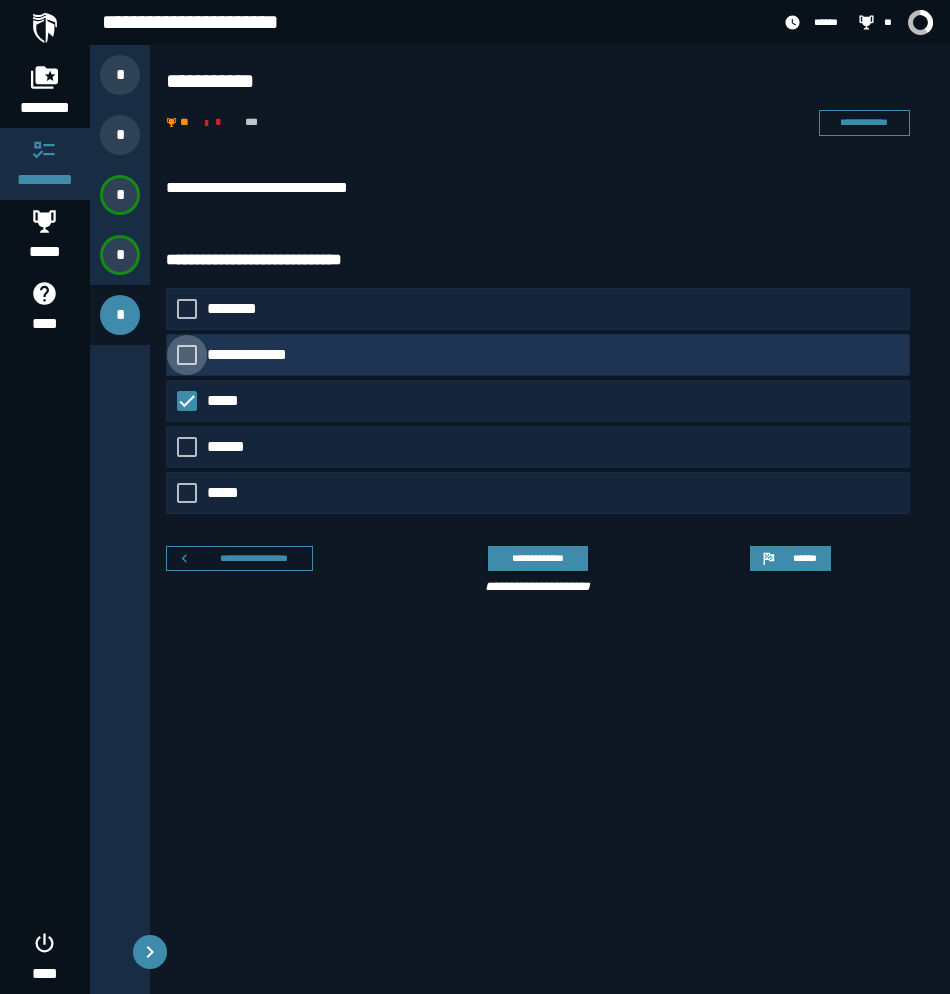 click 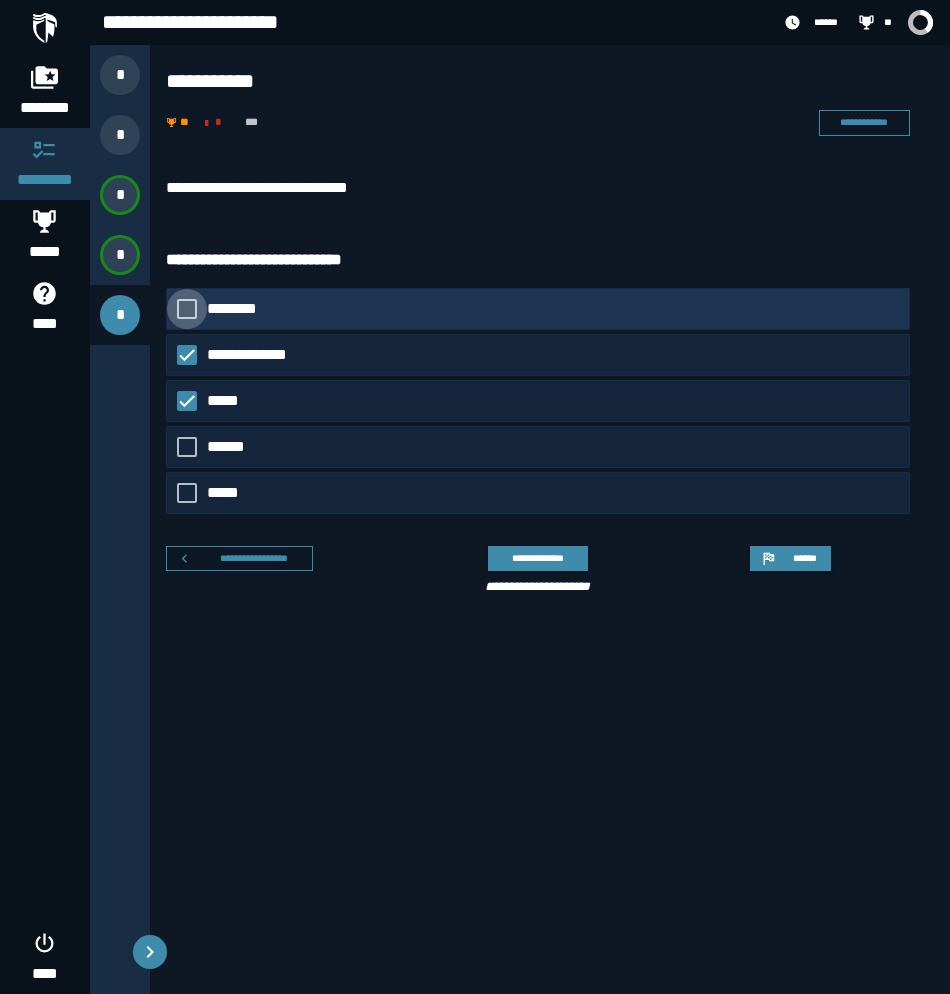 click at bounding box center (187, 309) 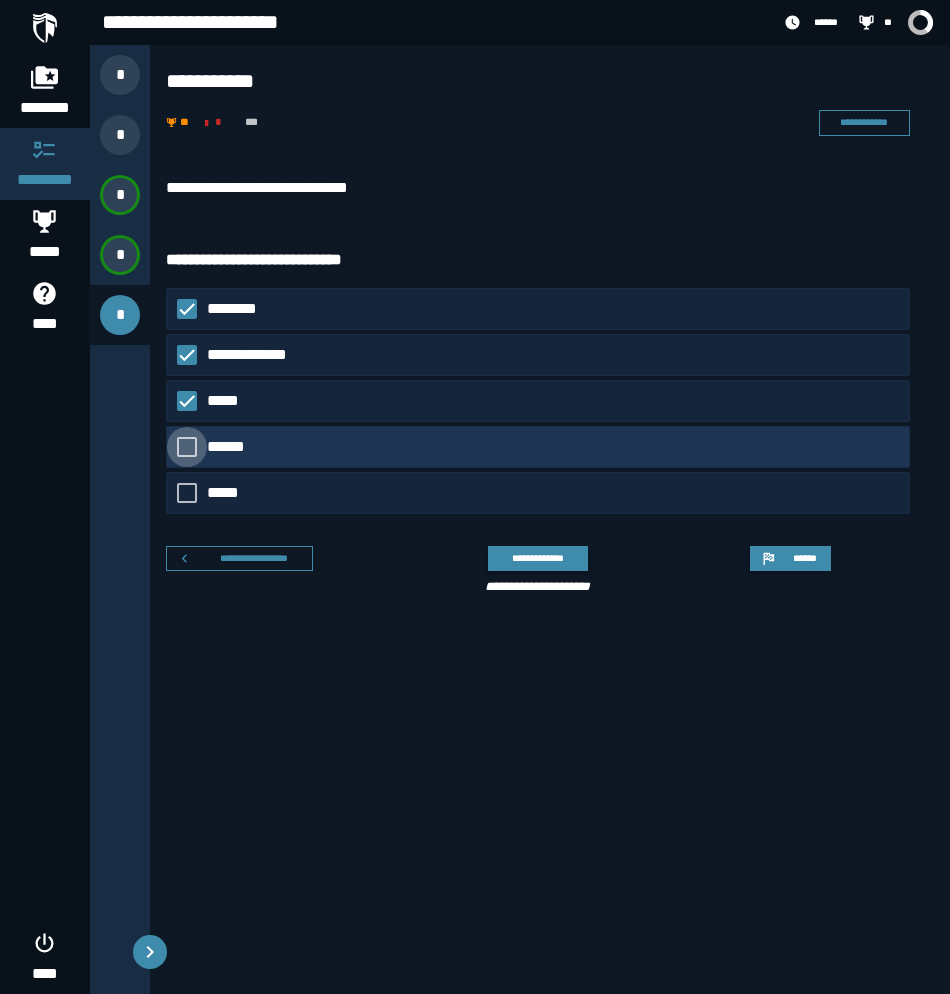 click at bounding box center (187, 447) 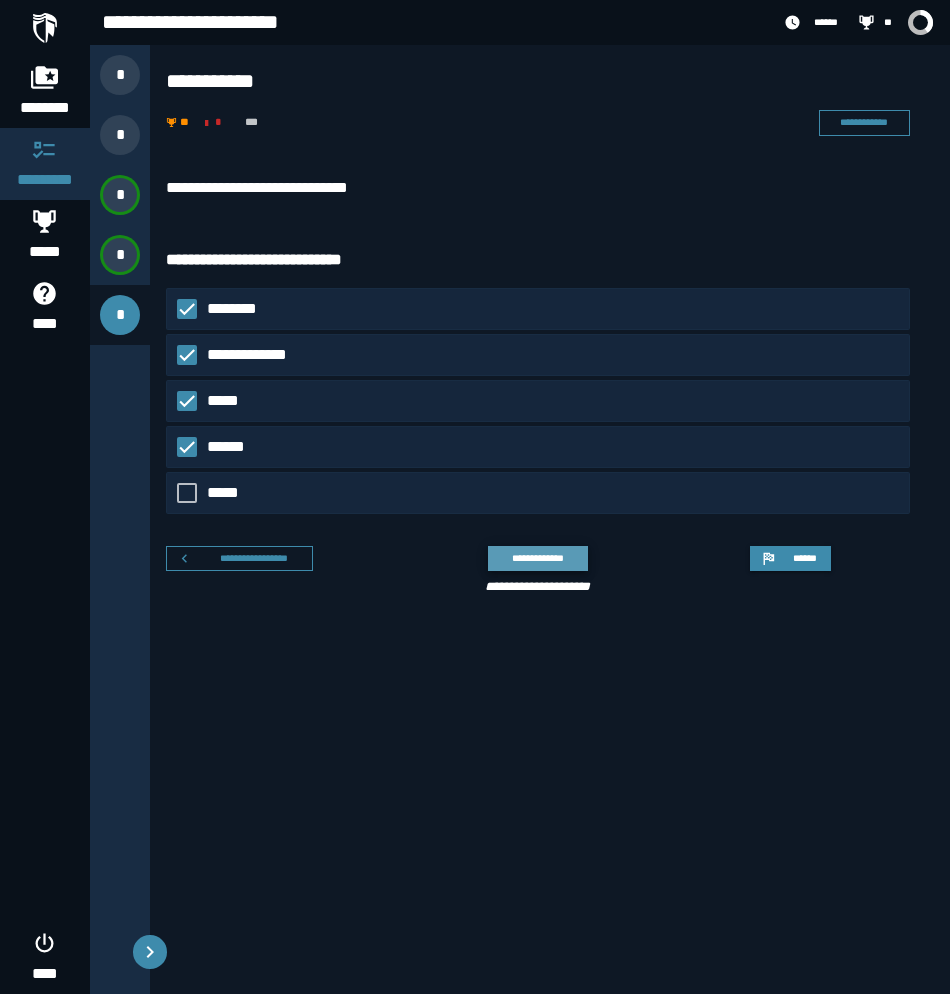 click on "**********" at bounding box center (537, 558) 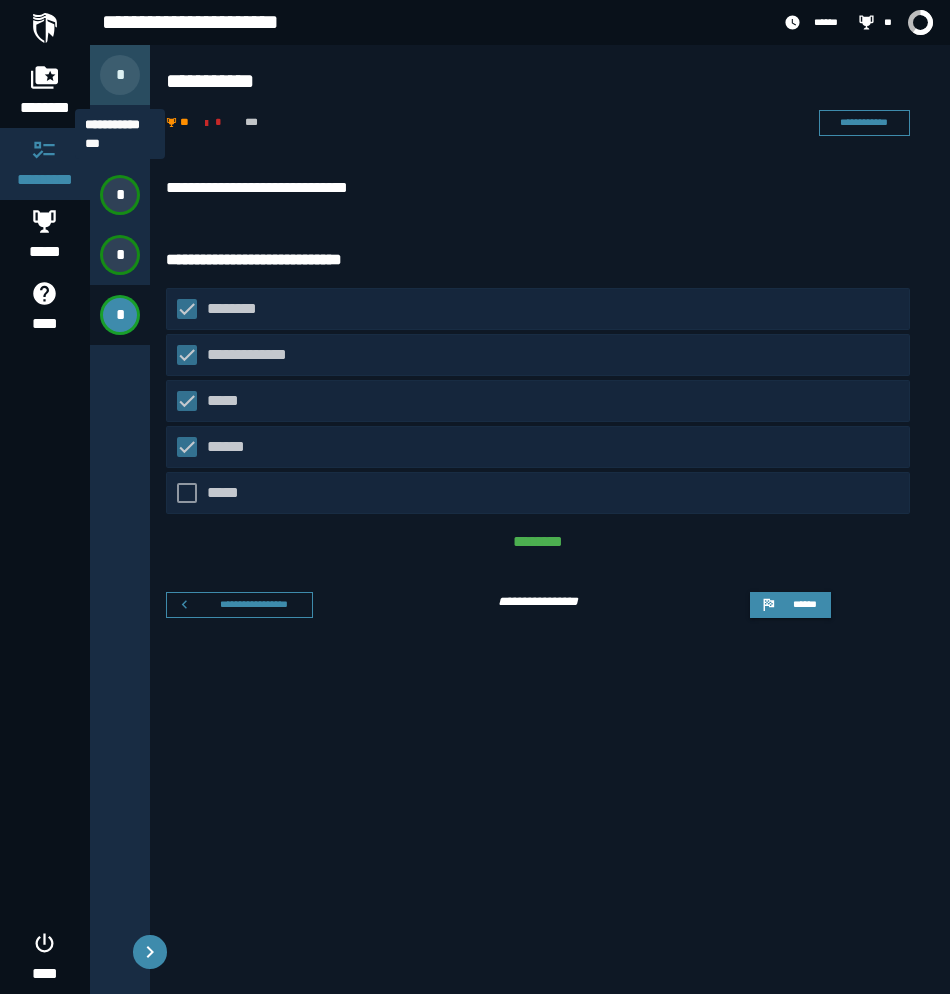 click on "*" at bounding box center (120, 75) 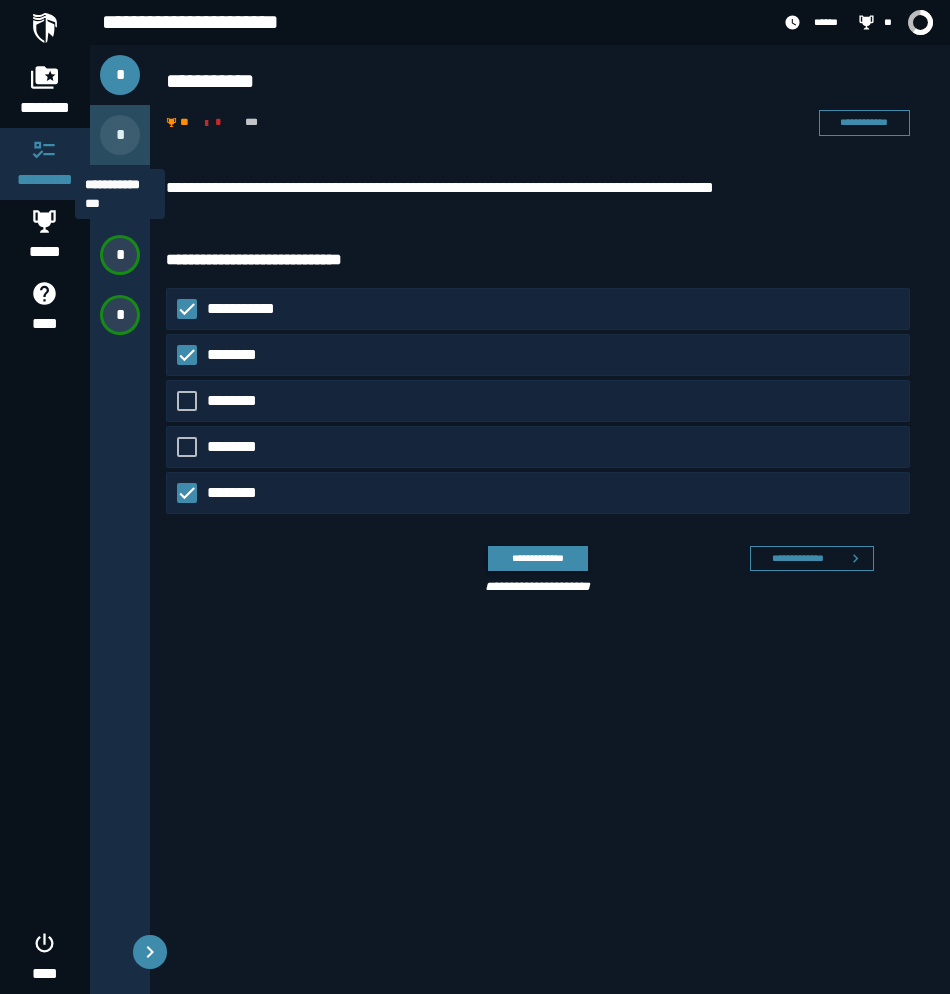 click on "*" at bounding box center (120, 135) 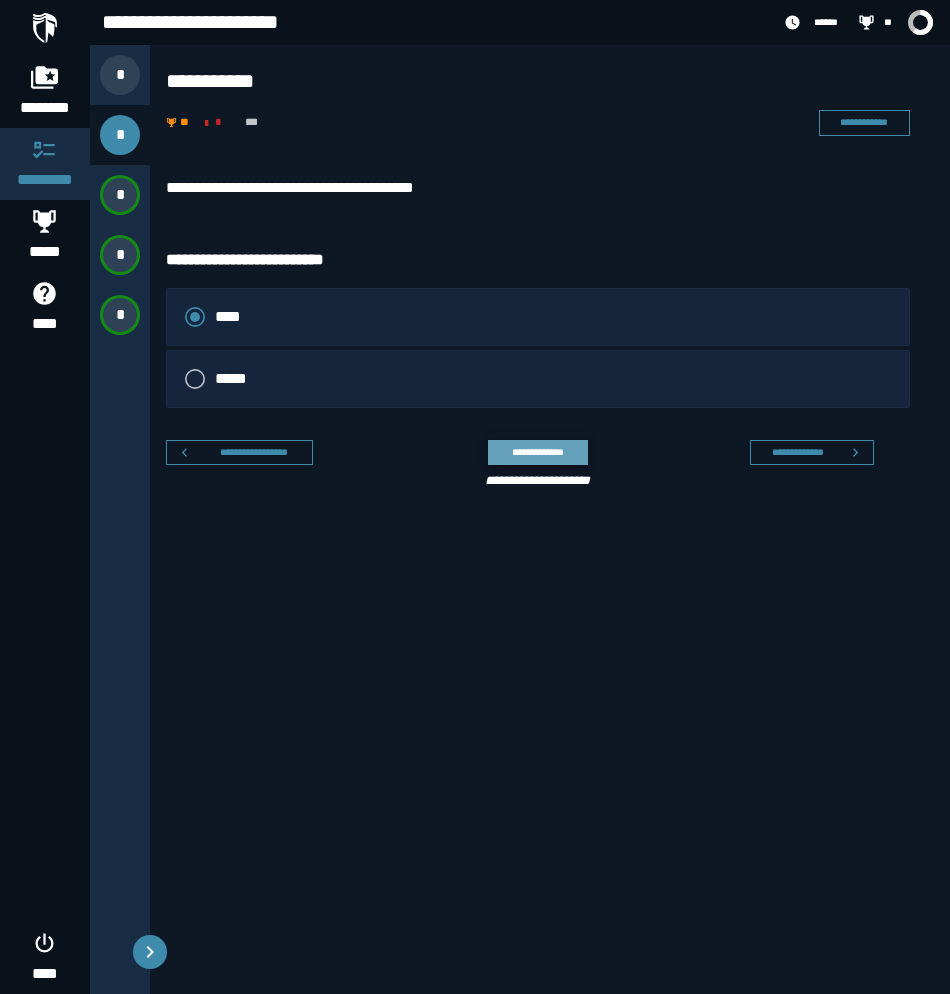 click on "**********" at bounding box center [537, 452] 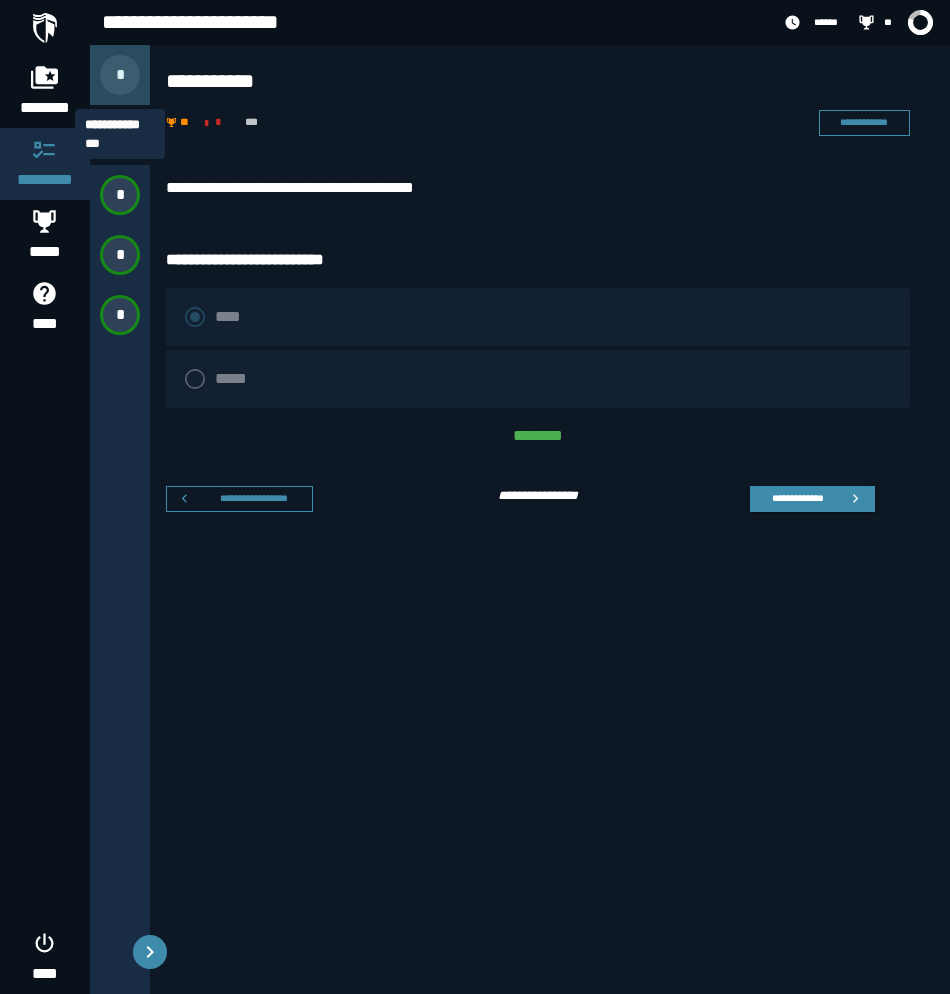 click on "*" at bounding box center (120, 75) 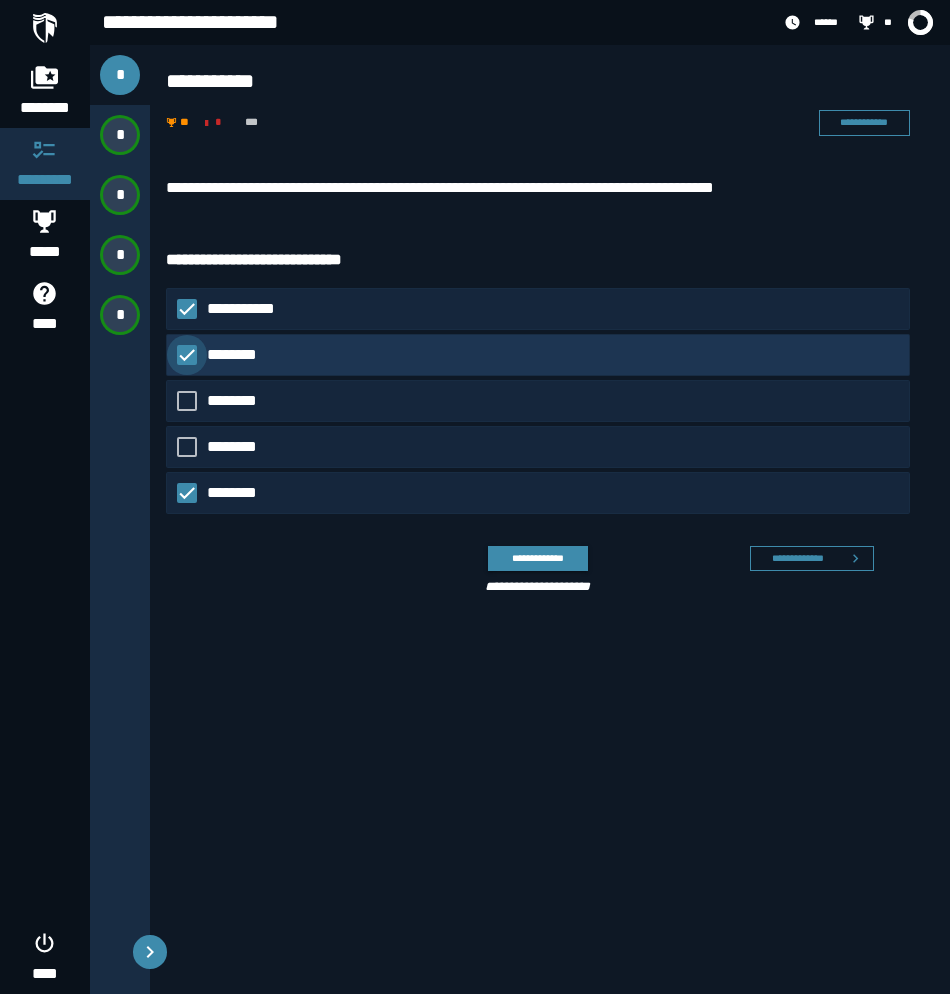 click on "********" at bounding box center [237, 355] 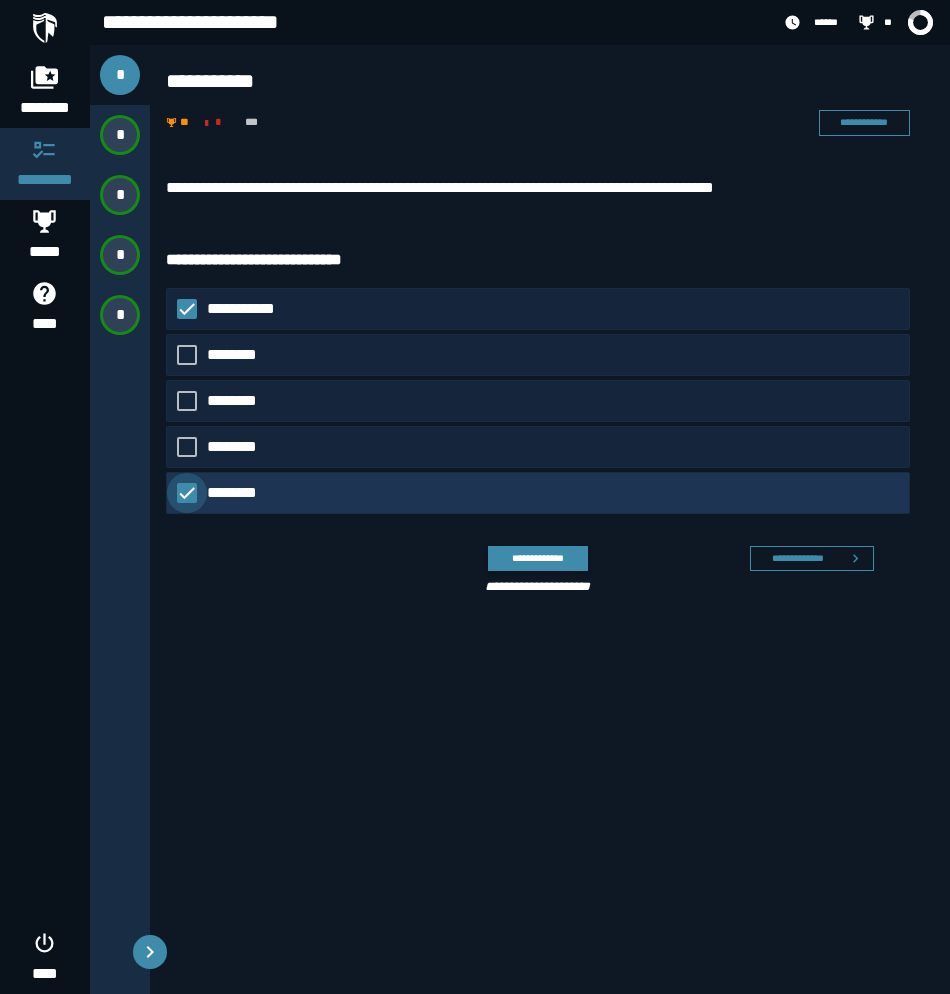 click on "********" 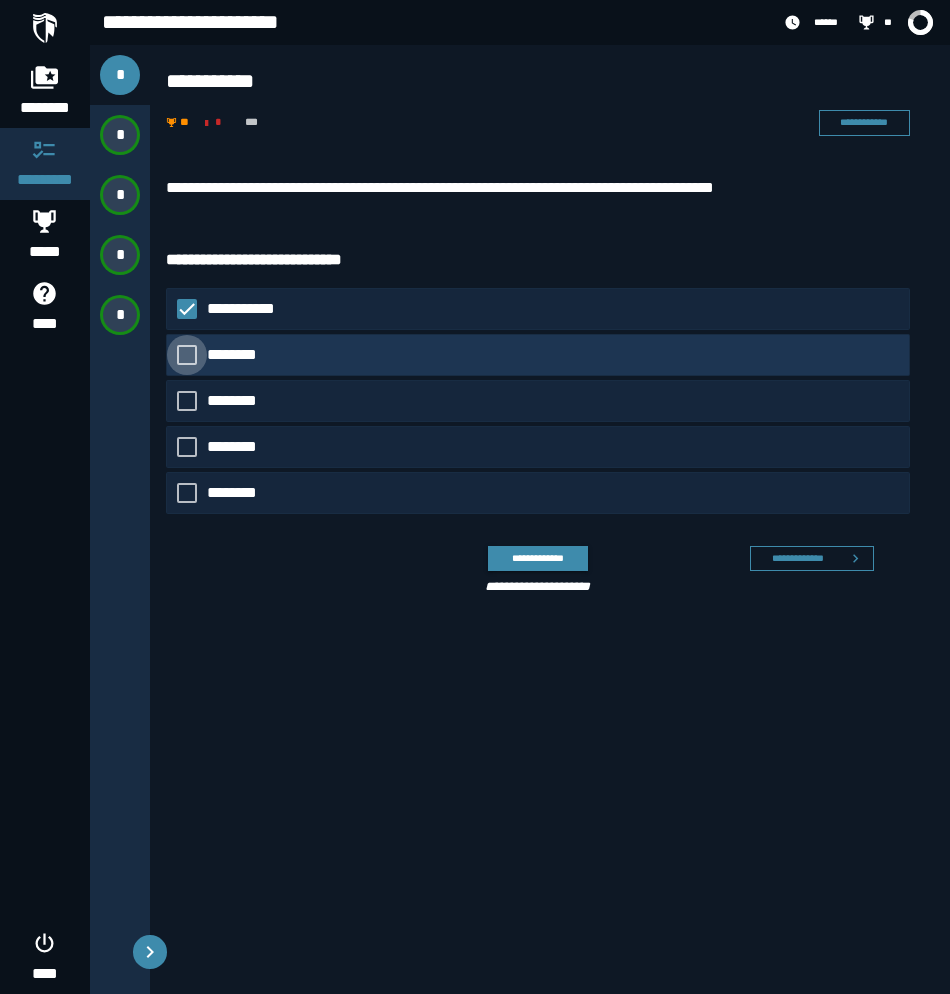 click on "********" 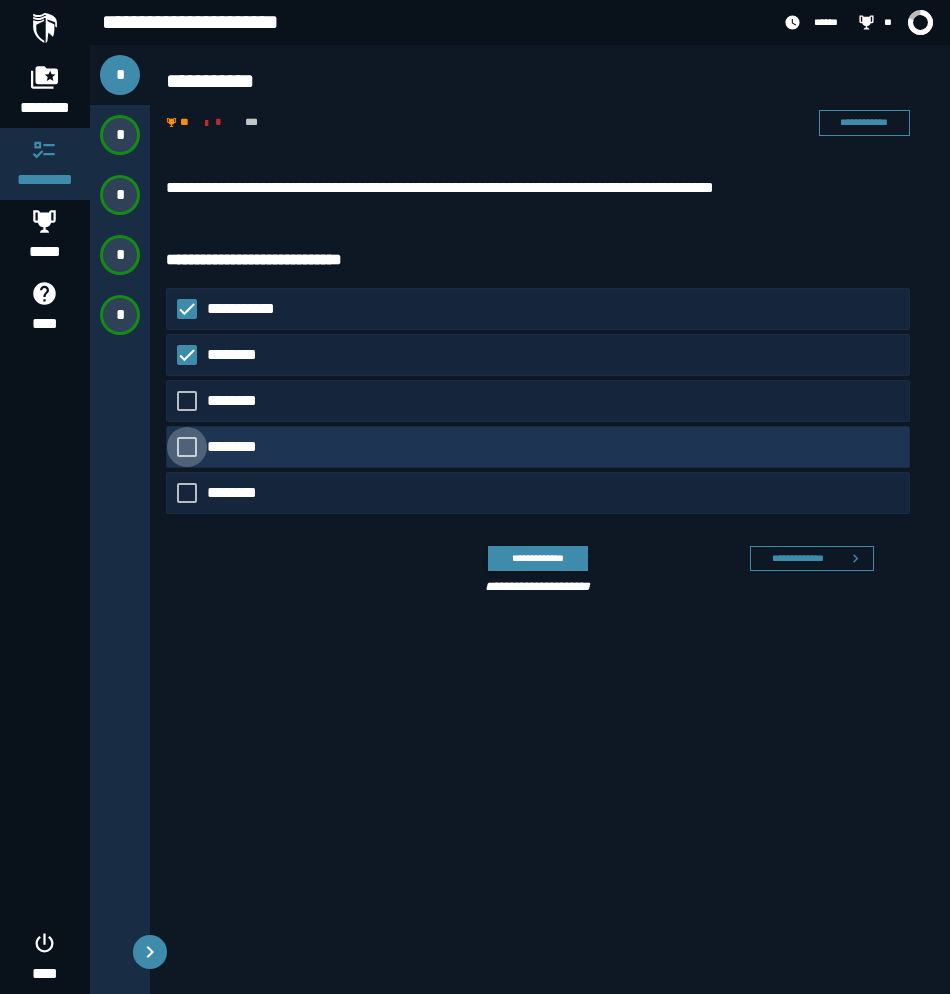 click on "********" at bounding box center [237, 447] 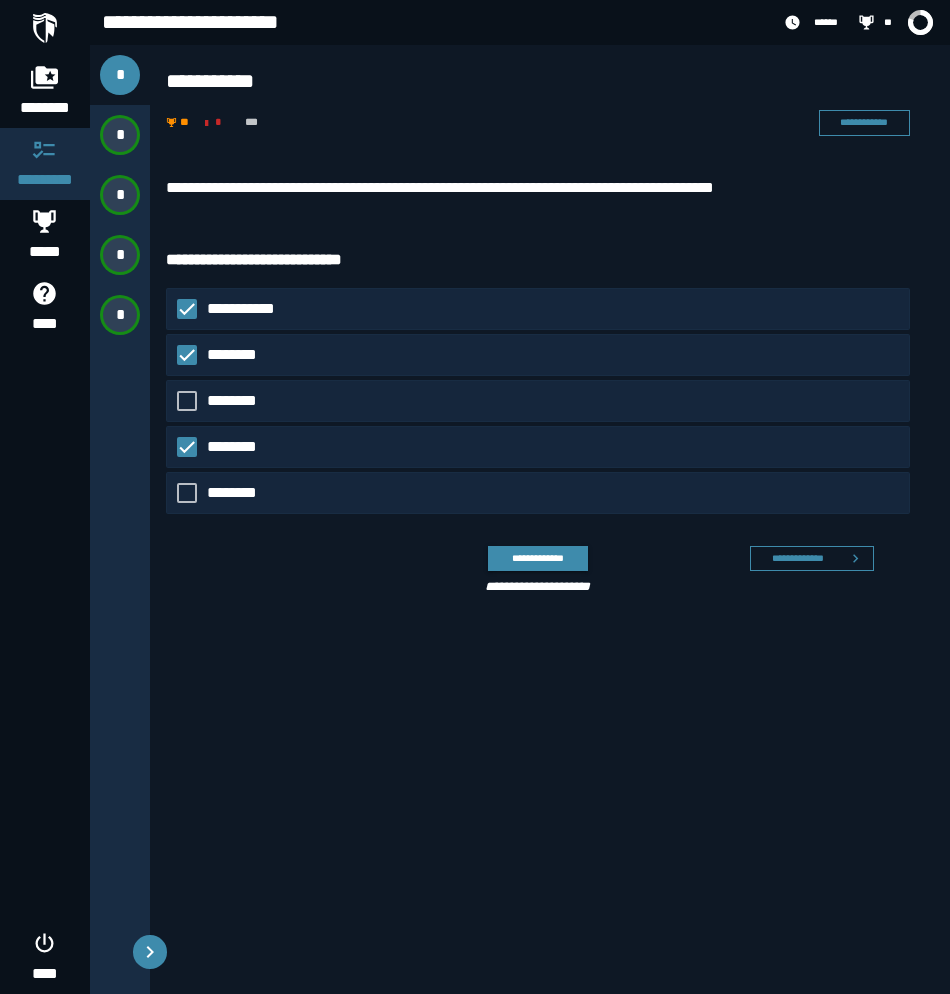 click on "**********" at bounding box center [550, 390] 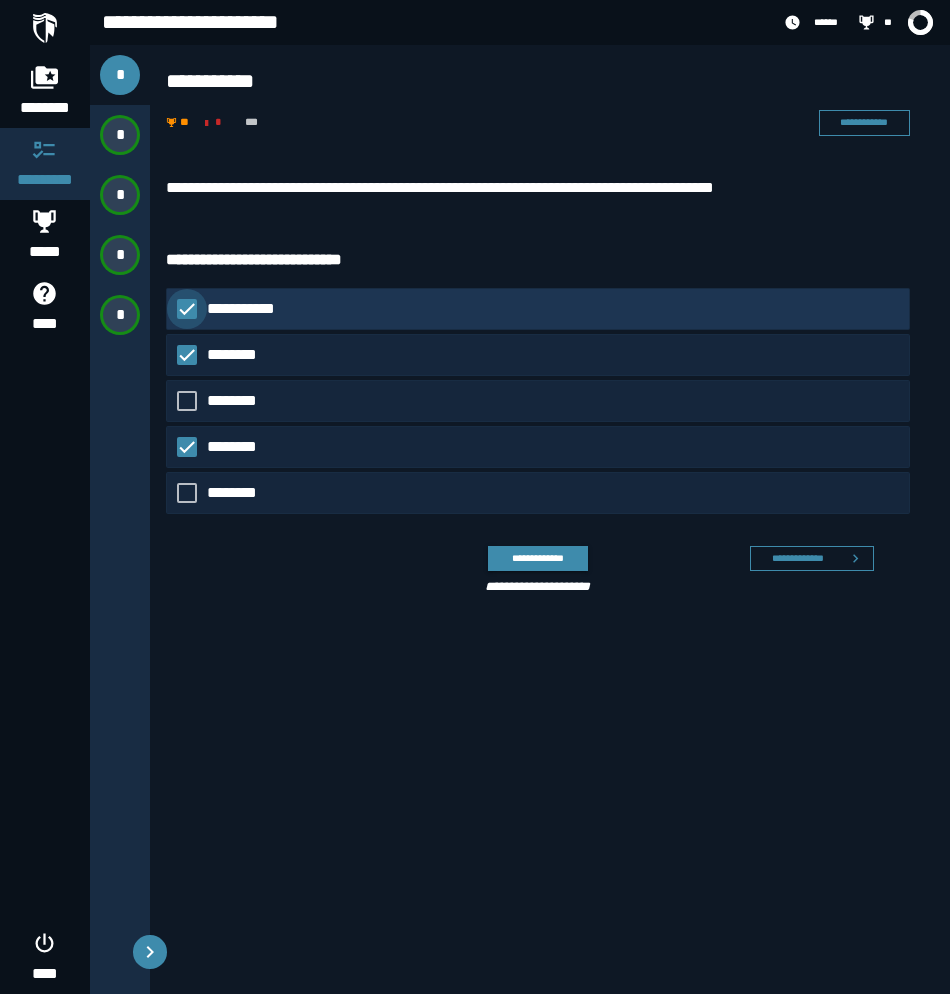 click on "**********" at bounding box center [245, 309] 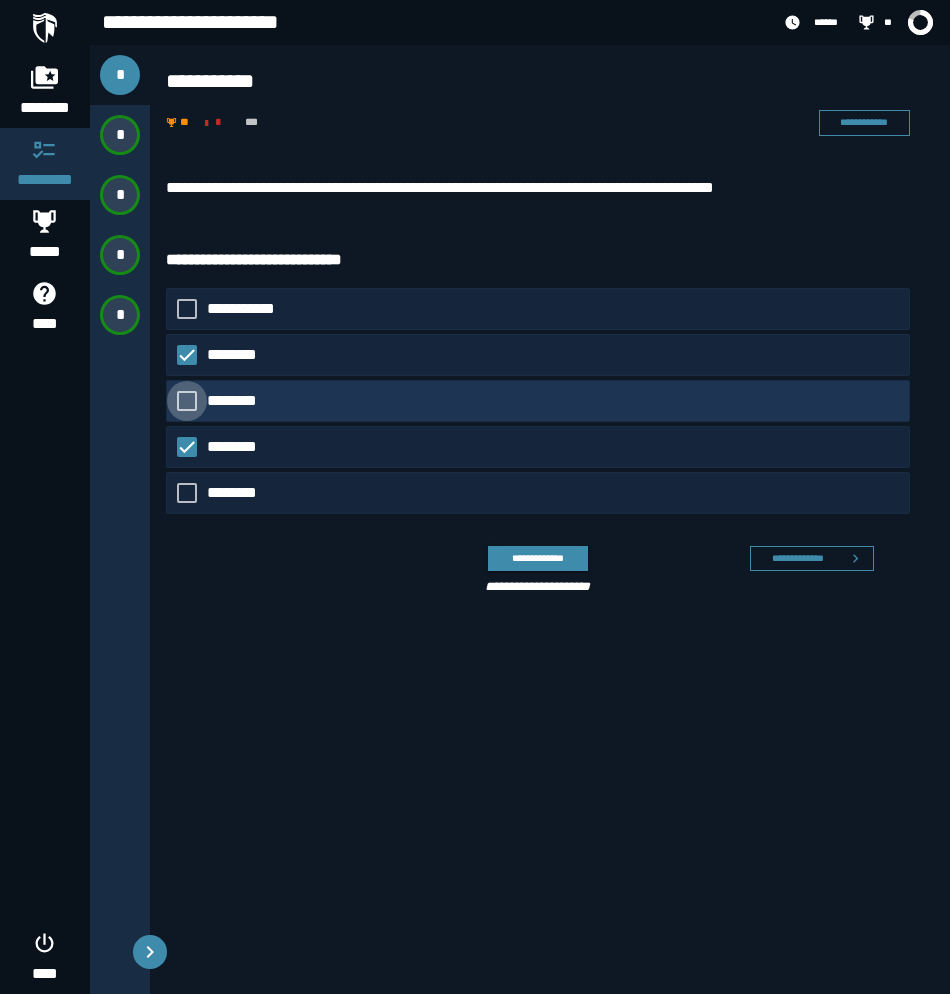 click on "********" at bounding box center [236, 401] 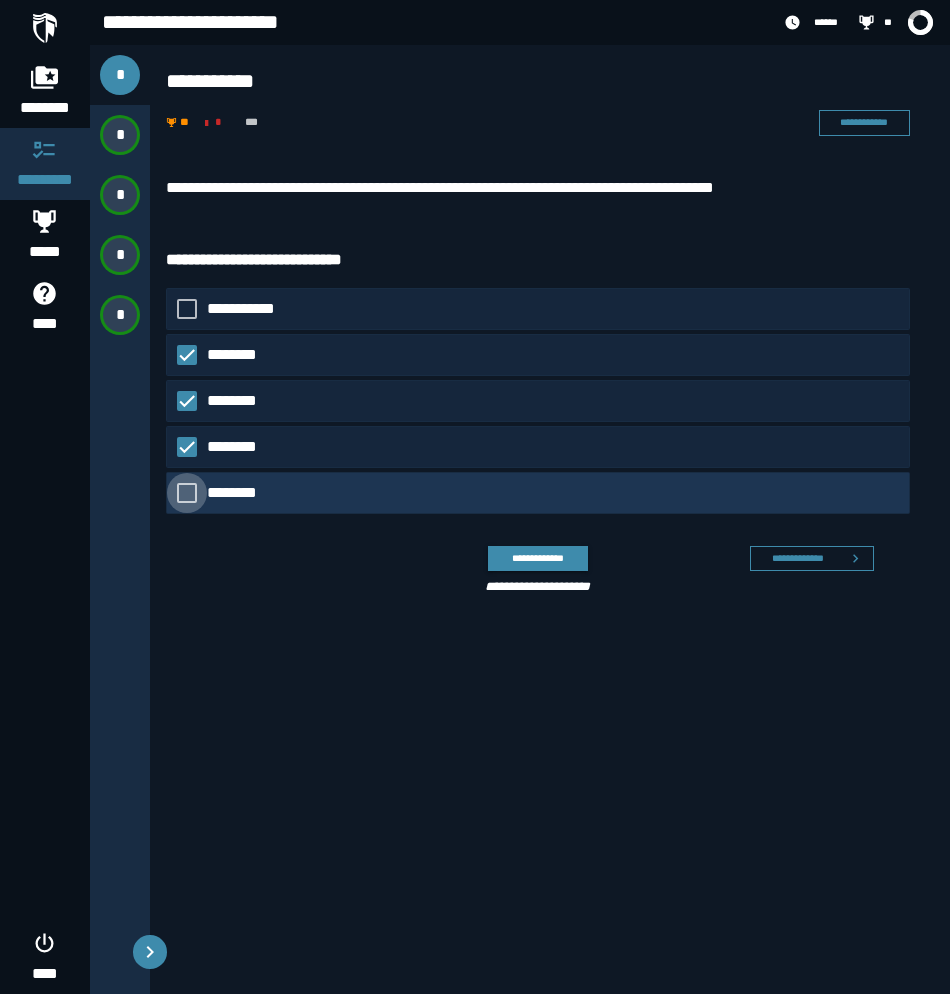 click at bounding box center (187, 493) 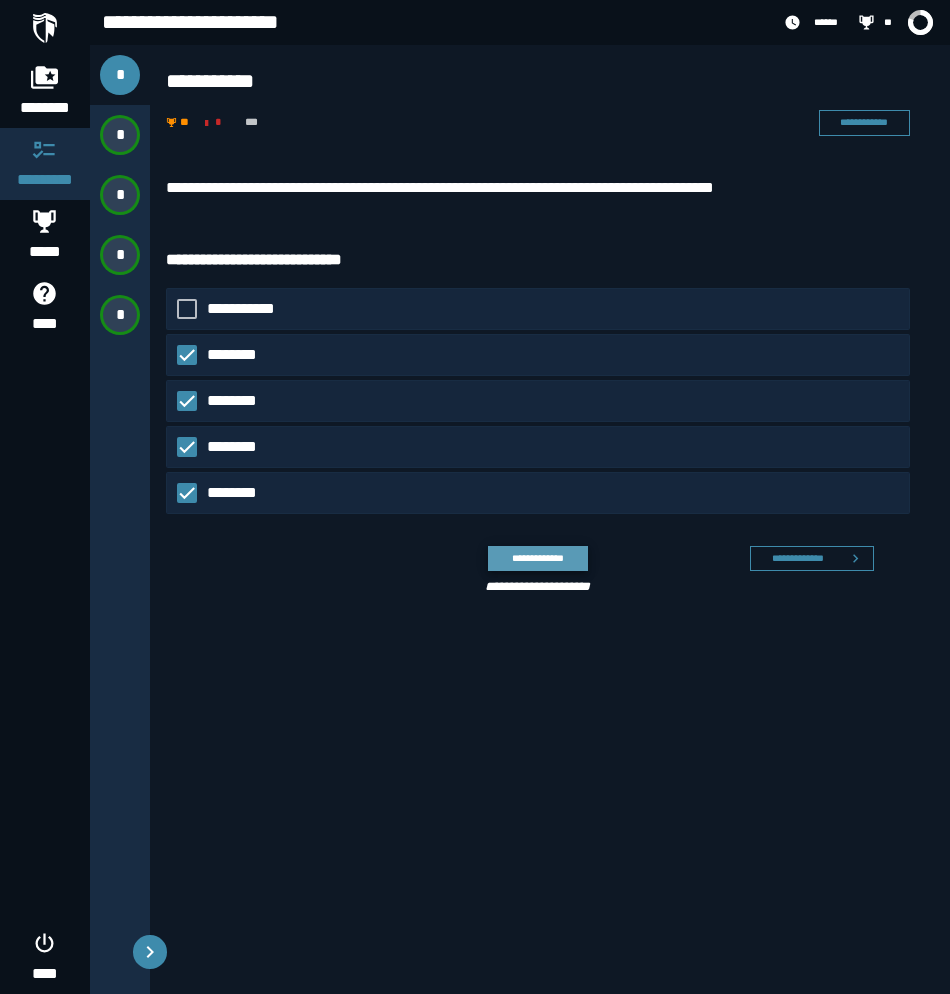click on "**********" at bounding box center [537, 558] 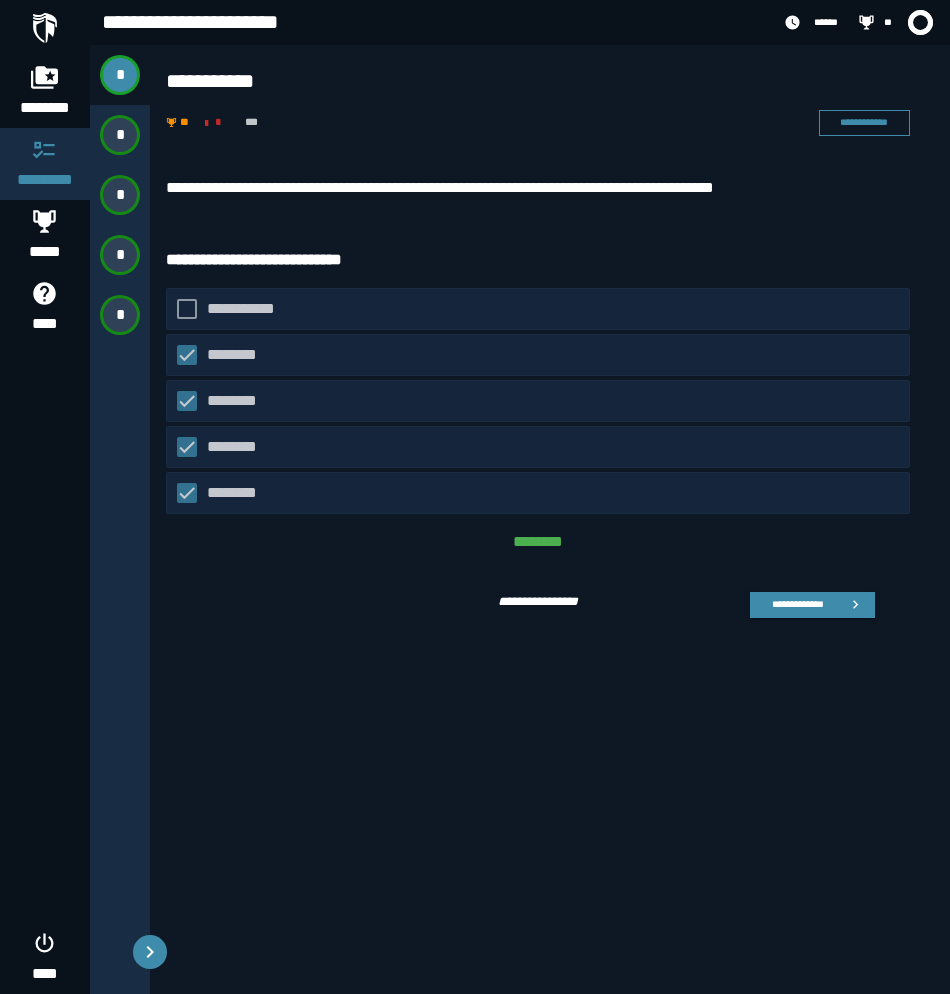 click on "**********" at bounding box center [550, 565] 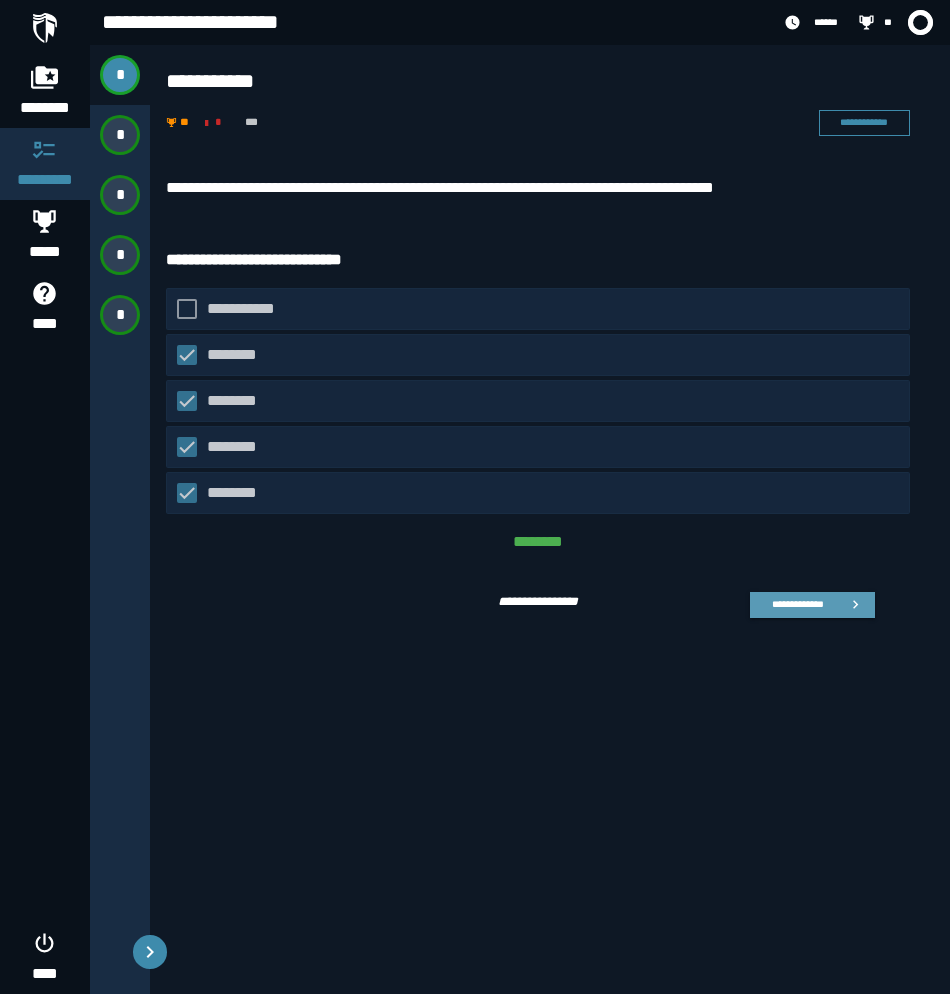 click on "**********" at bounding box center [812, 605] 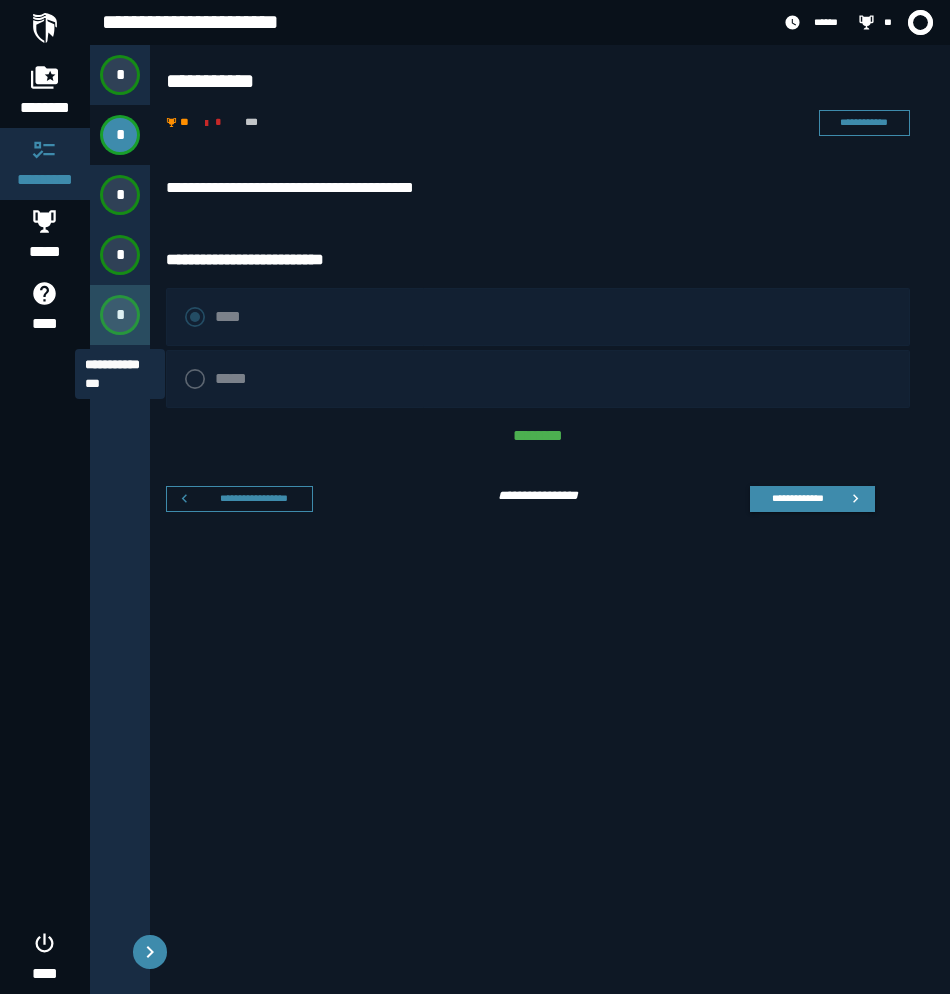 click on "*" at bounding box center (120, 315) 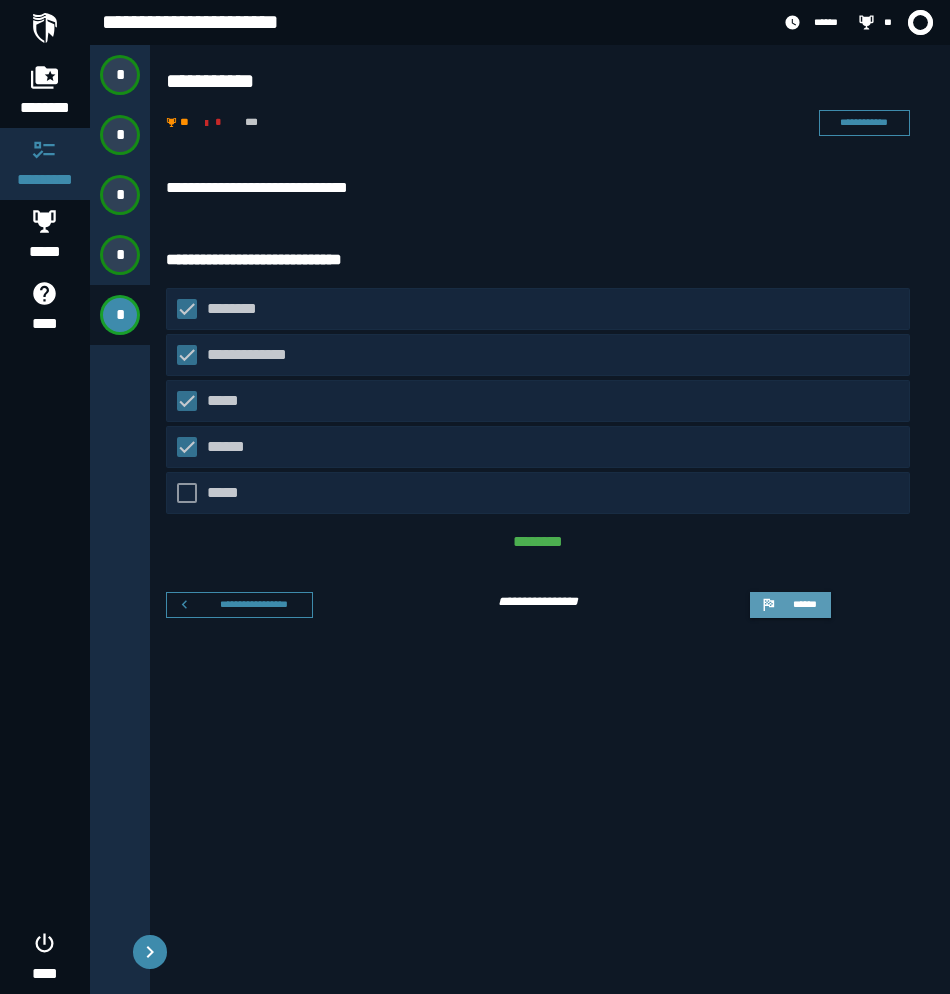 click on "******" at bounding box center (790, 605) 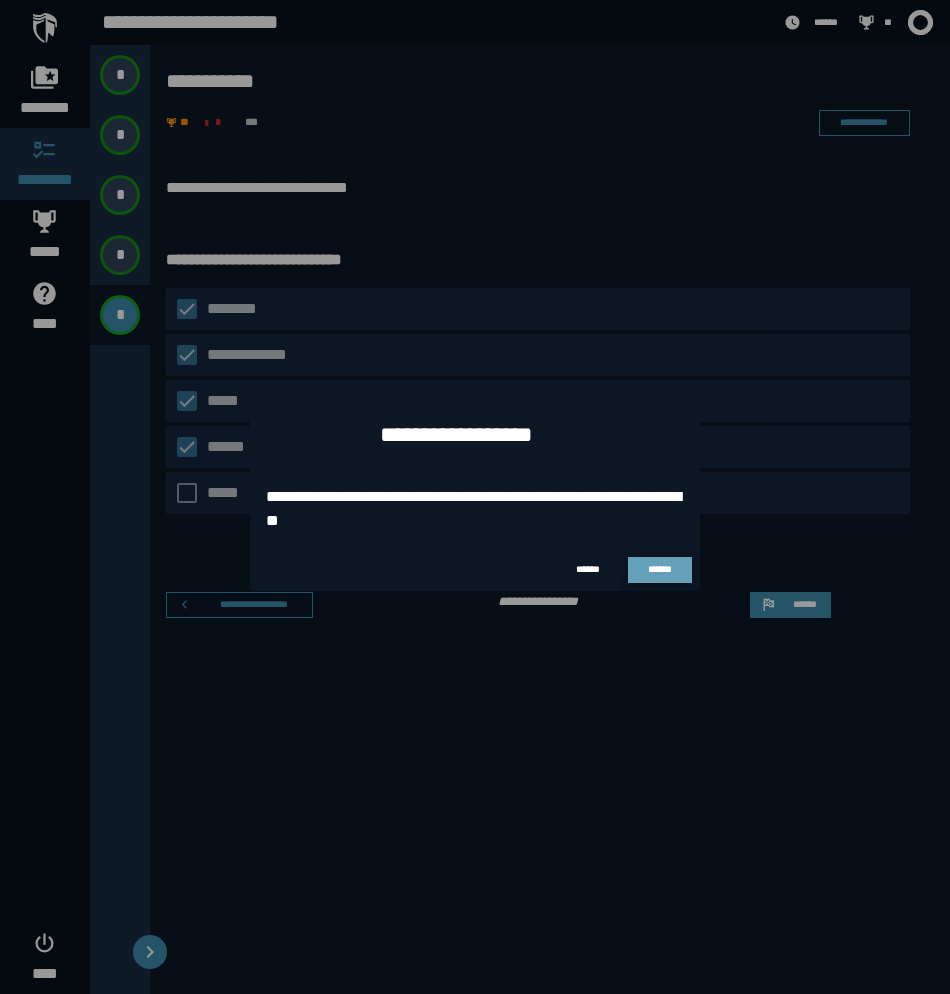 click on "******" at bounding box center [660, 569] 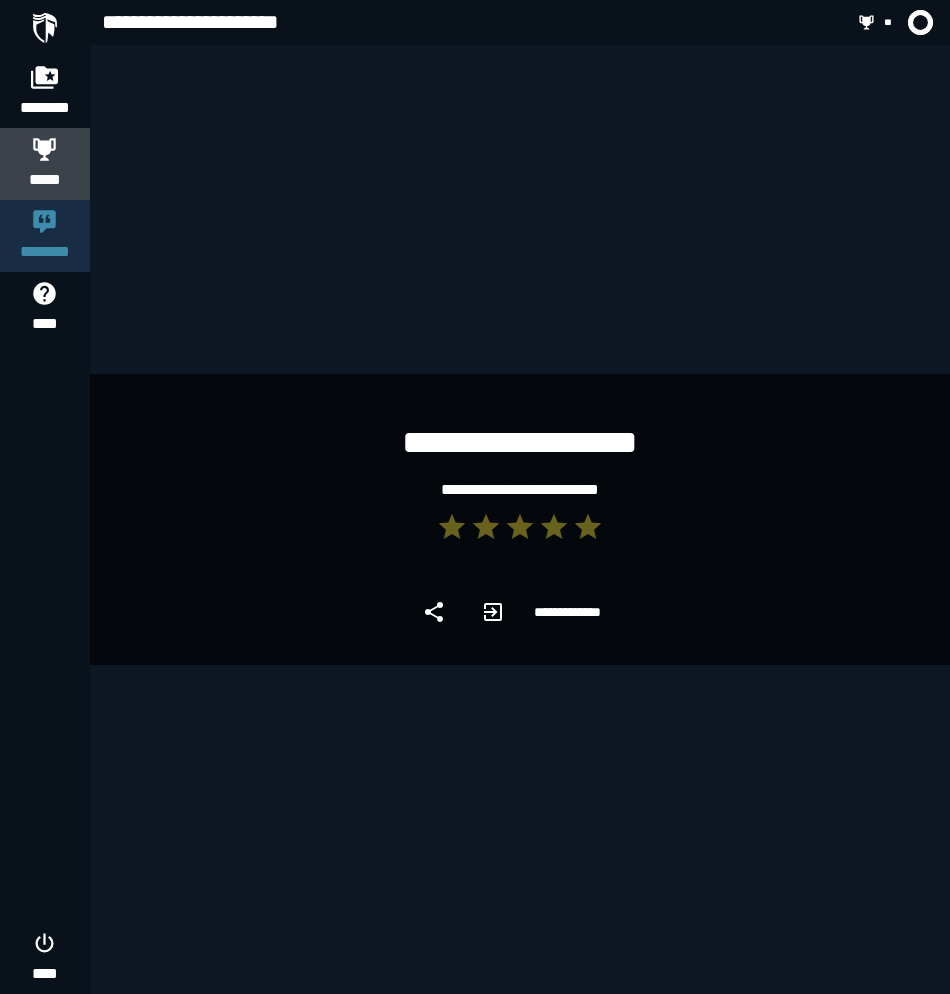 click 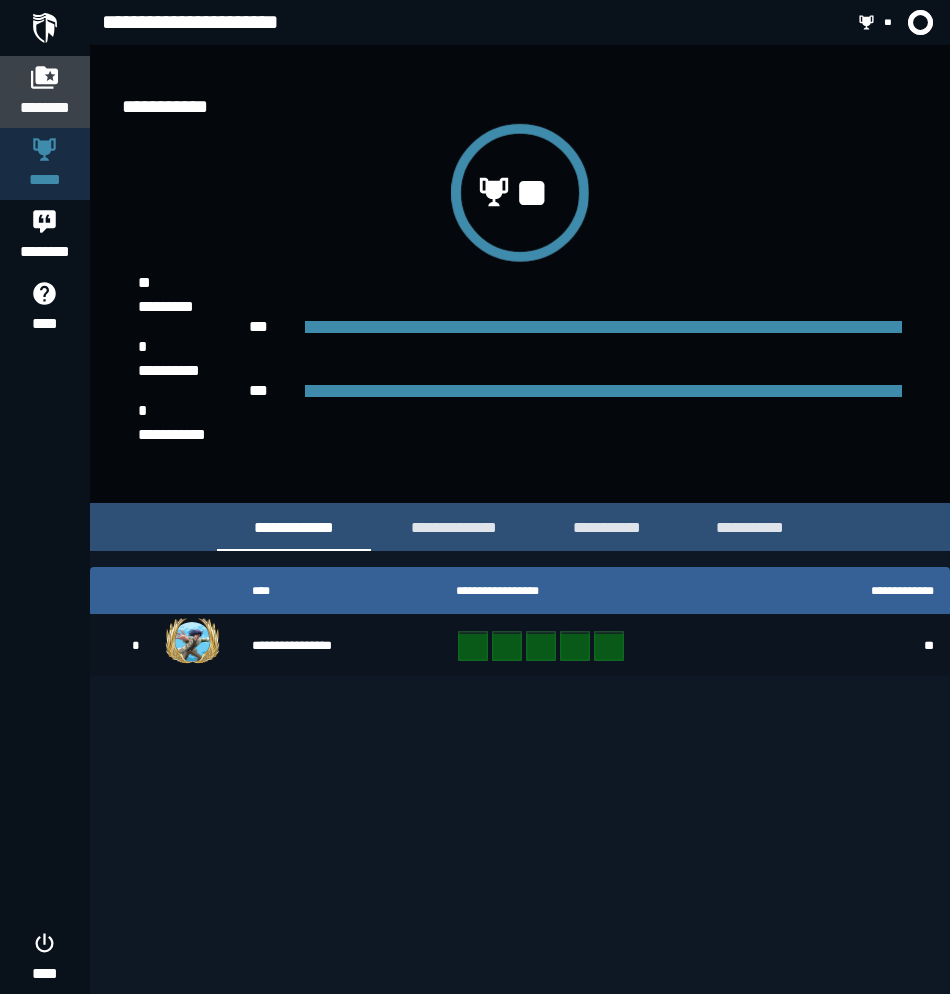 click 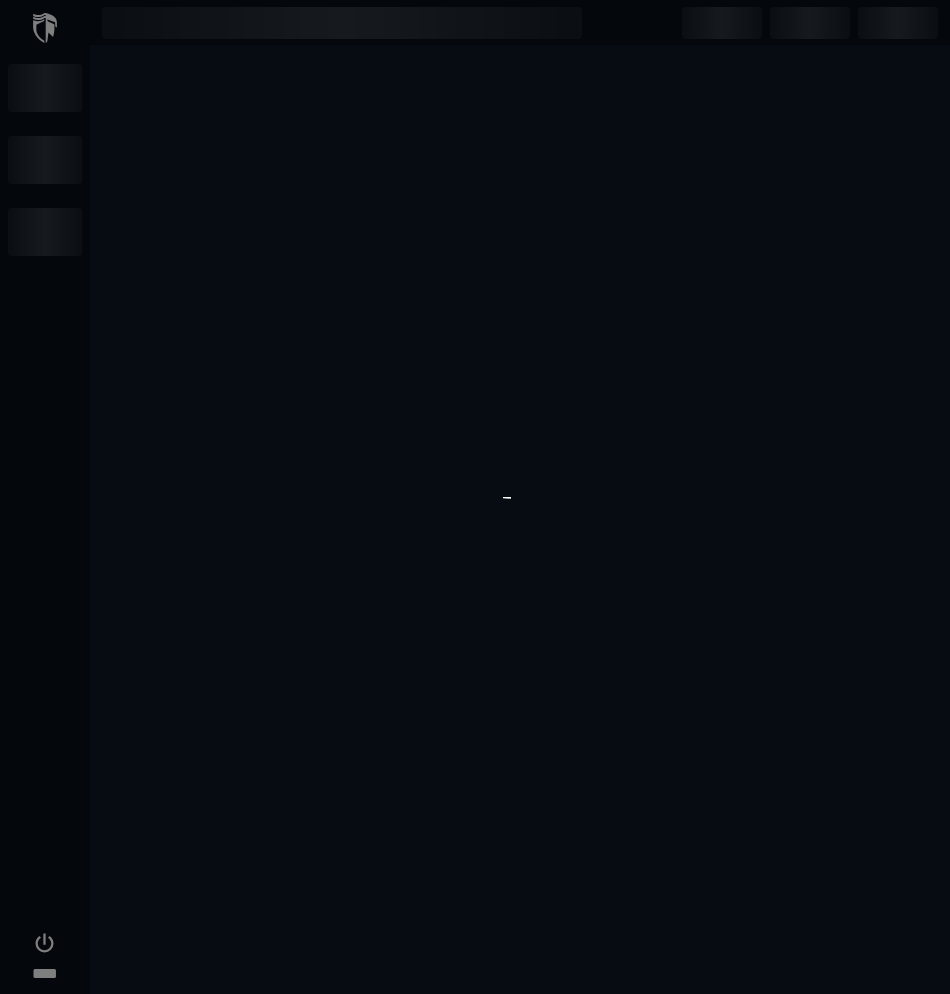 scroll, scrollTop: 0, scrollLeft: 0, axis: both 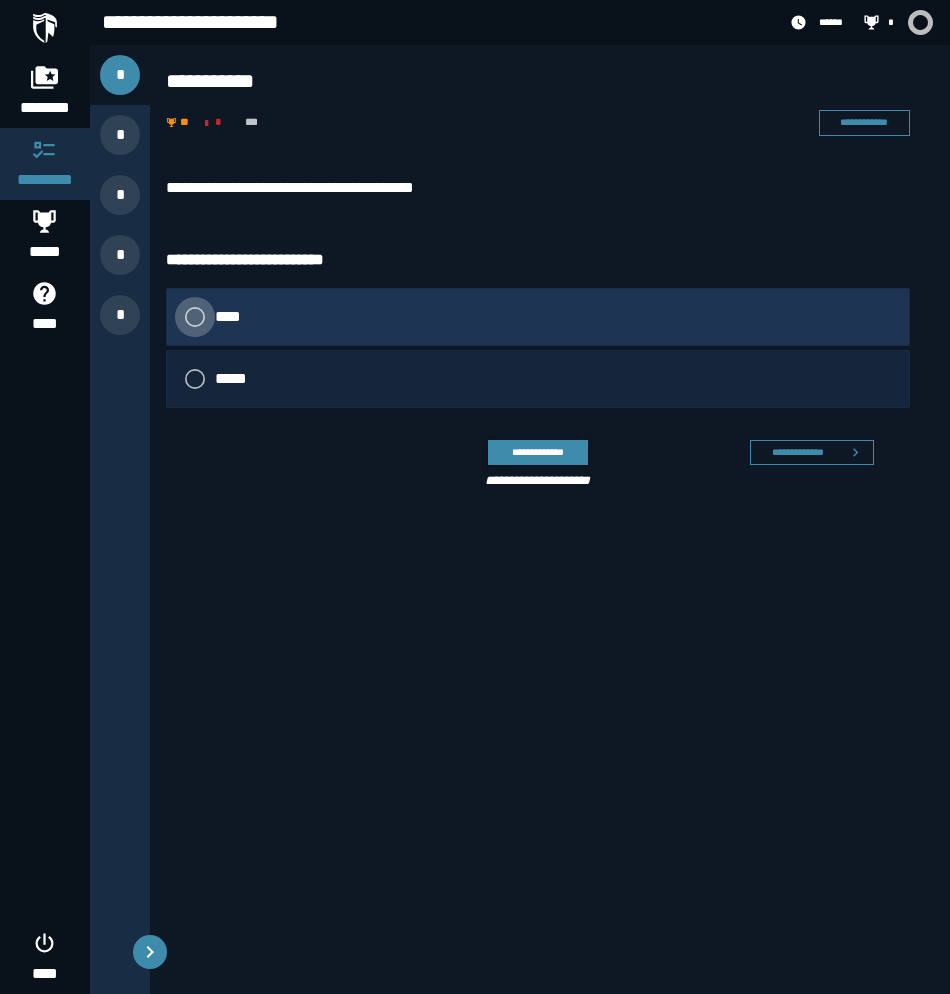 click on "****" at bounding box center [231, 317] 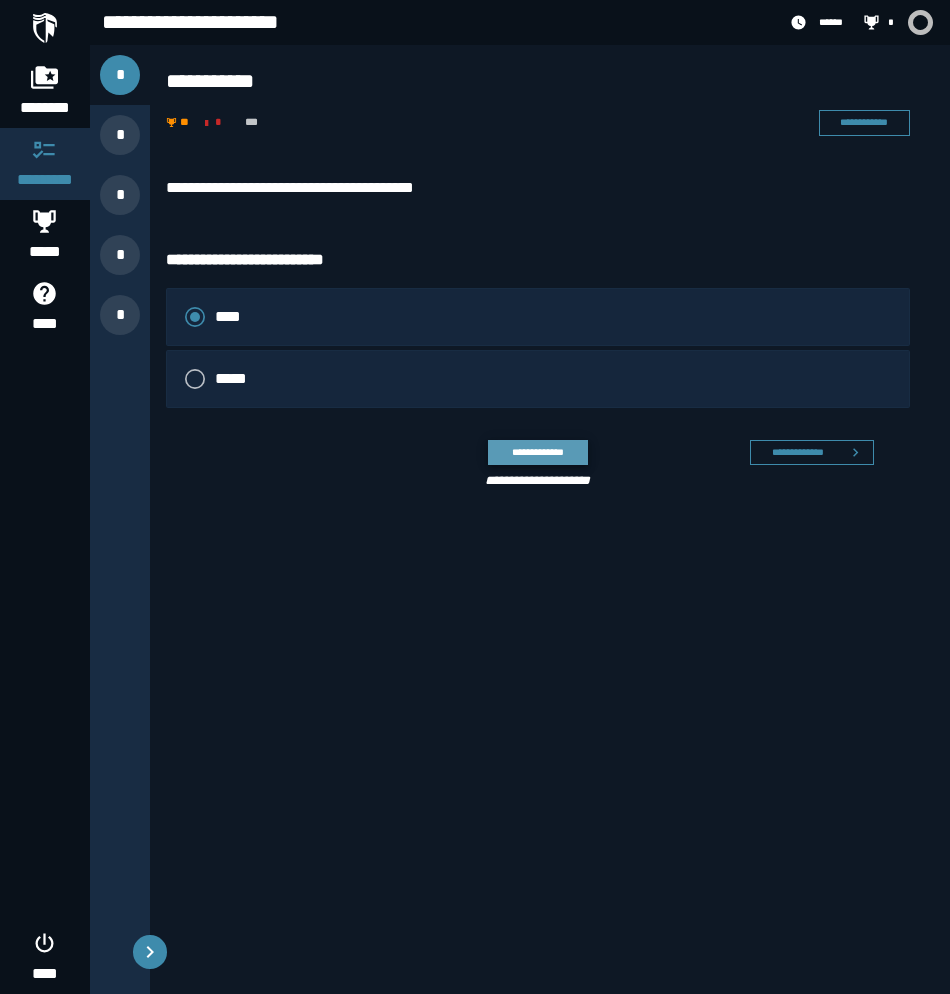 click on "**********" at bounding box center (537, 452) 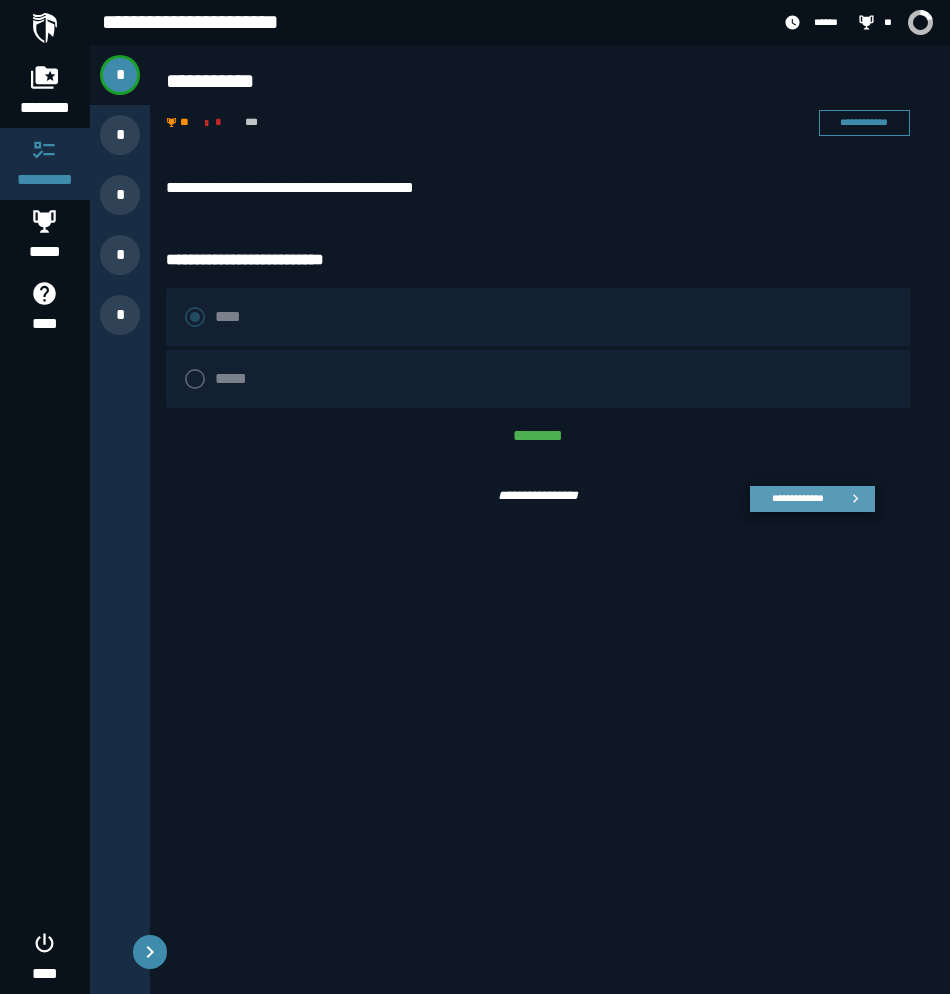 click on "**********" at bounding box center (797, 498) 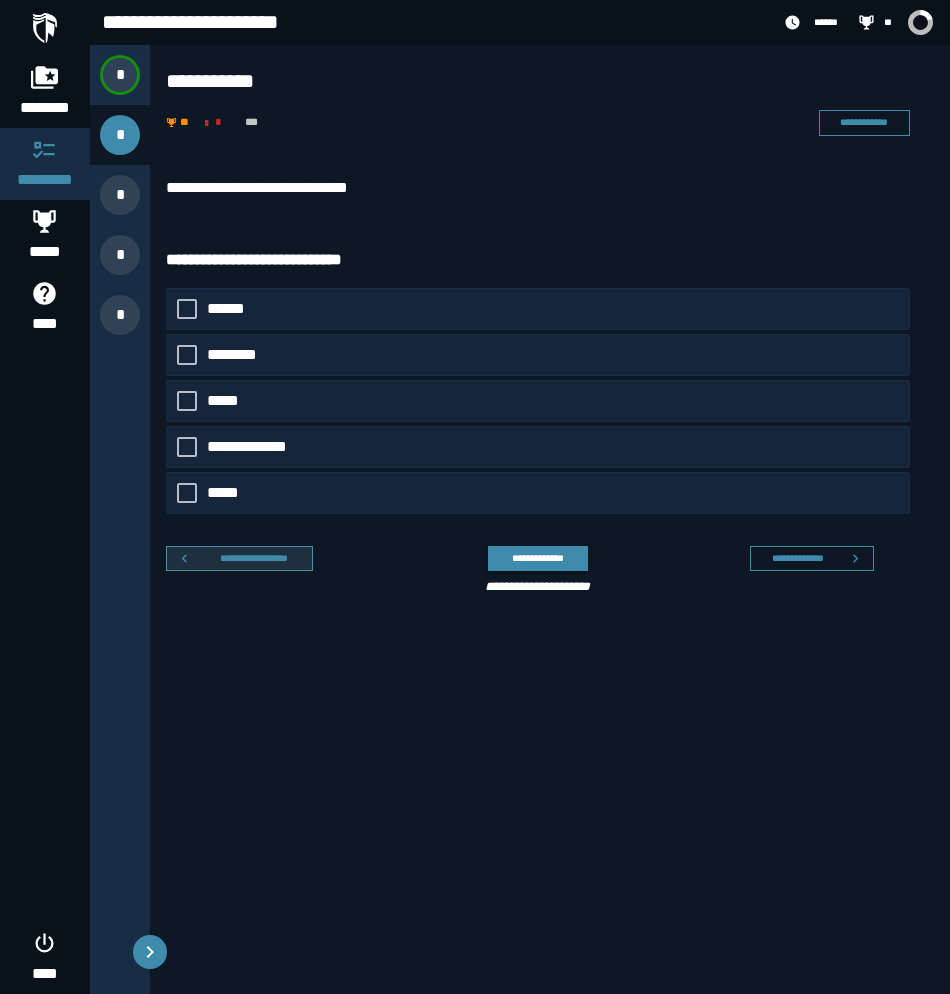 click on "**********" at bounding box center [254, 558] 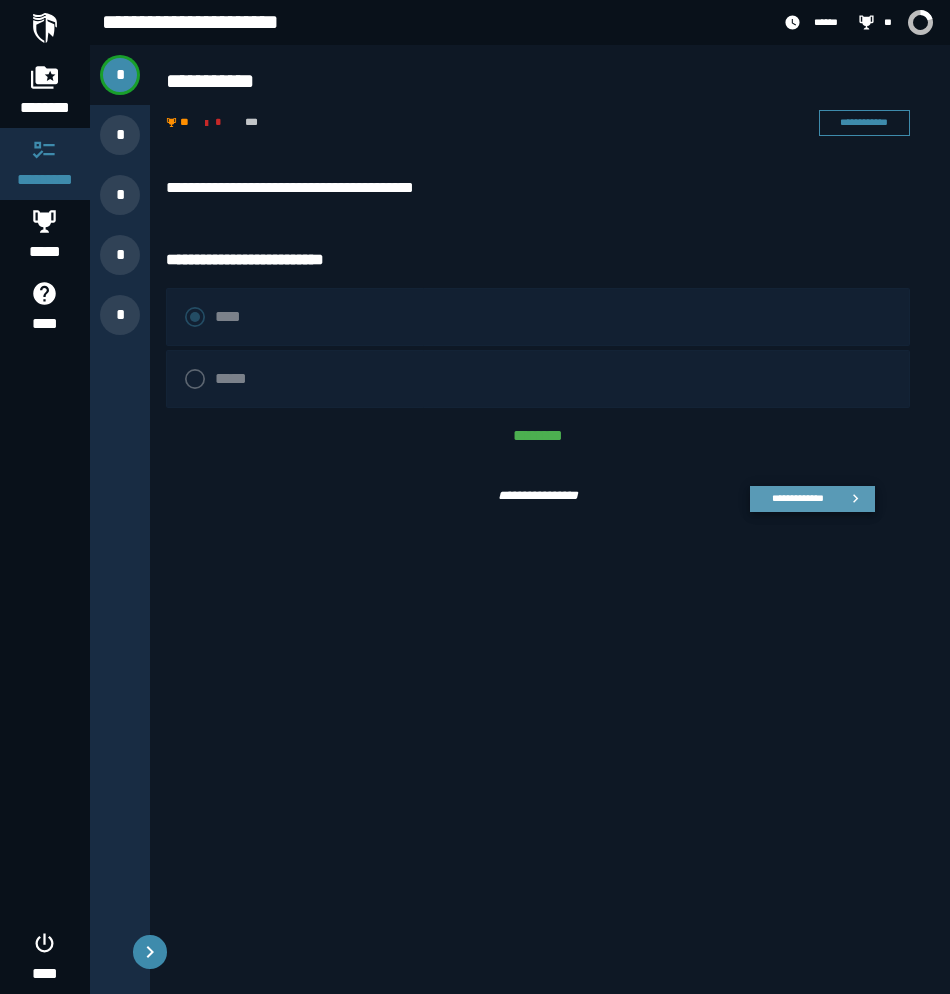 click on "**********" at bounding box center (797, 498) 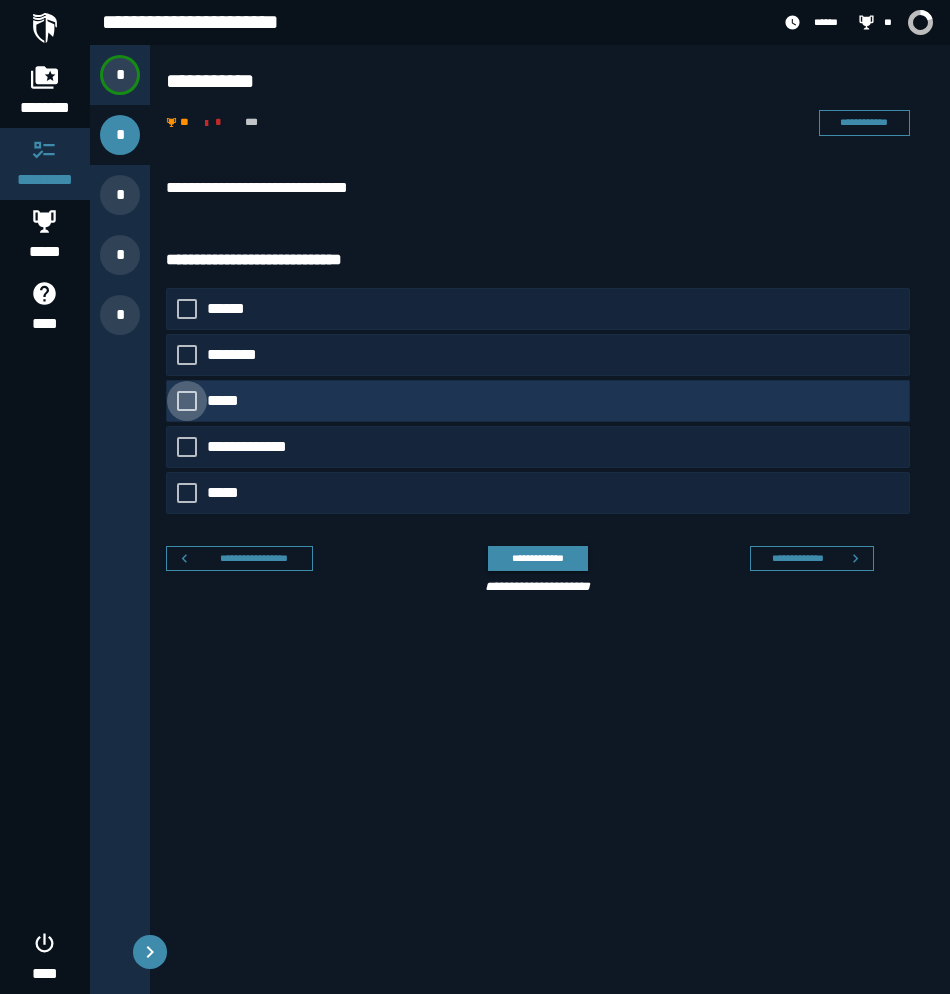 click on "*****" 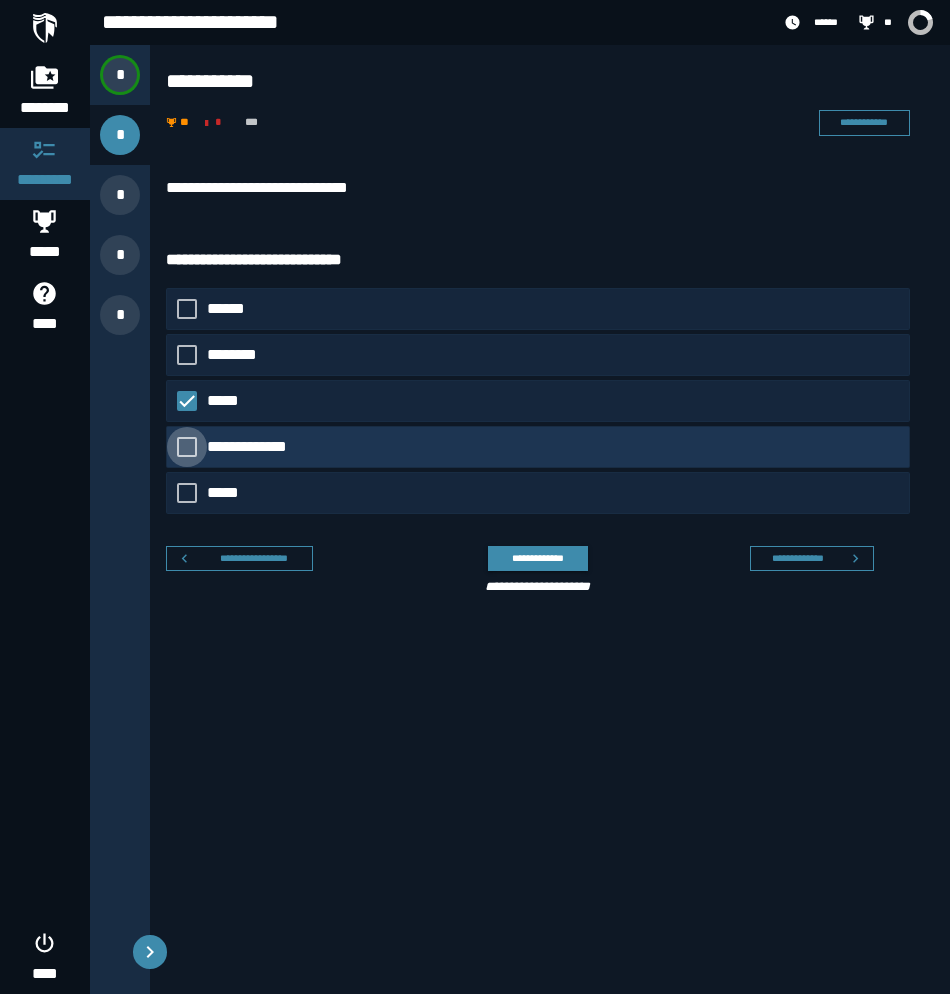 click at bounding box center (187, 447) 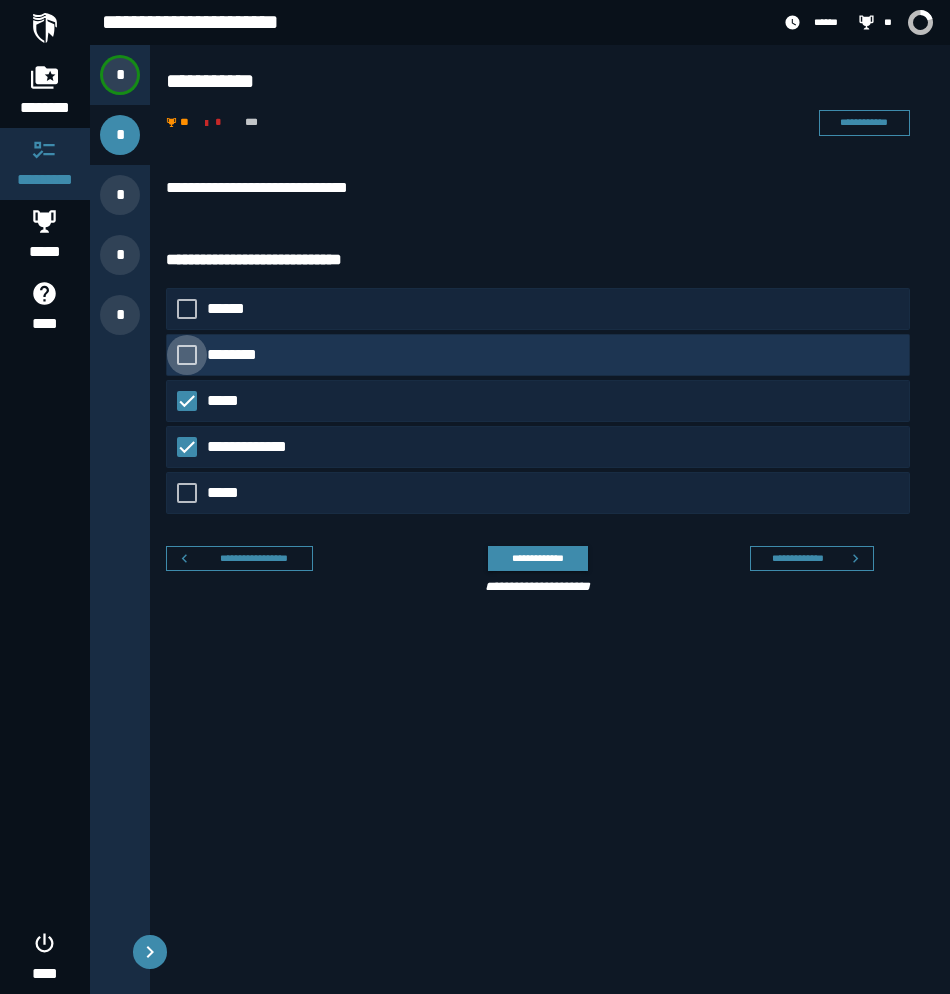 click 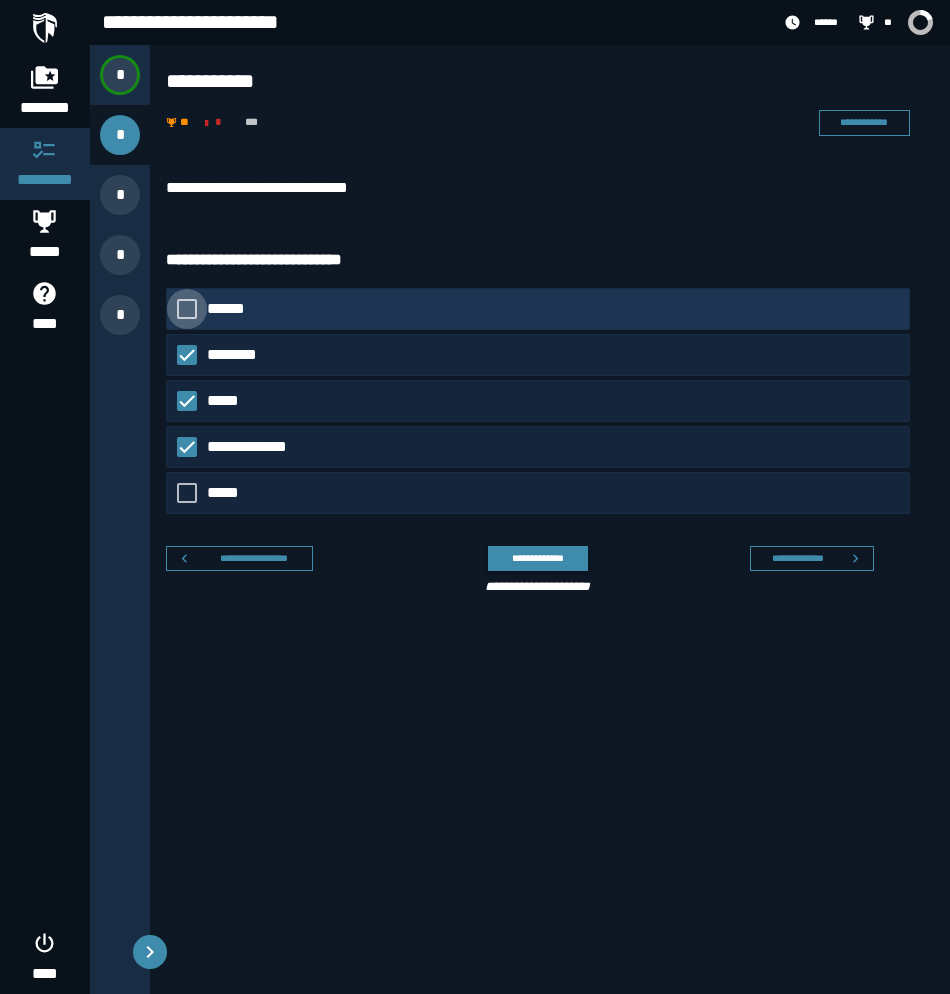 click 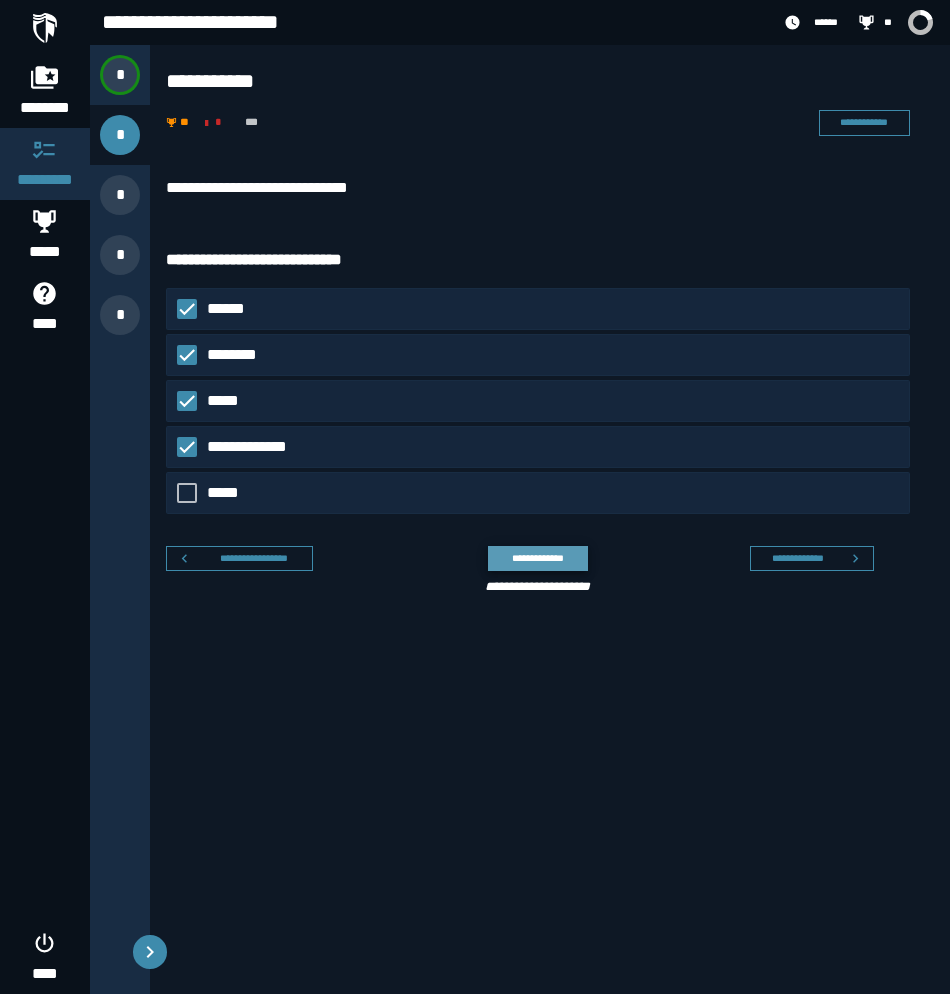 click on "**********" at bounding box center [537, 558] 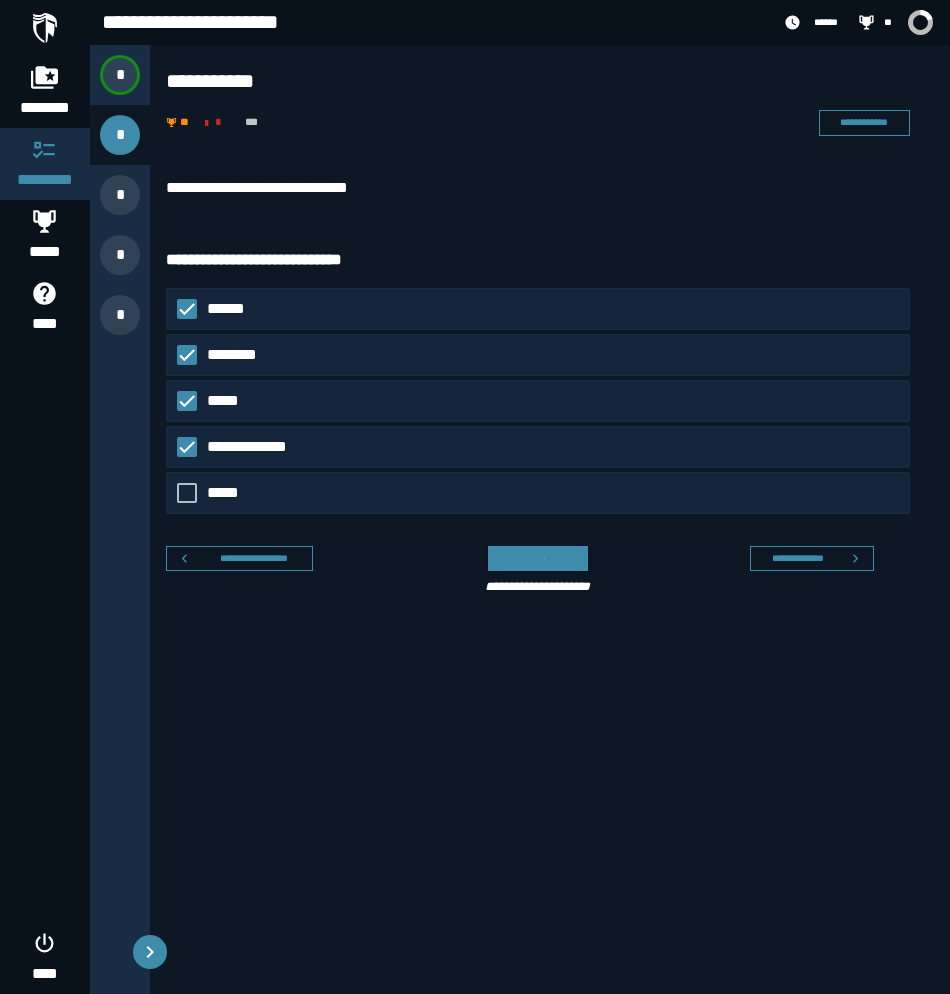 click on "**********" at bounding box center (550, 565) 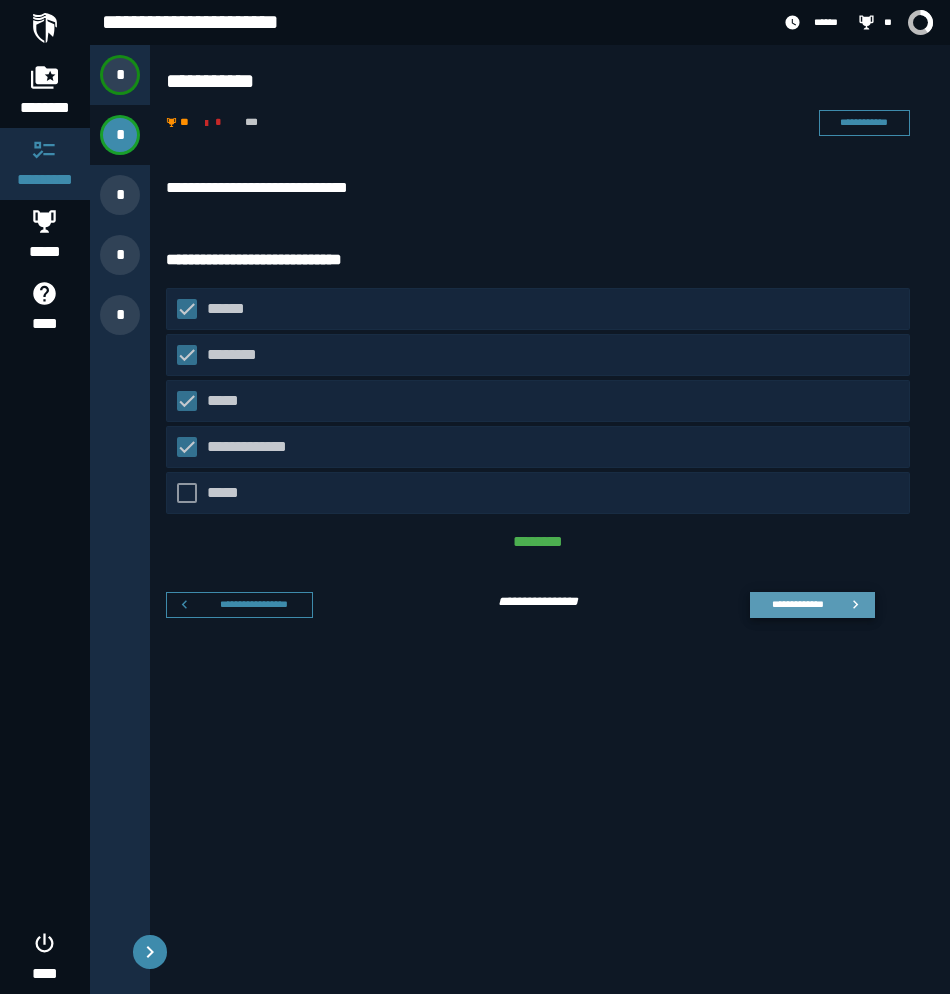 click on "**********" at bounding box center [797, 604] 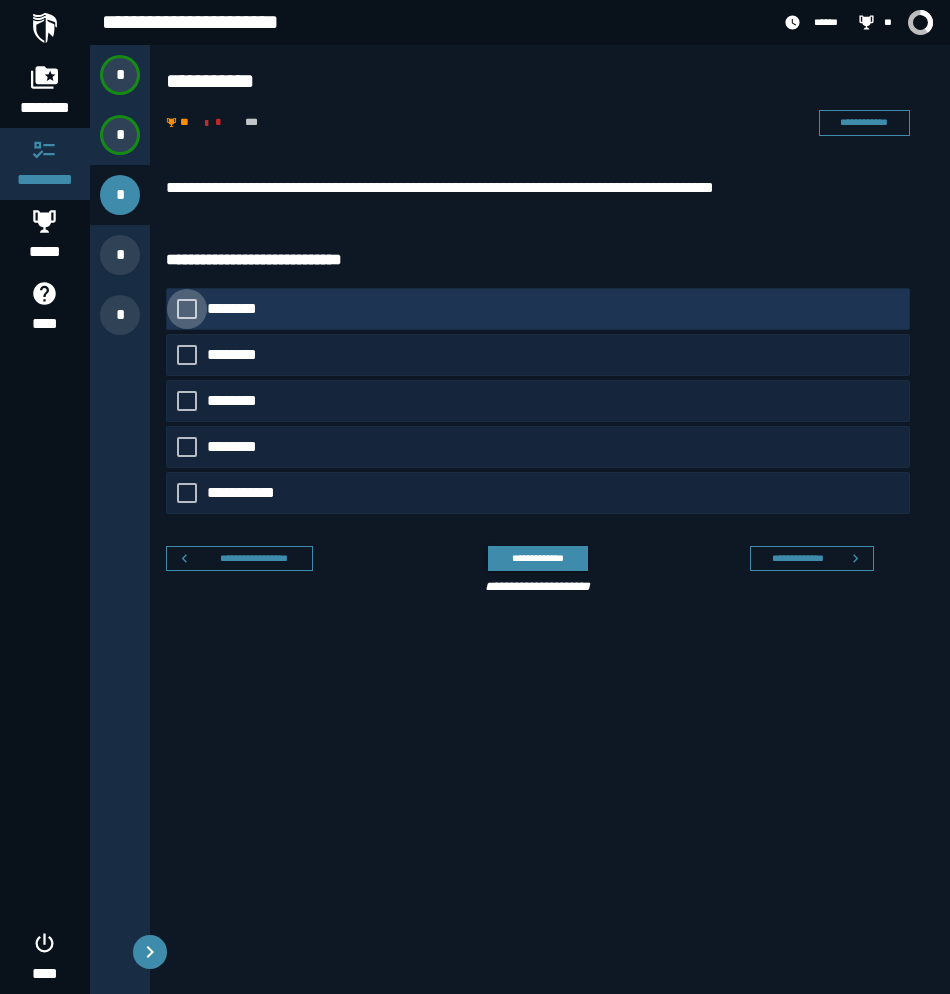 click on "********" at bounding box center (237, 309) 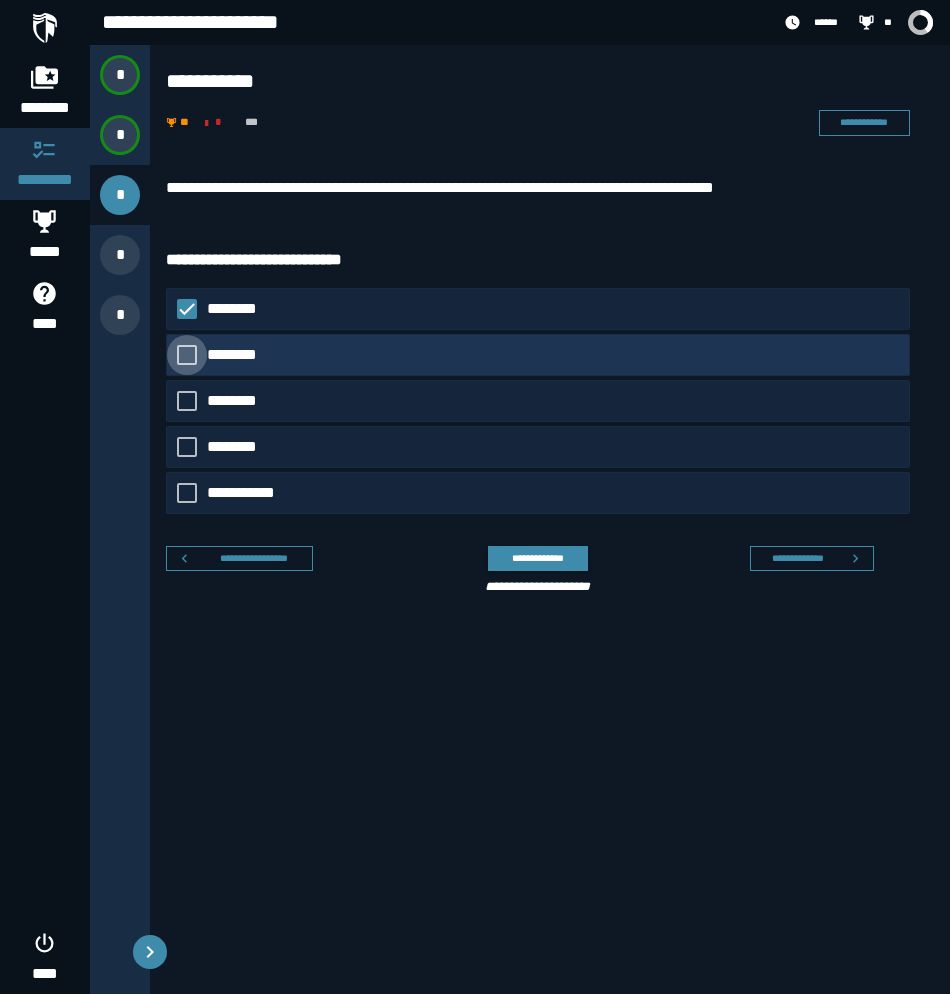 click on "********" at bounding box center [237, 355] 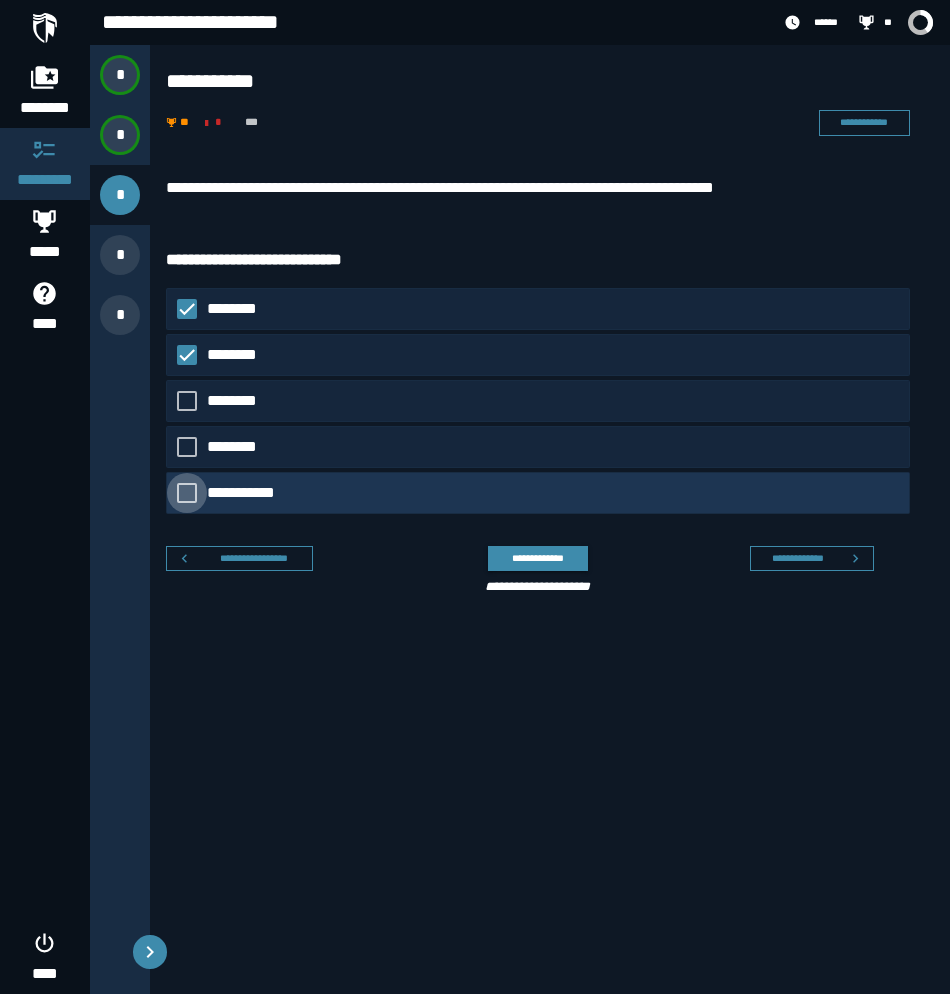 click on "**********" at bounding box center (245, 493) 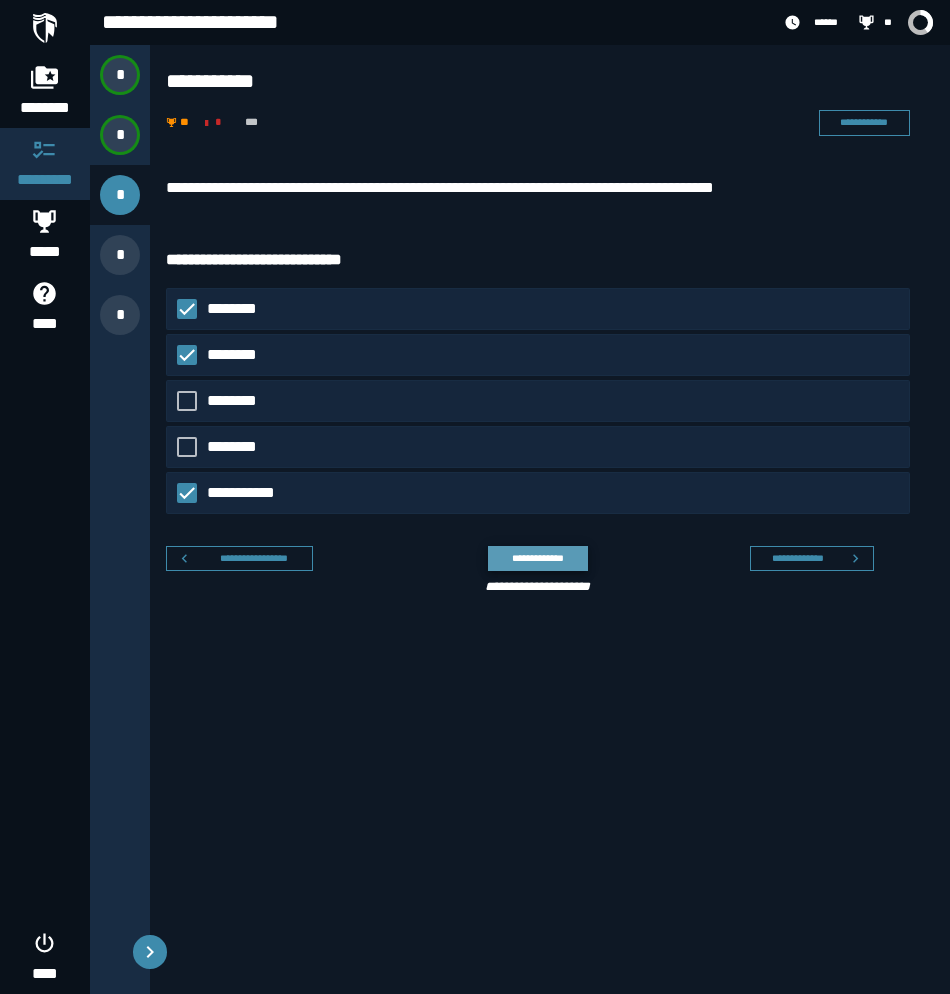 click on "**********" at bounding box center [537, 558] 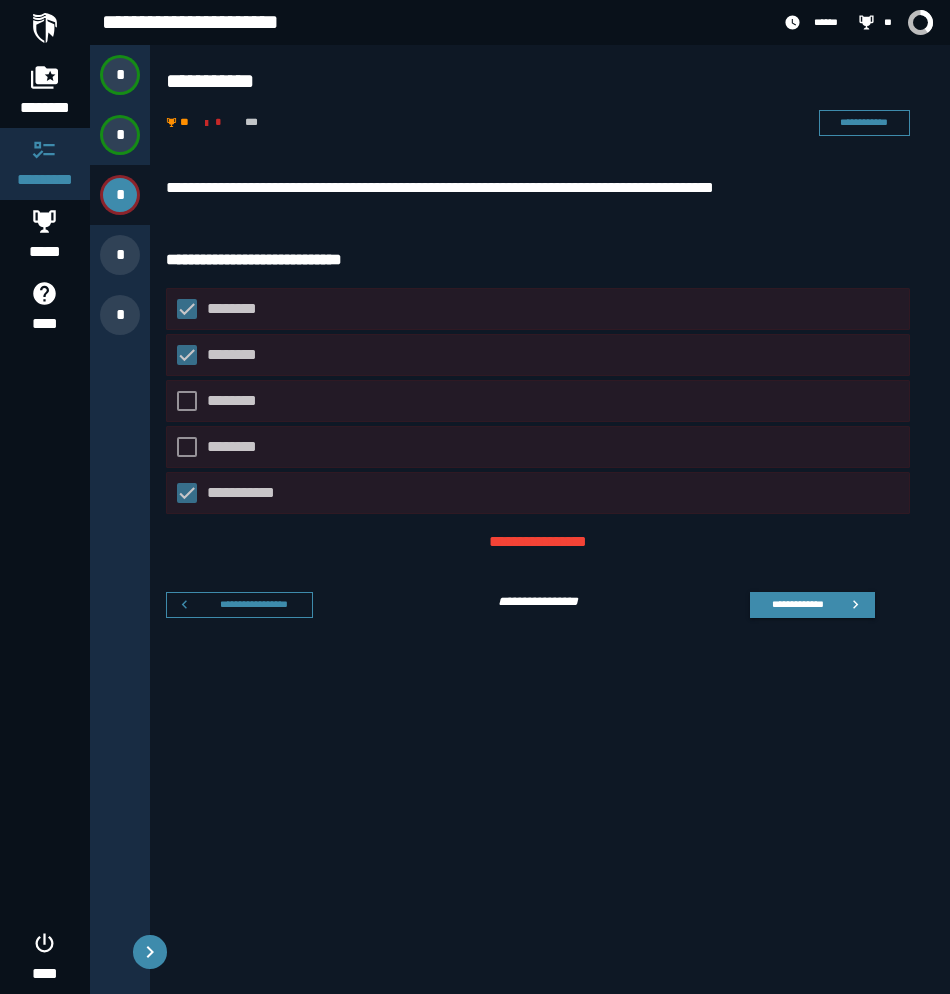 click on "**********" at bounding box center (538, 602) 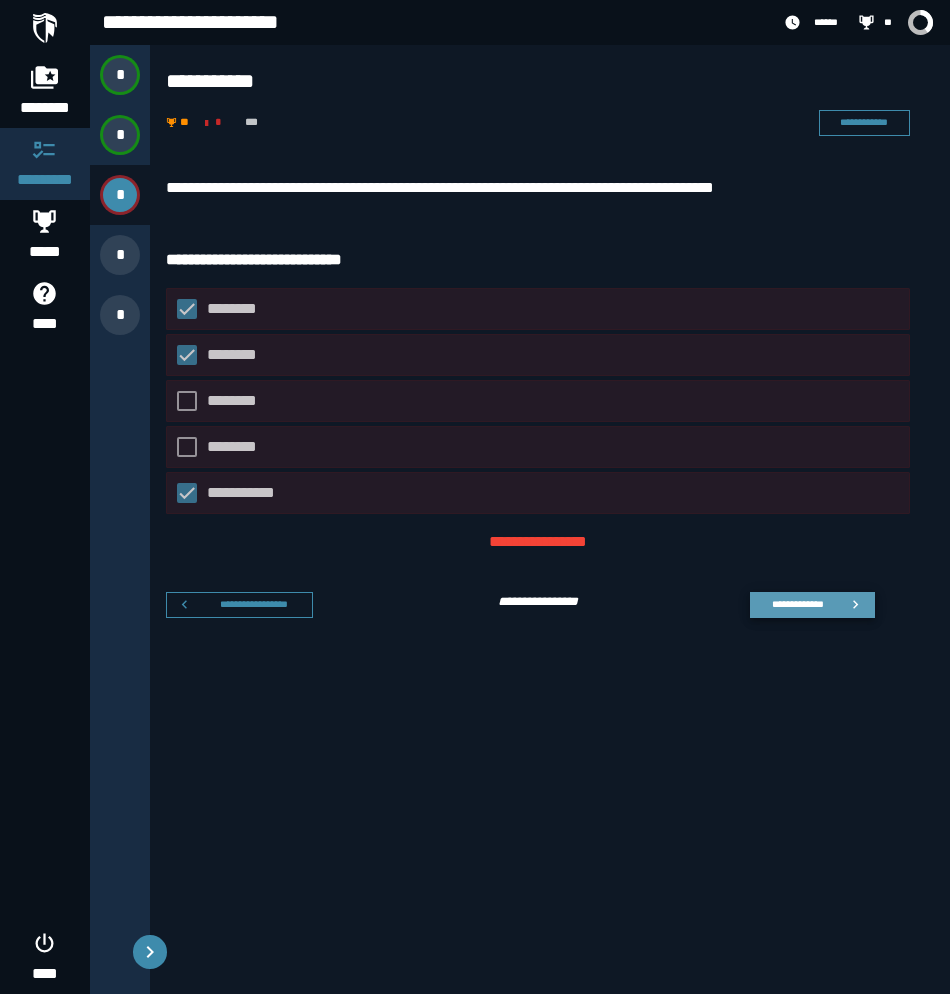 click on "**********" at bounding box center (797, 604) 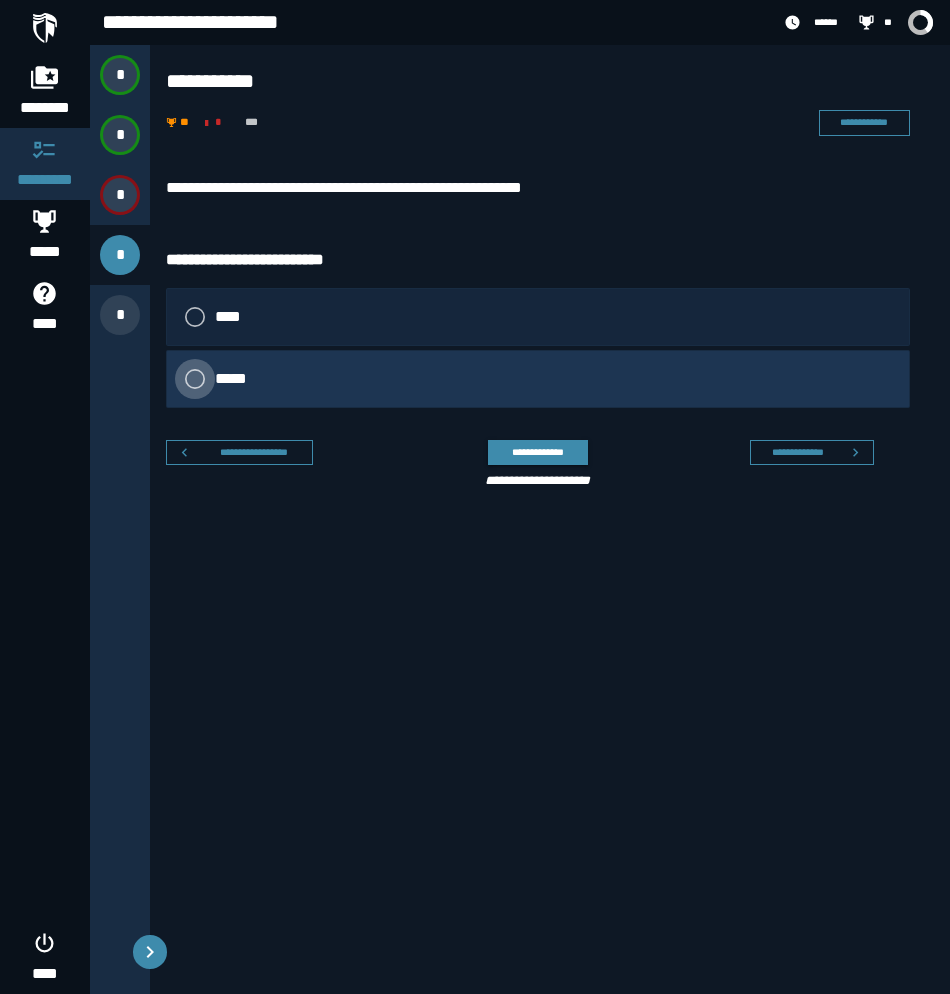 click at bounding box center [195, 379] 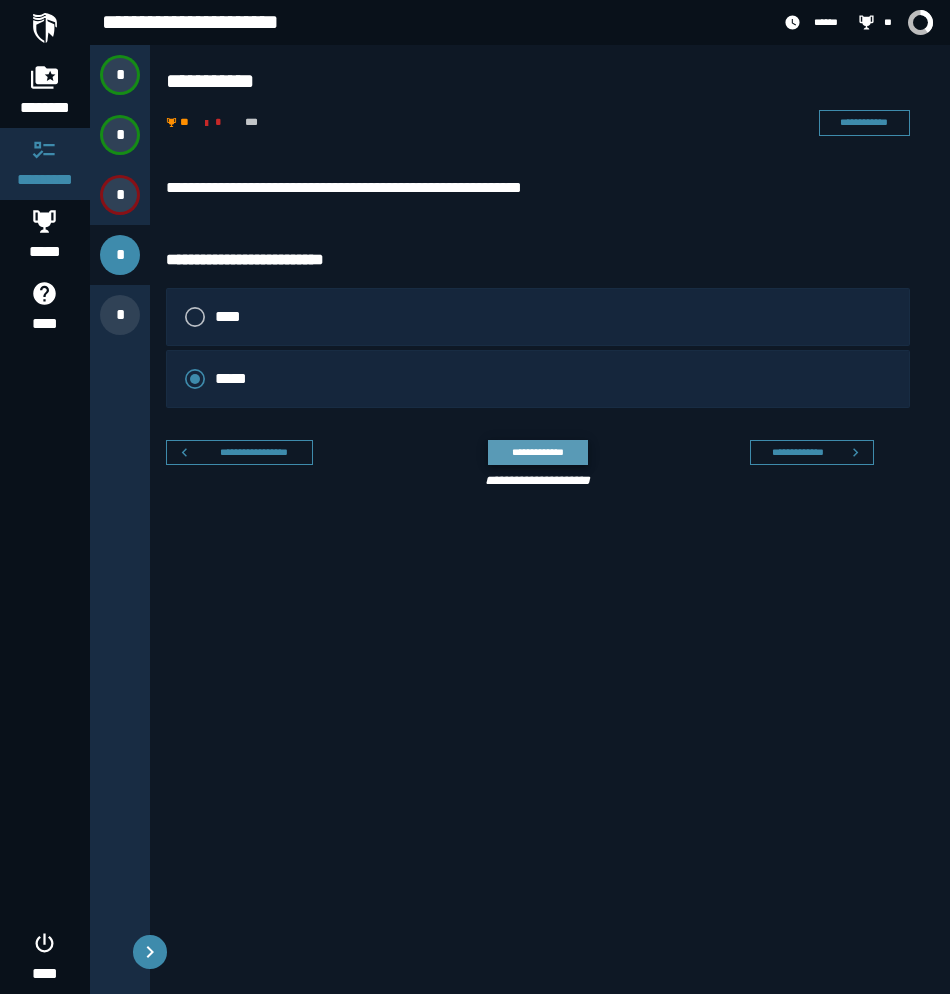 click on "**********" 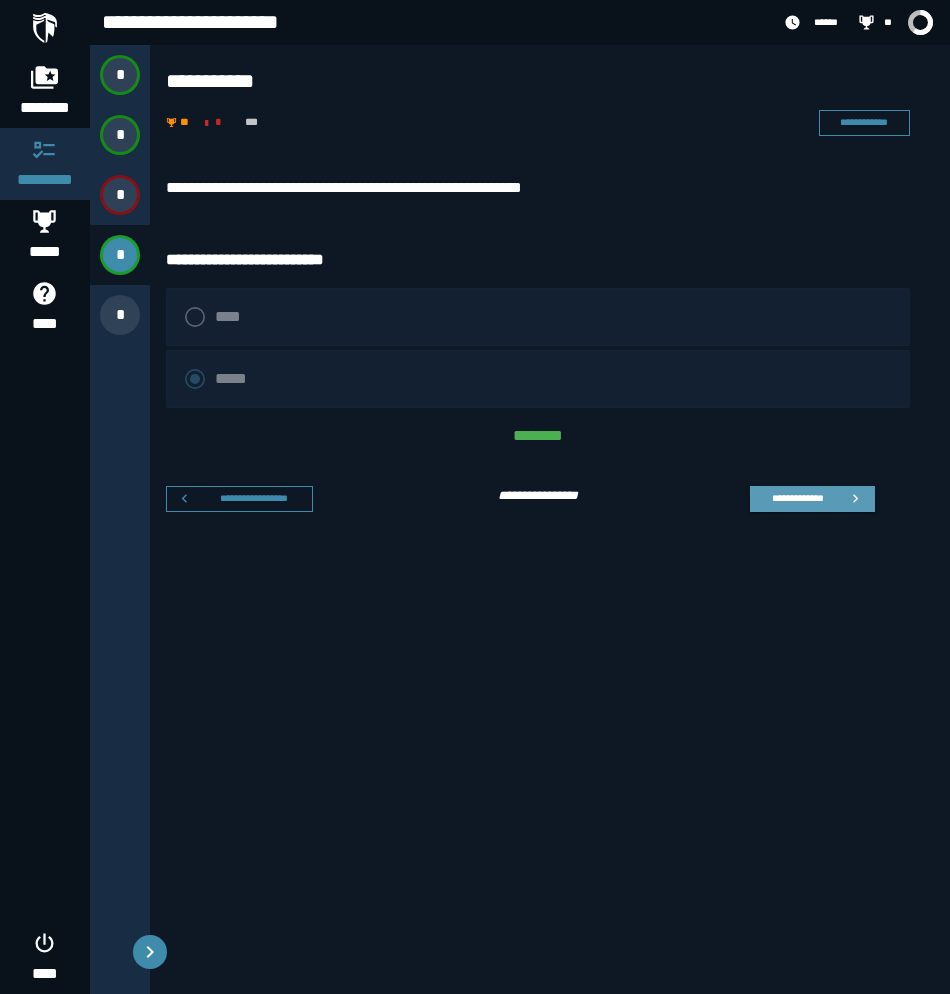 click 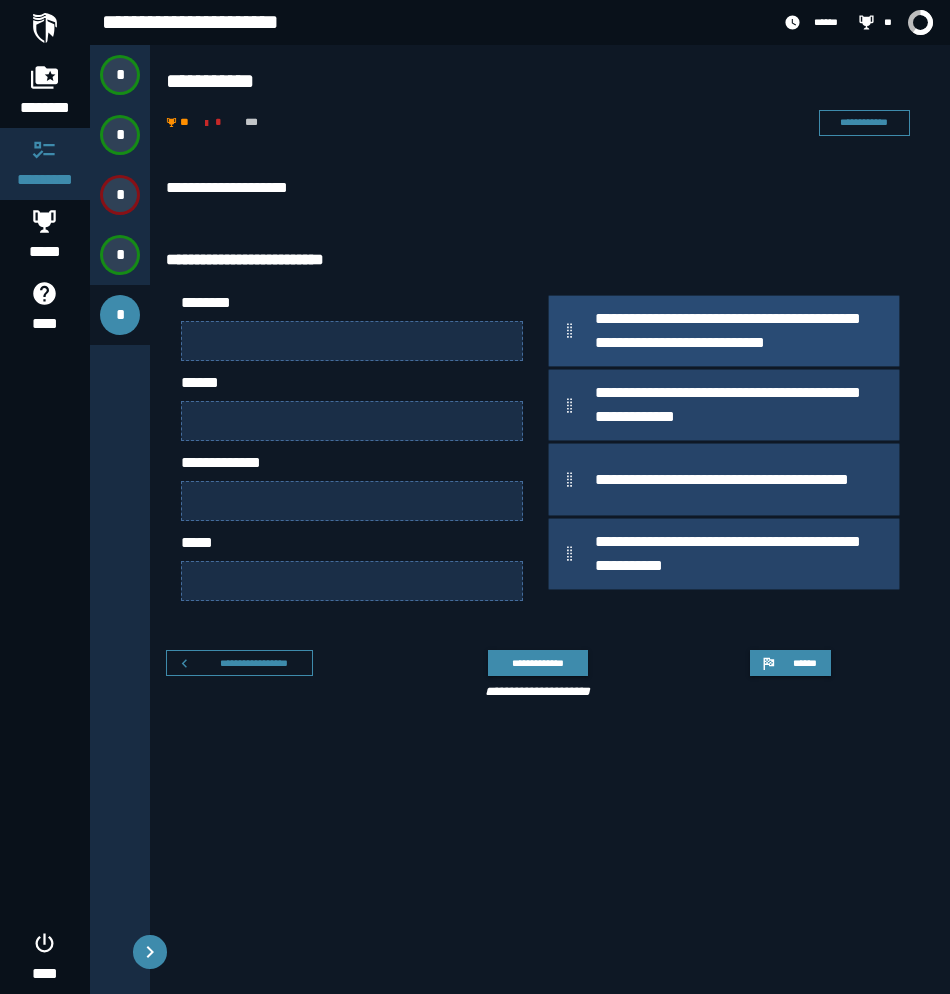 type 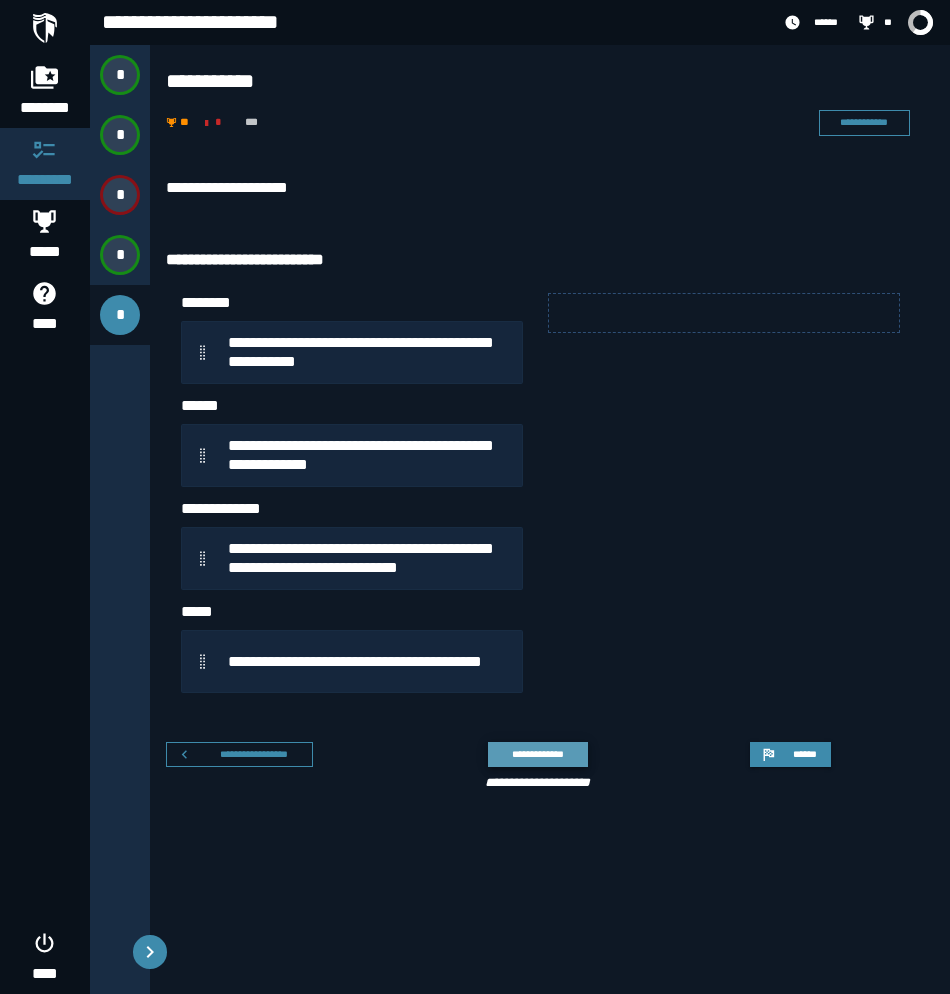click on "**********" at bounding box center (537, 754) 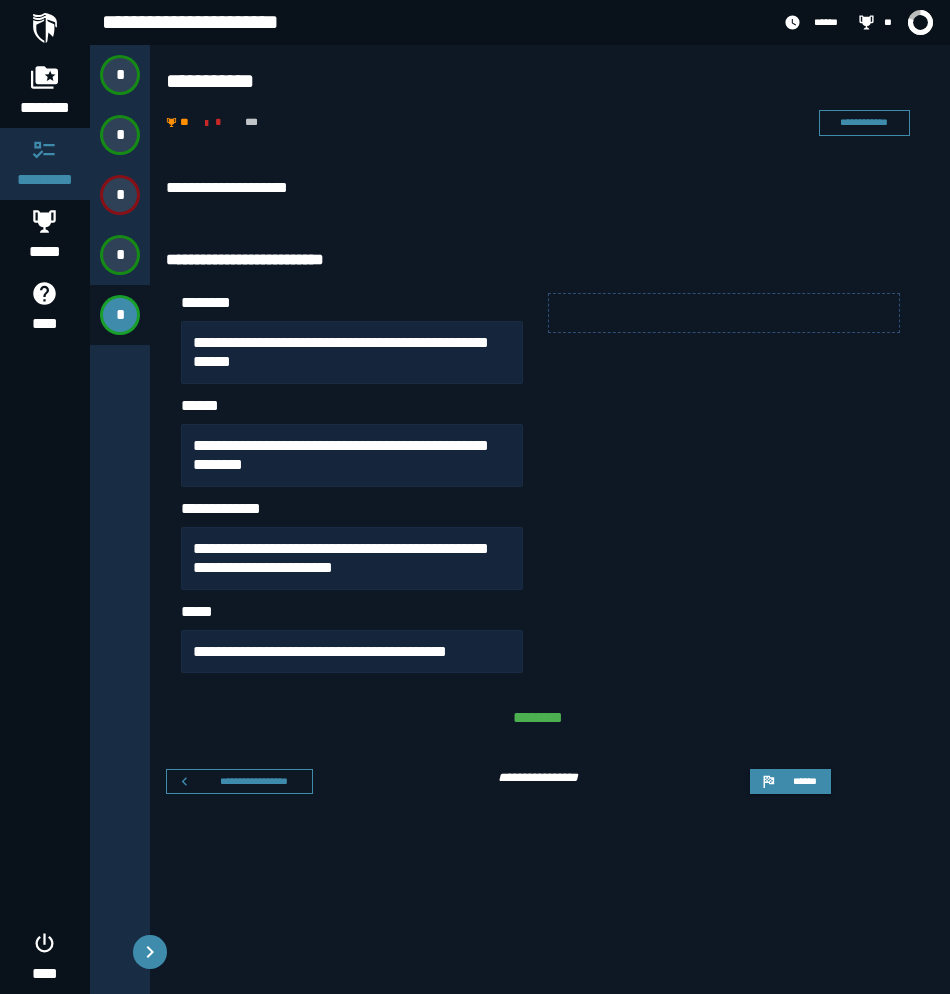 click on "**********" at bounding box center (550, 565) 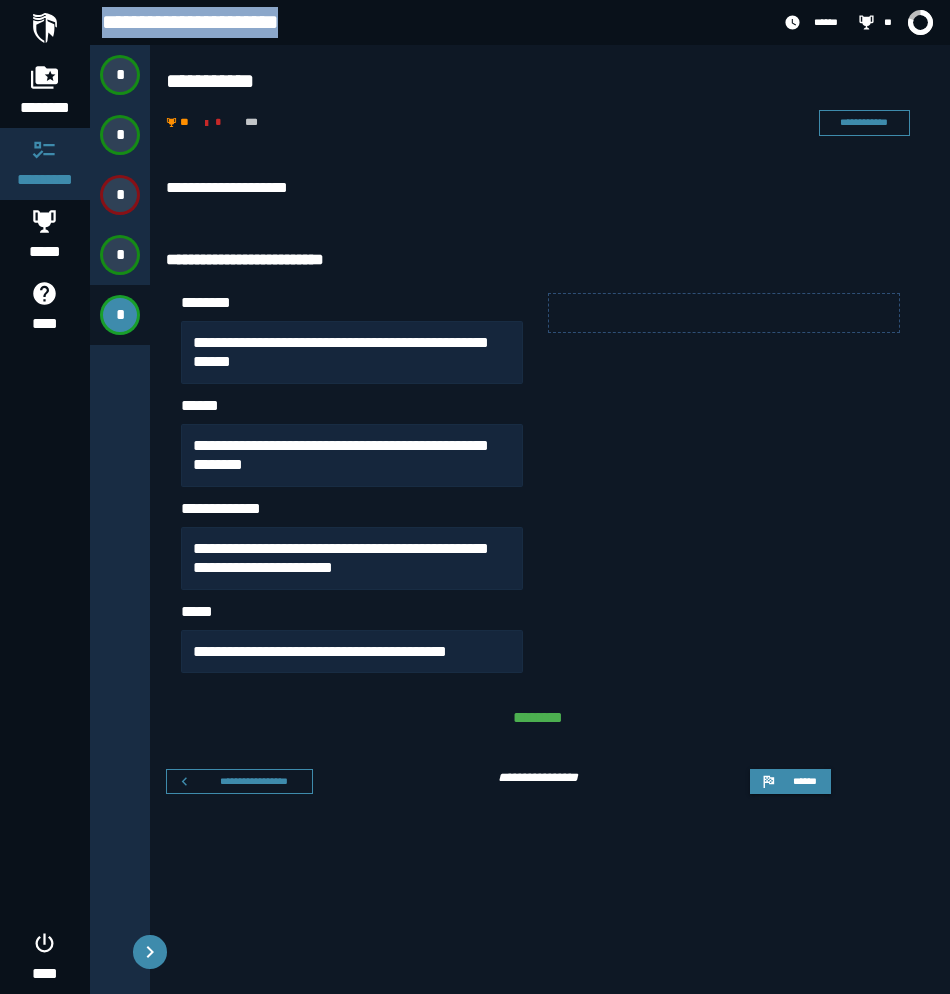 drag, startPoint x: 102, startPoint y: 25, endPoint x: 317, endPoint y: 22, distance: 215.02094 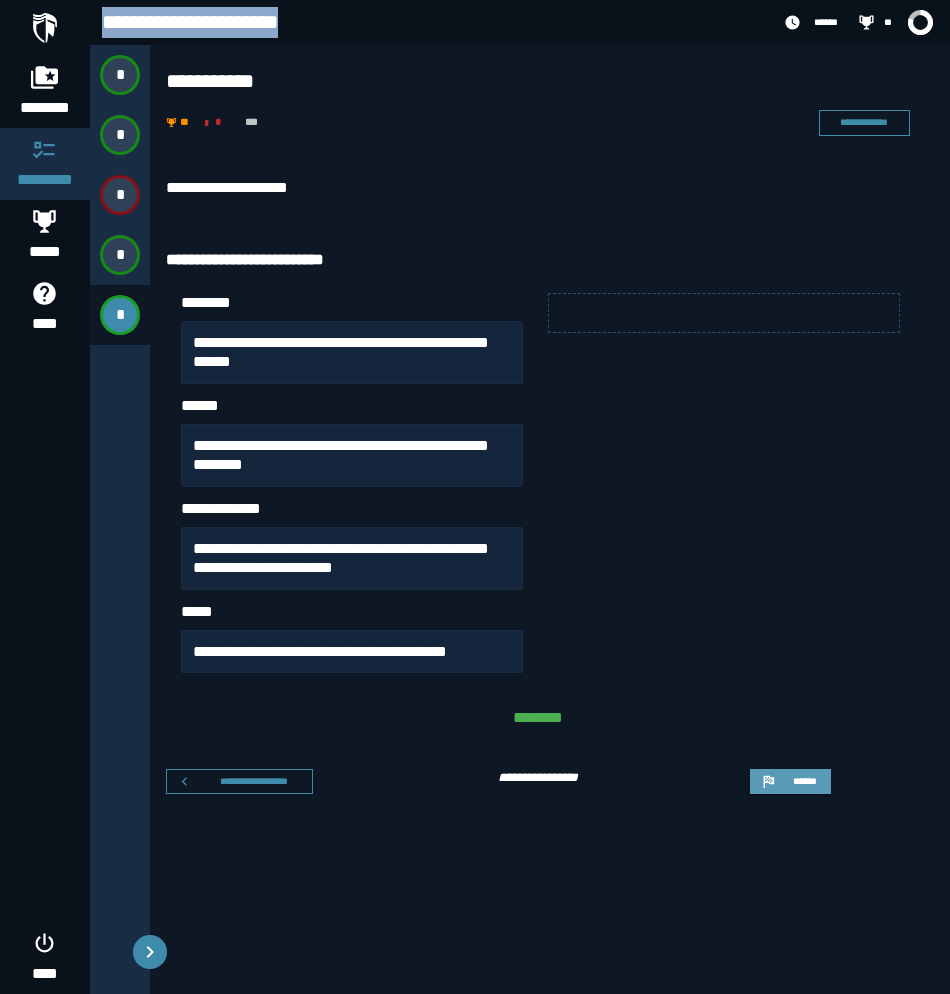 click on "******" at bounding box center (790, 782) 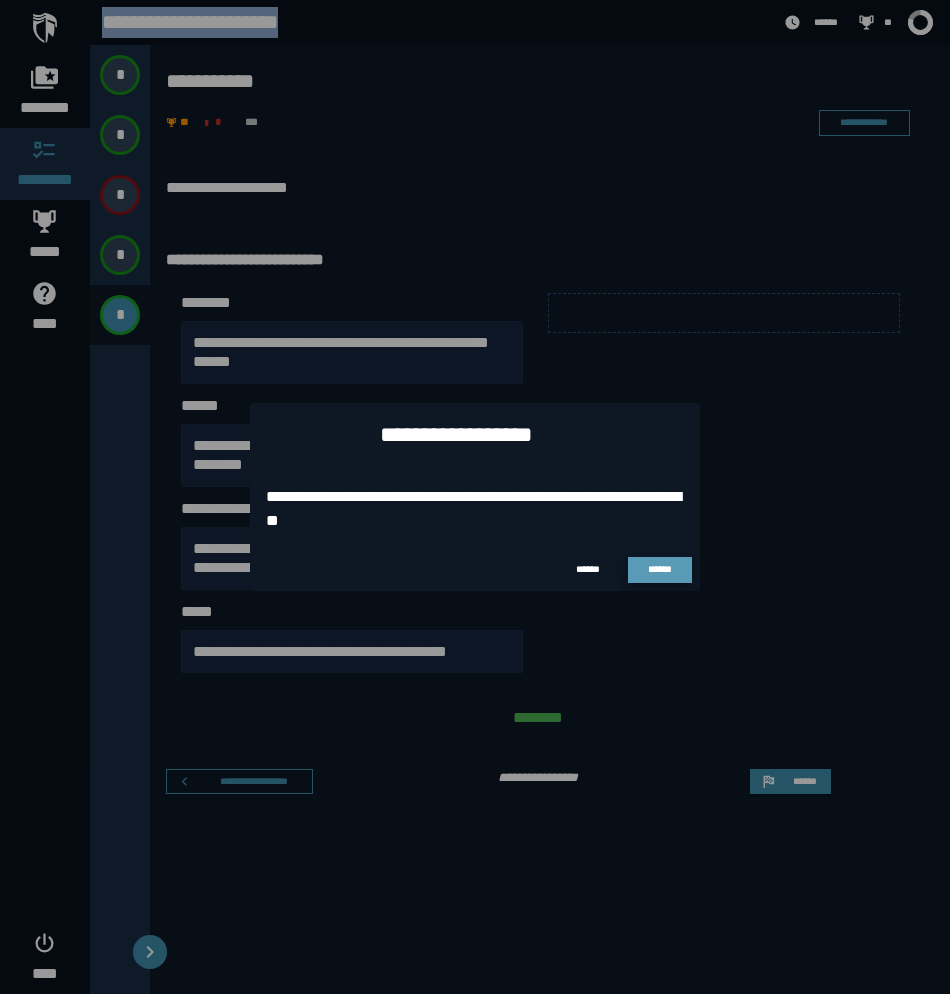 click on "******" at bounding box center [660, 570] 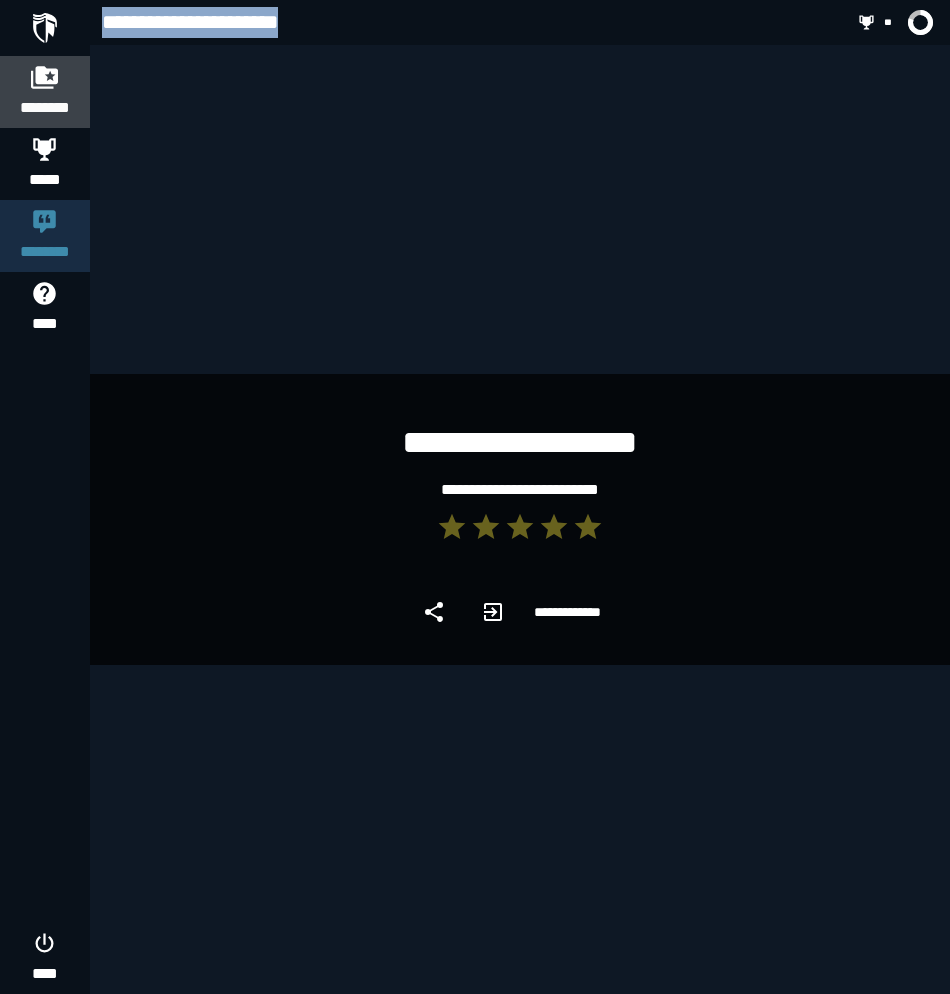 click 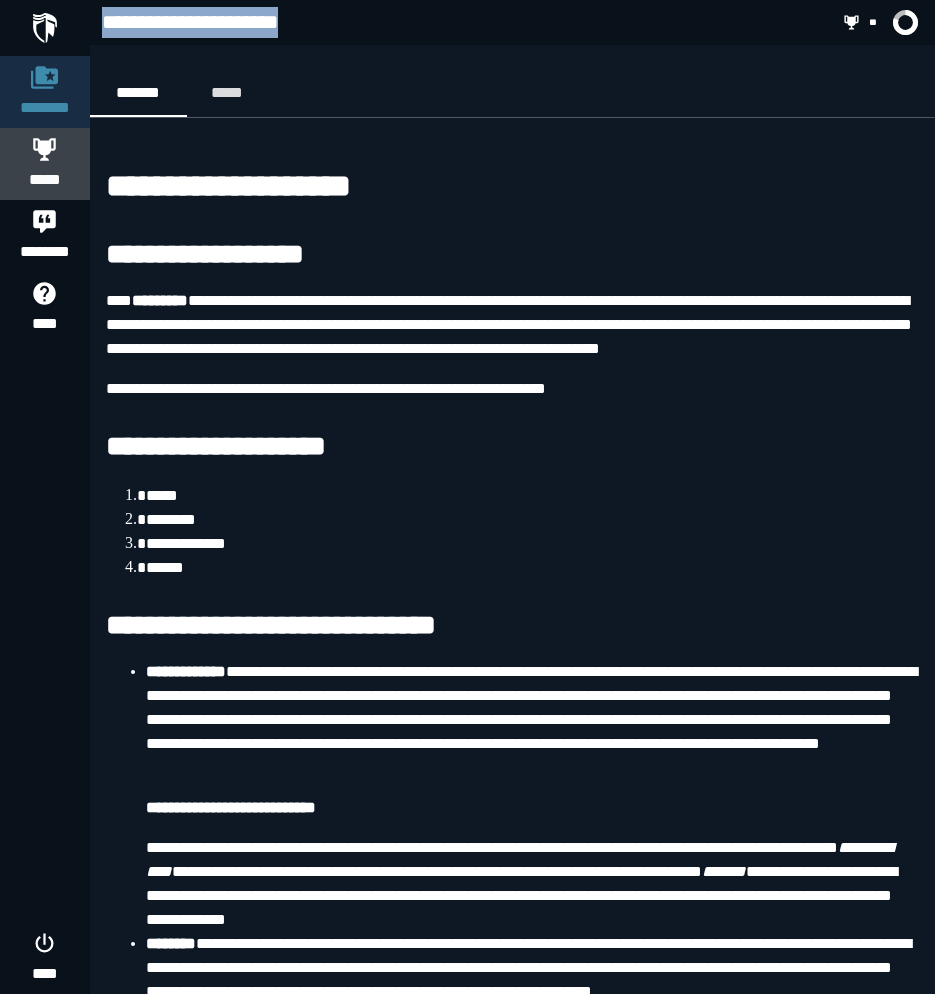 click 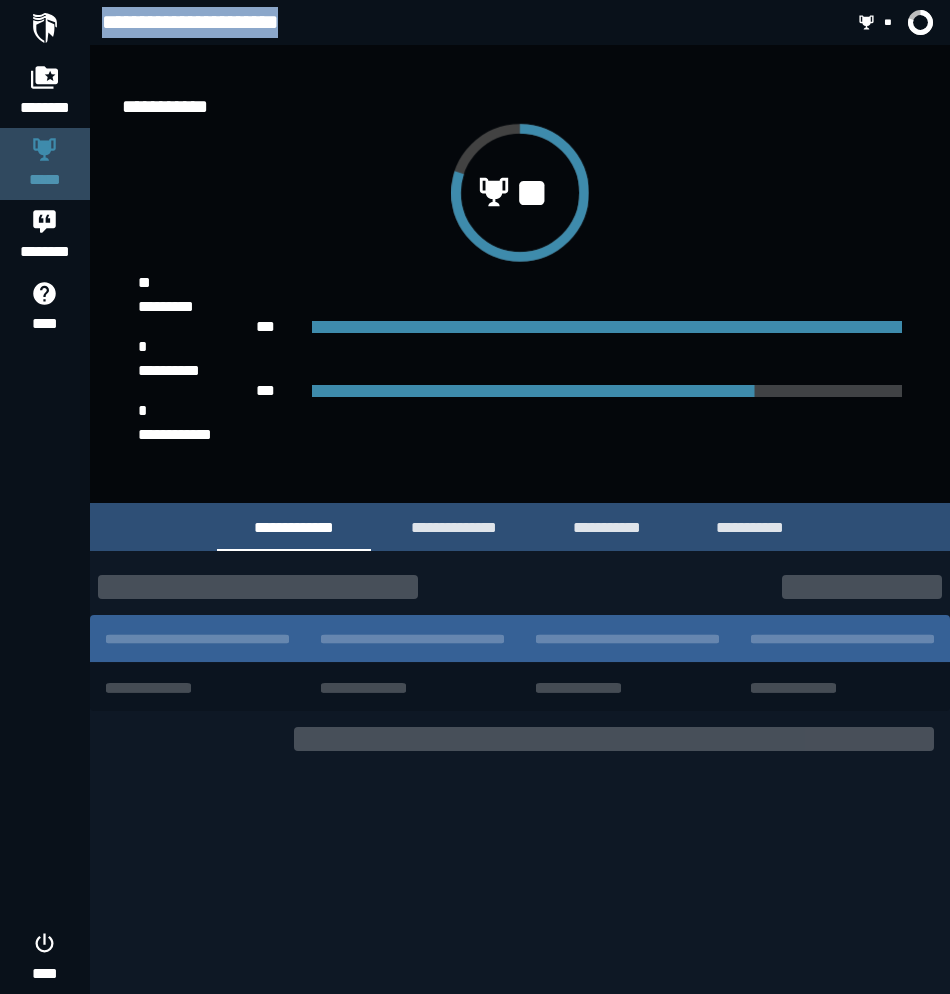 click 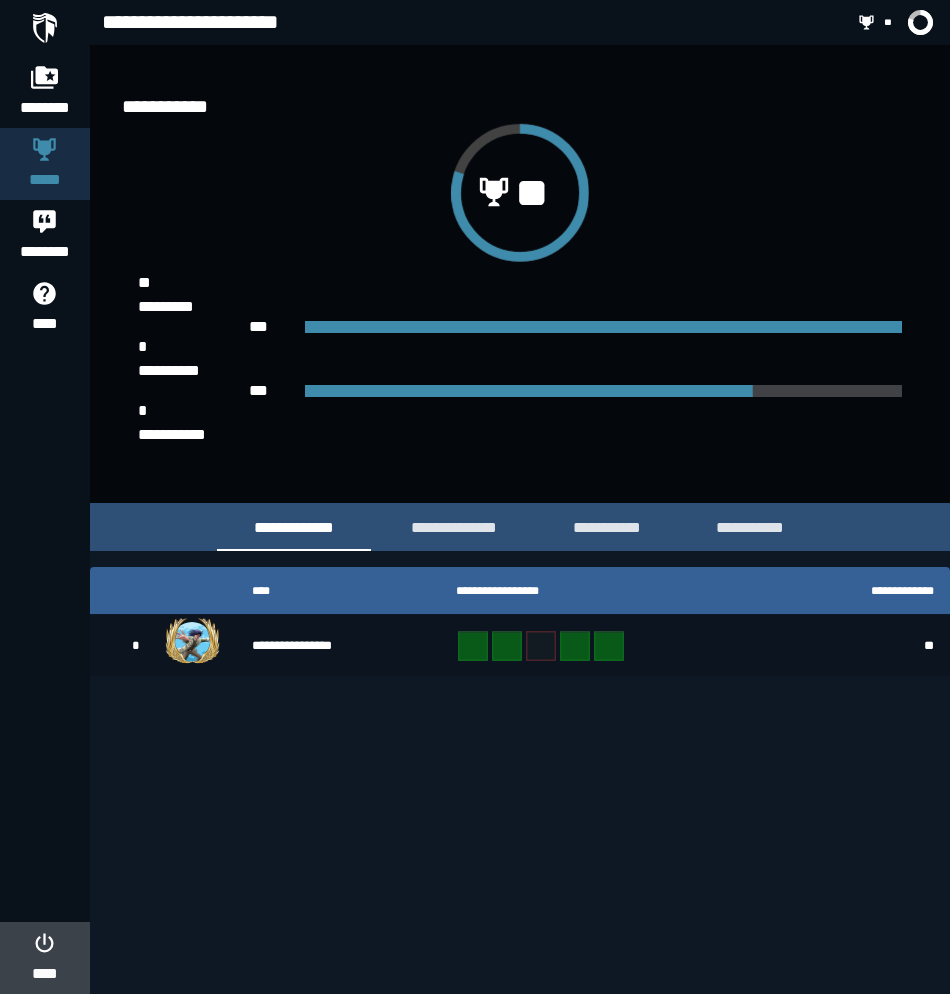 click on "****" at bounding box center (44, 958) 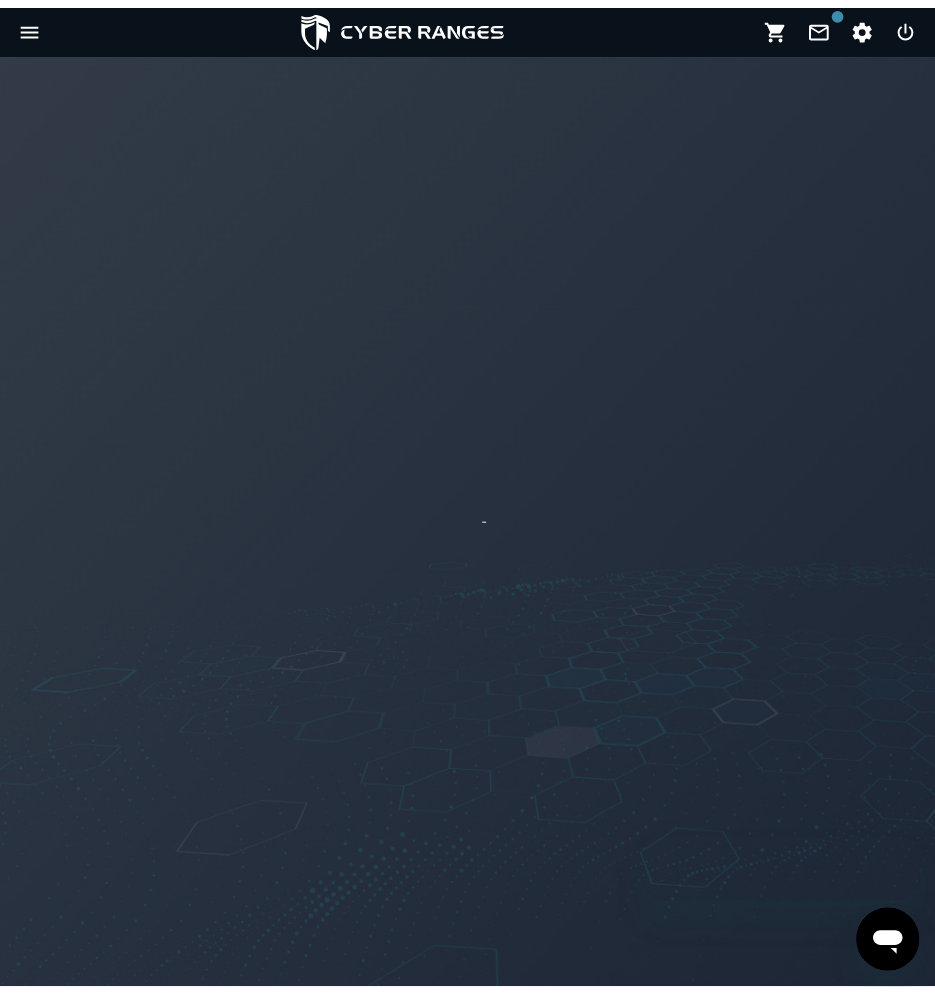 scroll, scrollTop: 0, scrollLeft: 0, axis: both 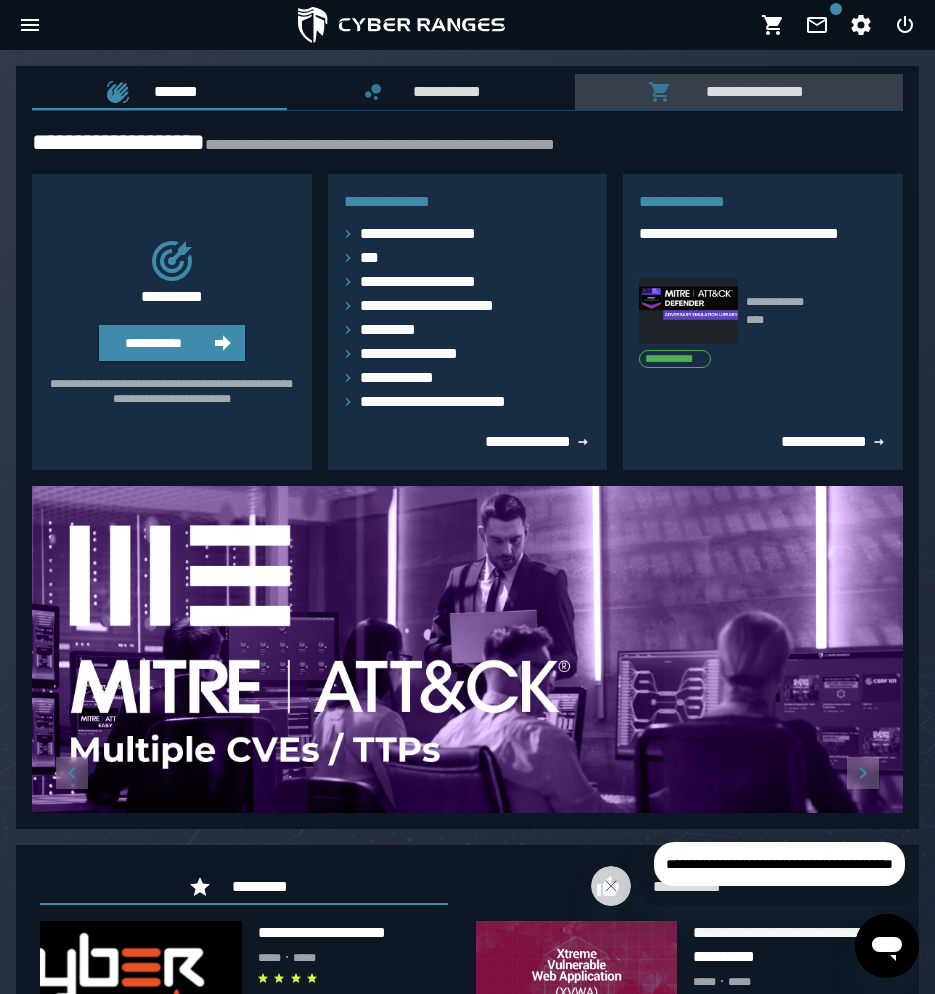 click on "**********" at bounding box center (750, 91) 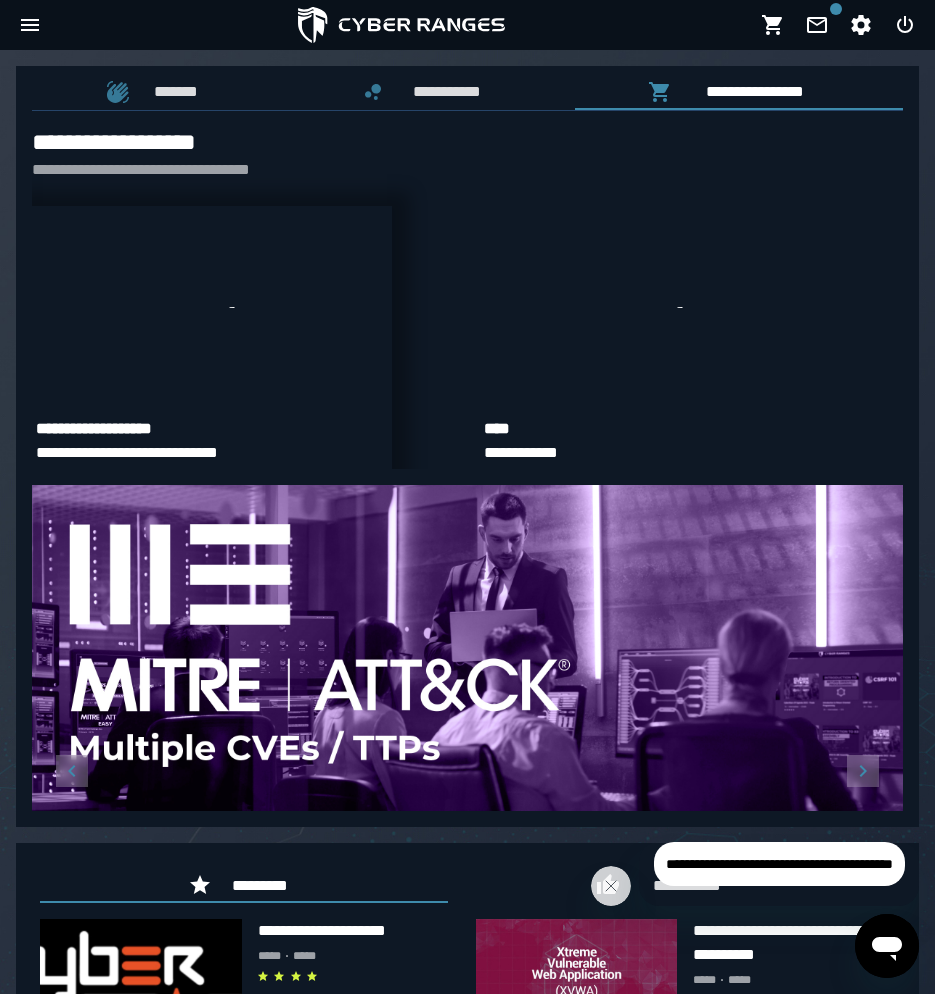 click at bounding box center [212, 307] 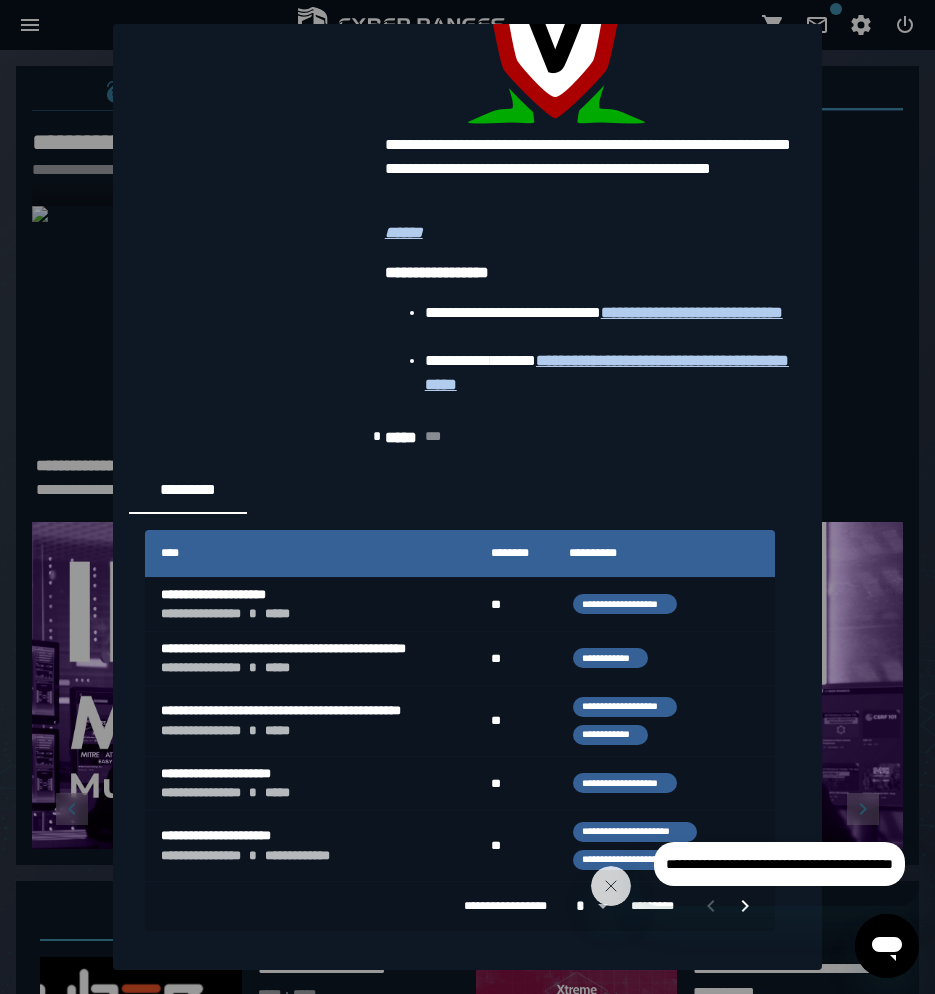 scroll, scrollTop: 3652, scrollLeft: 0, axis: vertical 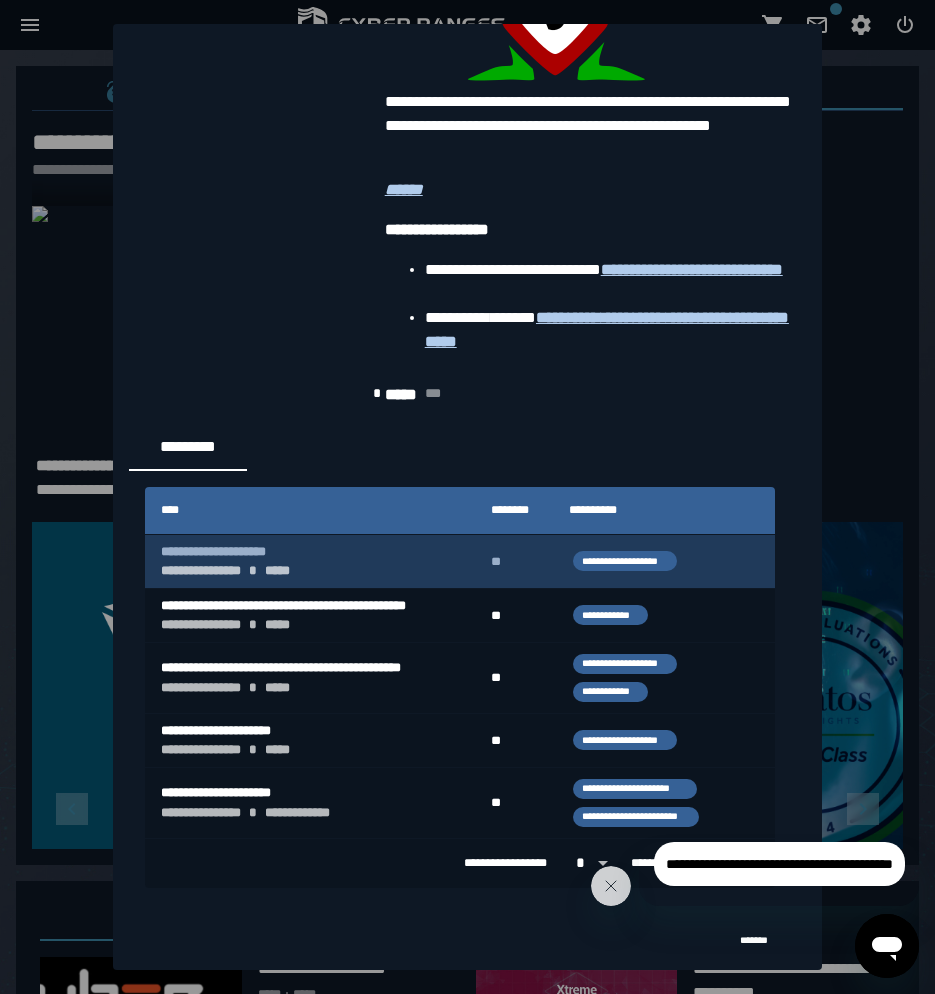 click on "**********" at bounding box center [310, 562] 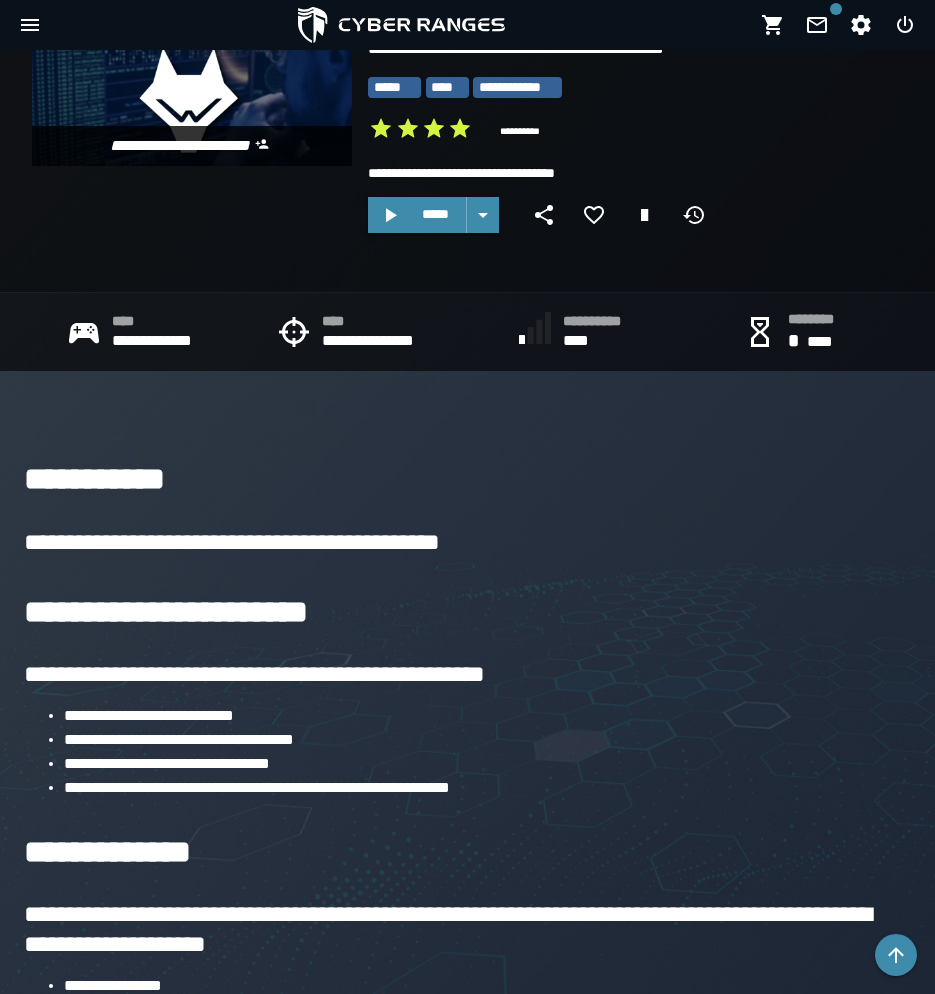 scroll, scrollTop: 0, scrollLeft: 0, axis: both 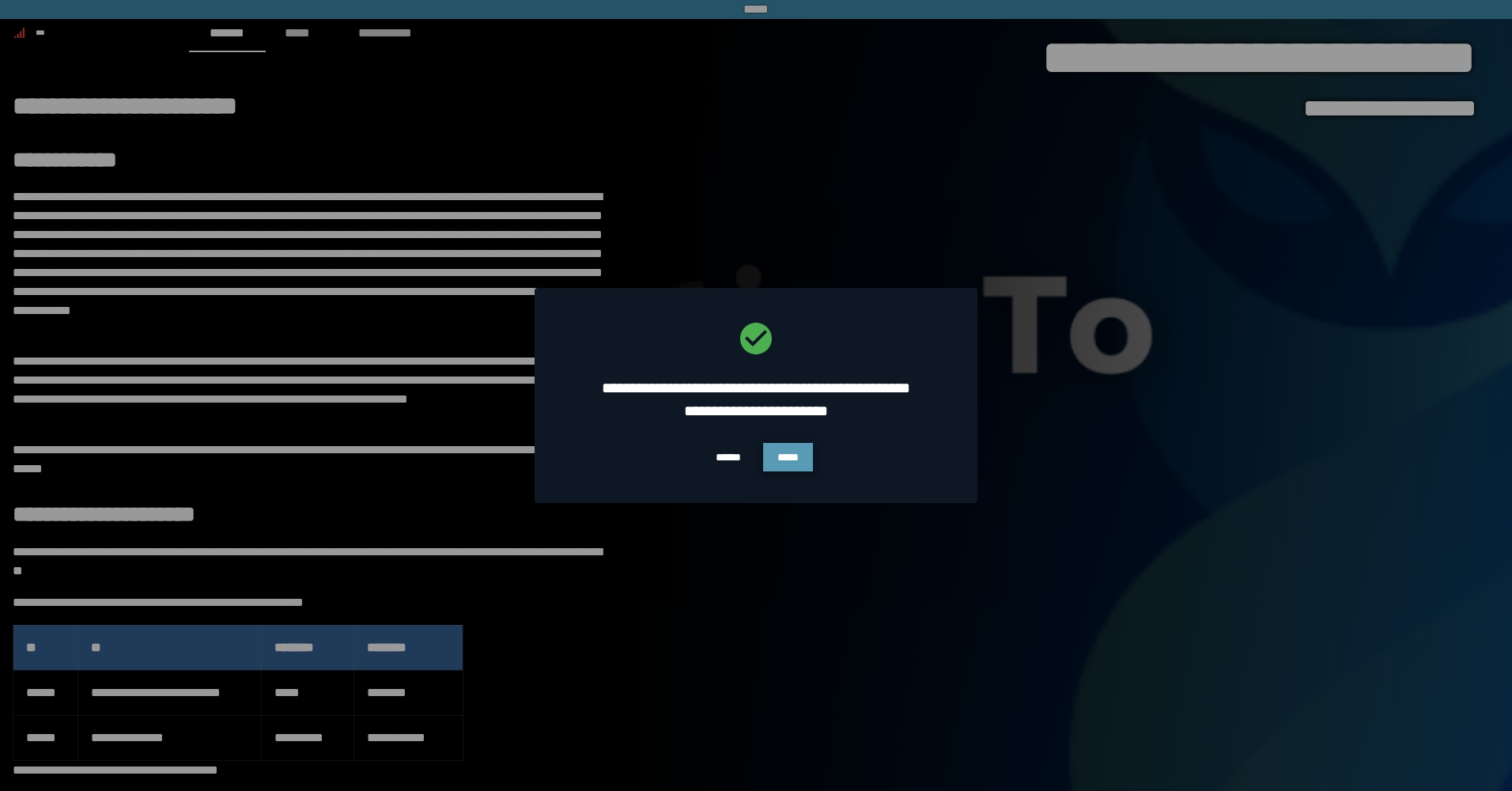 click on "*****" at bounding box center (788, 457) 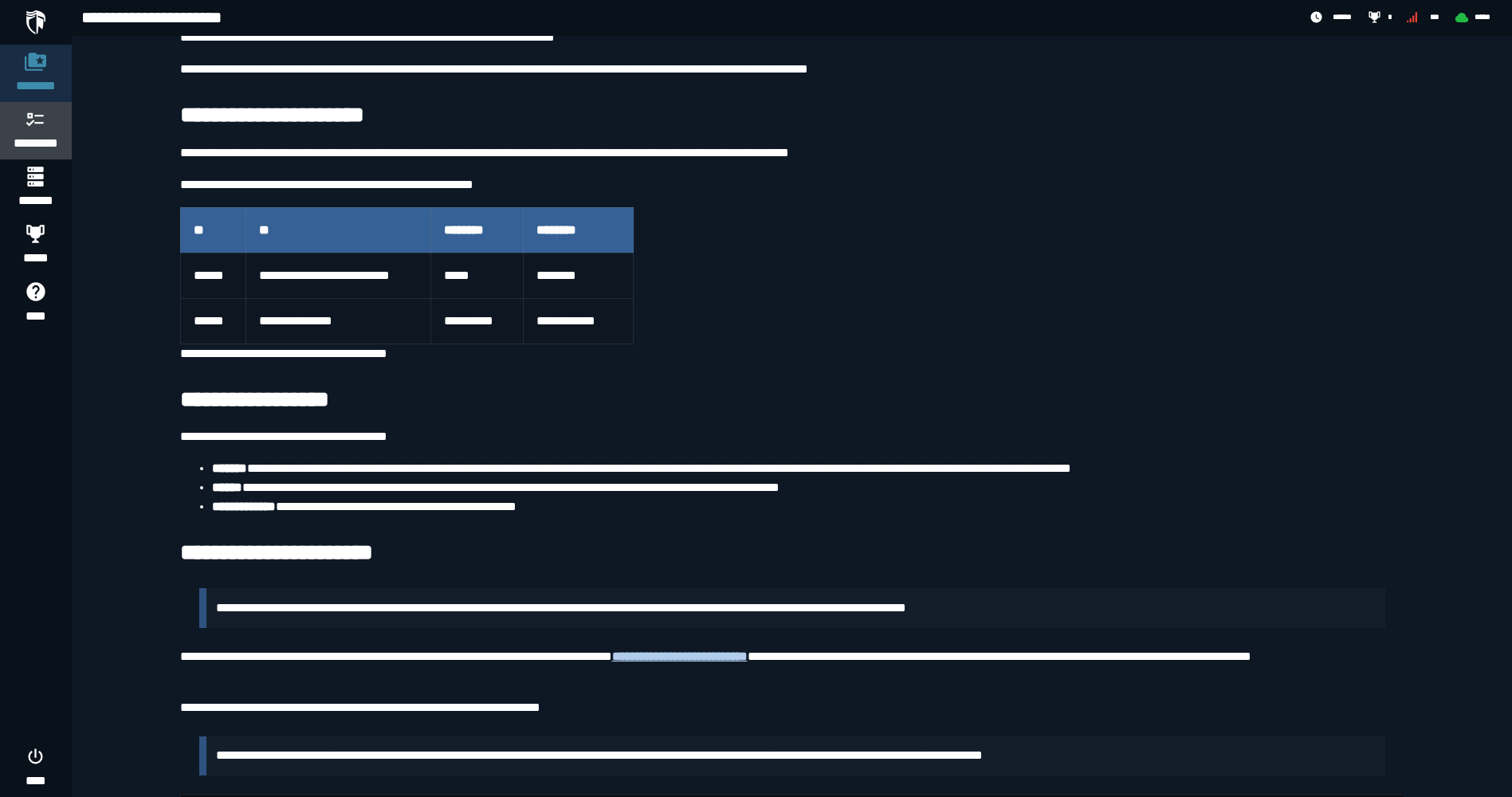 scroll, scrollTop: 314, scrollLeft: 0, axis: vertical 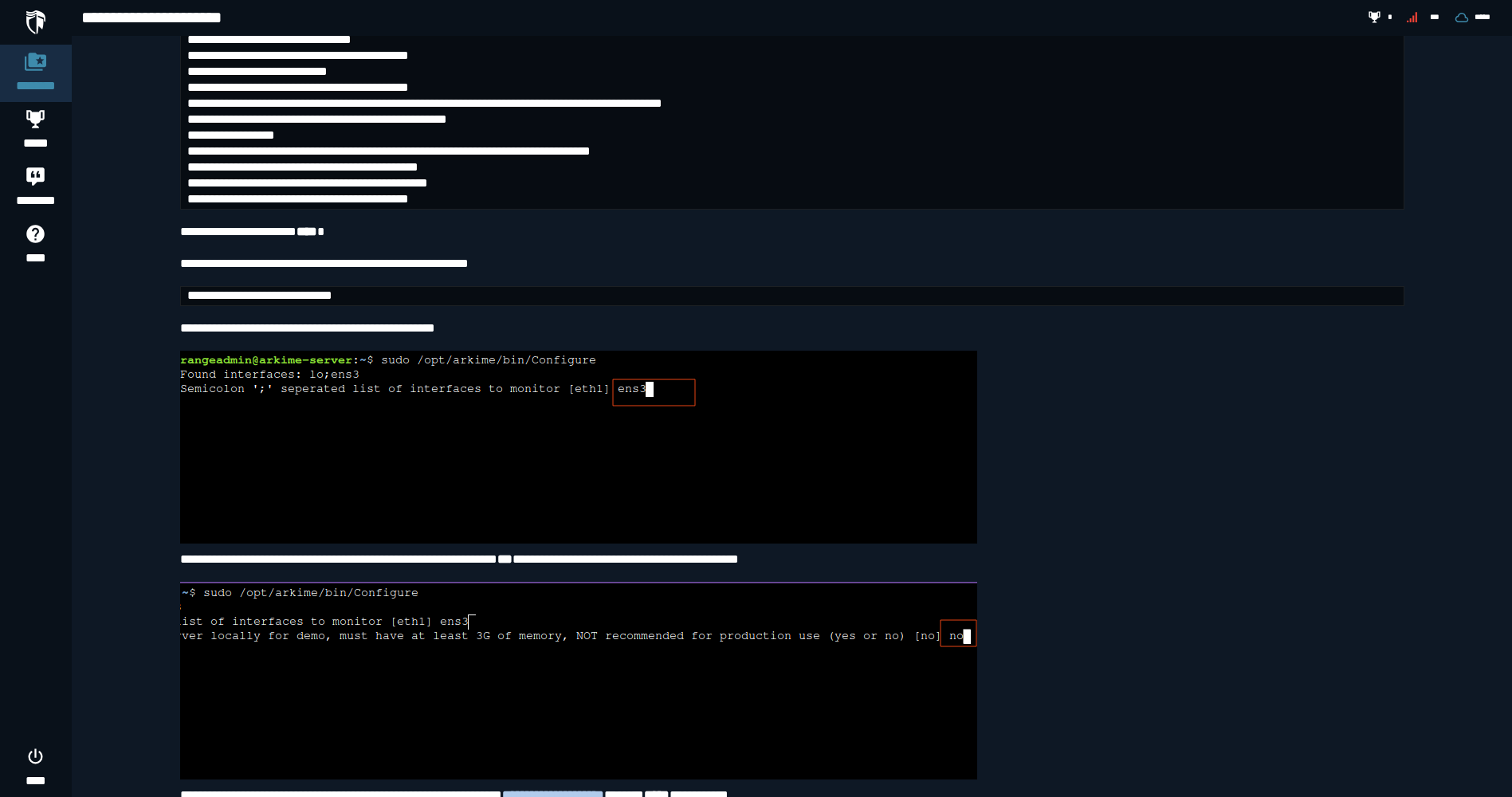 click on "**********" at bounding box center (260, 295) 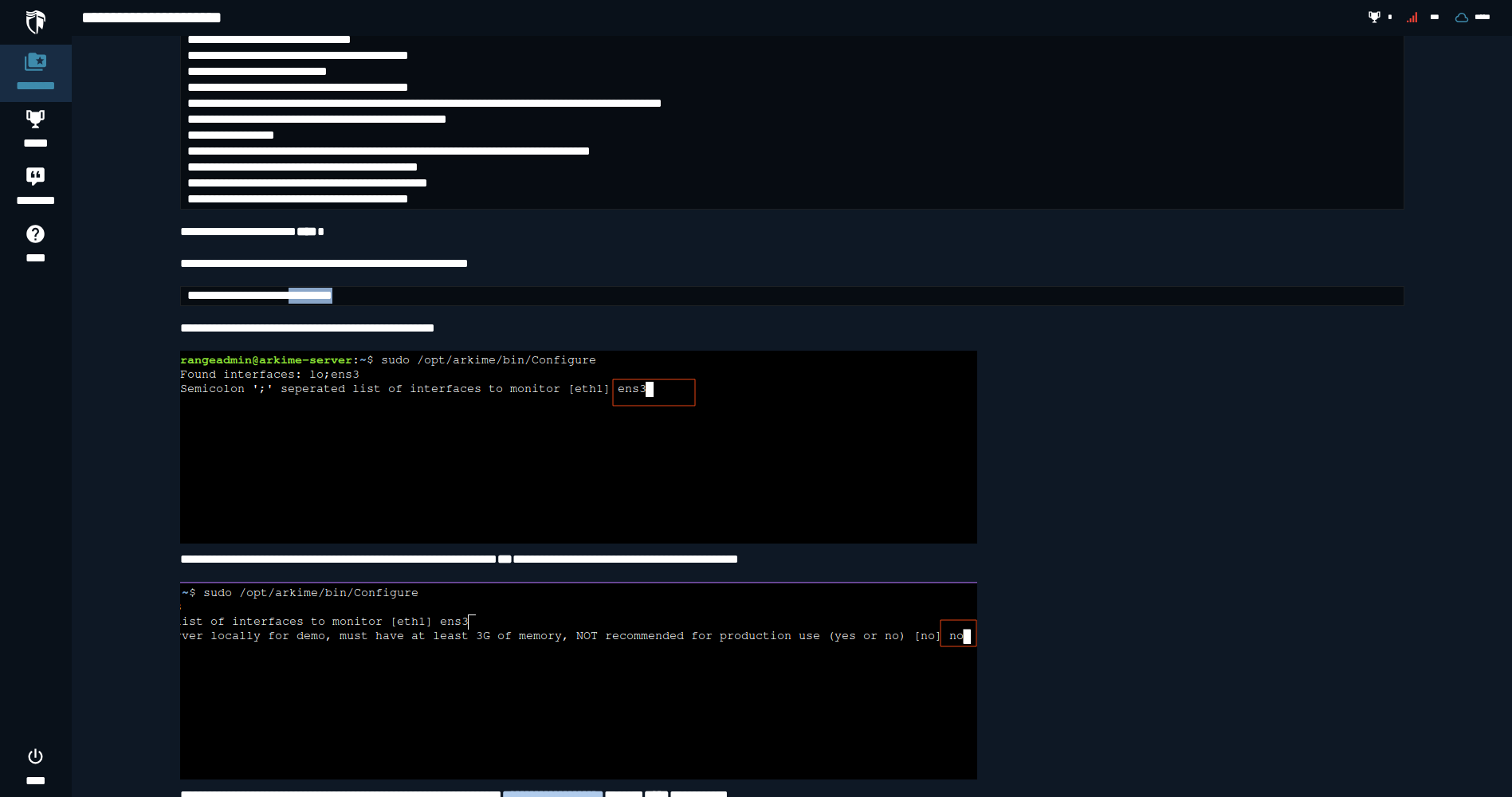 click on "**********" at bounding box center [260, 295] 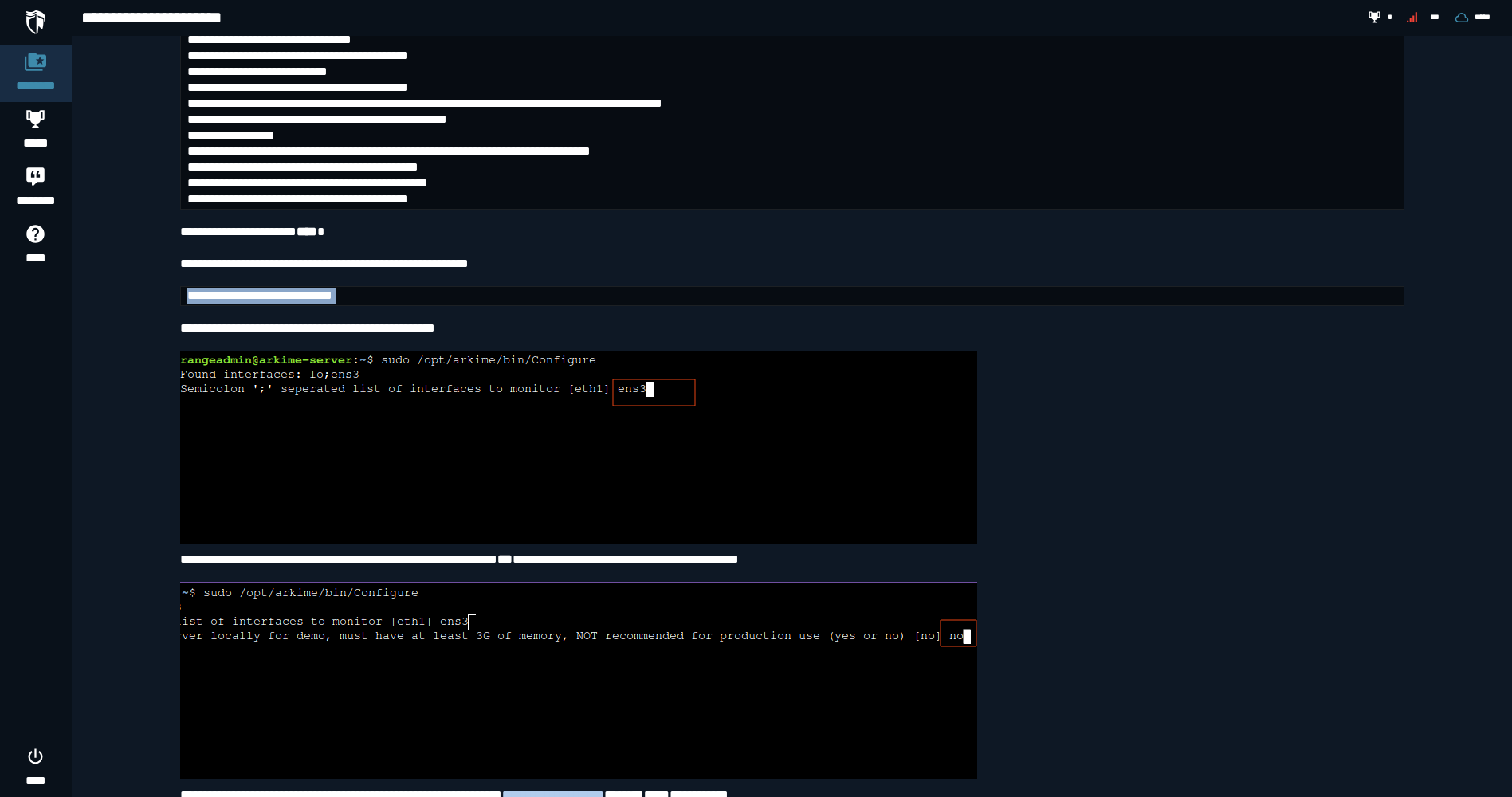 click on "**********" at bounding box center [260, 295] 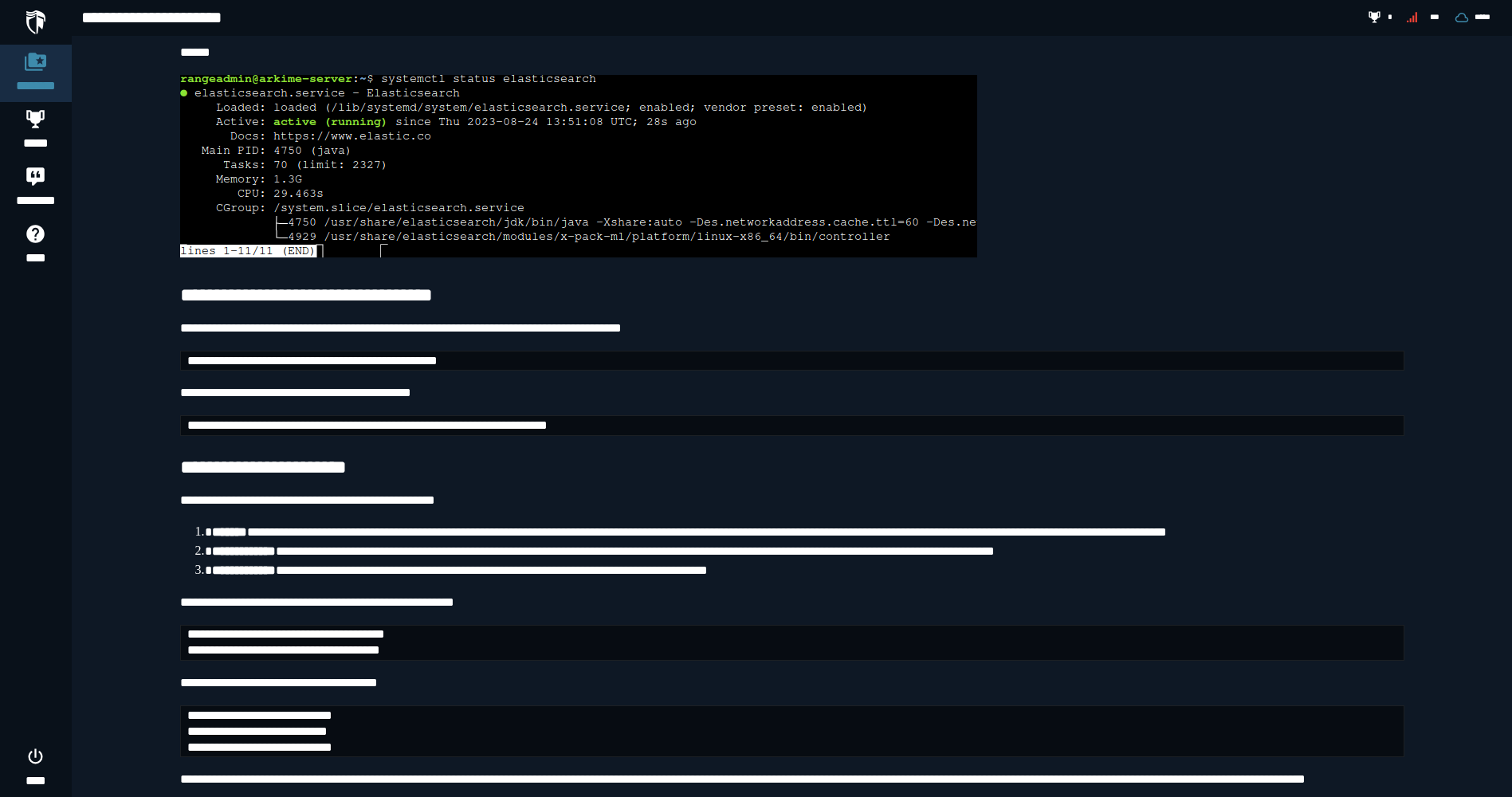 scroll, scrollTop: 4243, scrollLeft: 0, axis: vertical 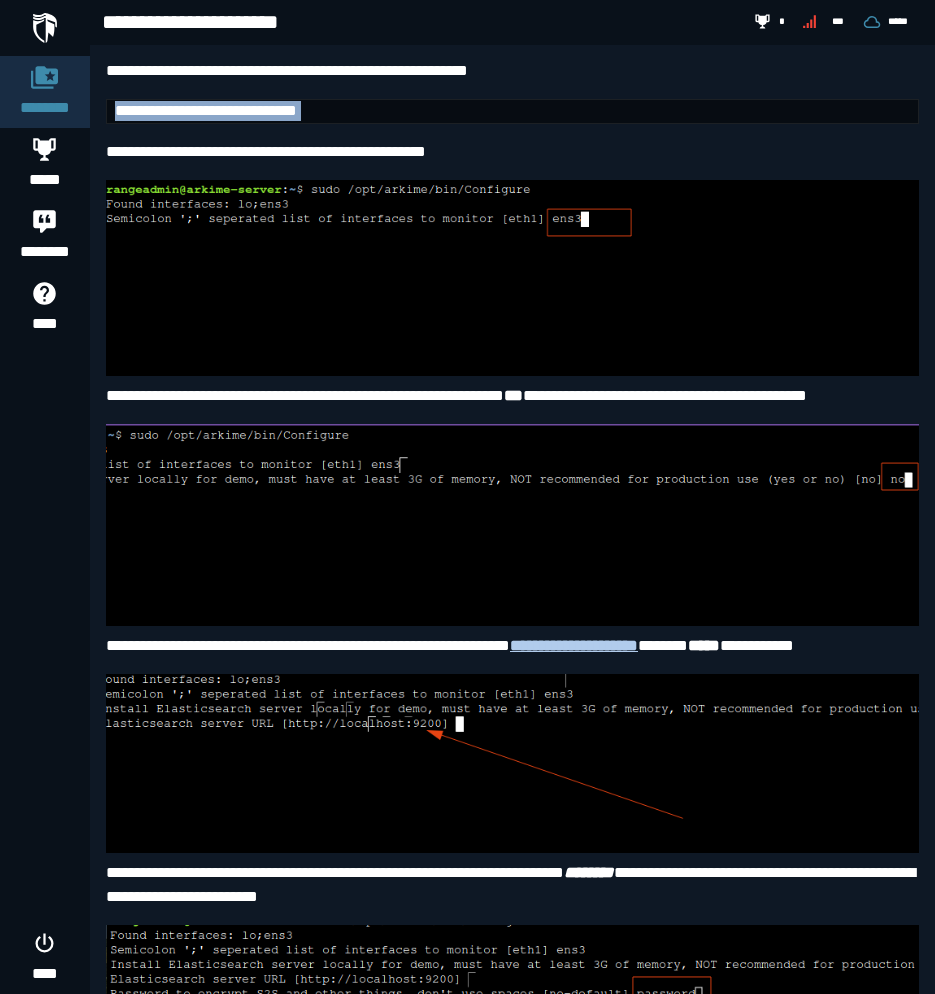 copy on "**********" 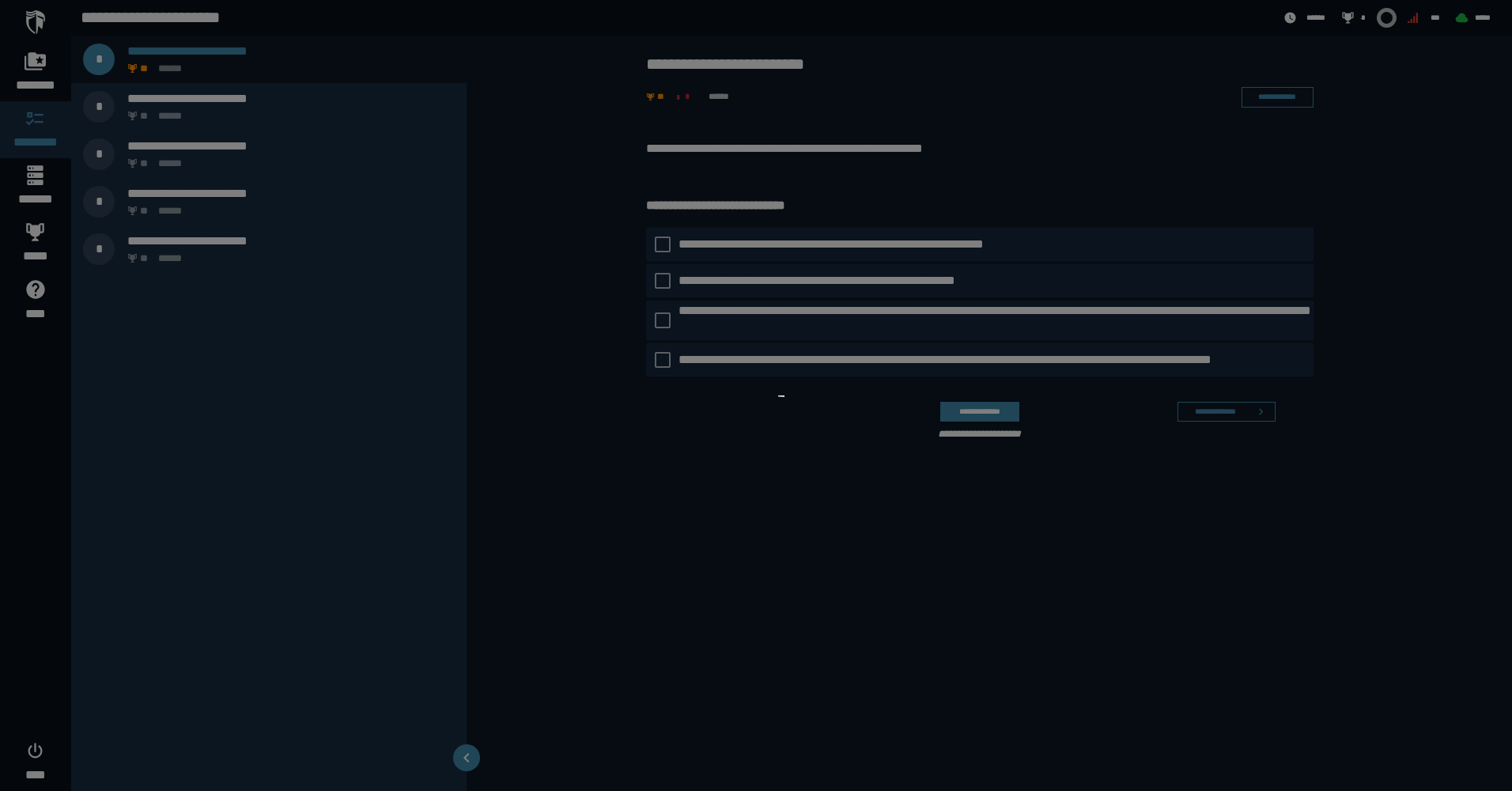 scroll, scrollTop: 0, scrollLeft: 0, axis: both 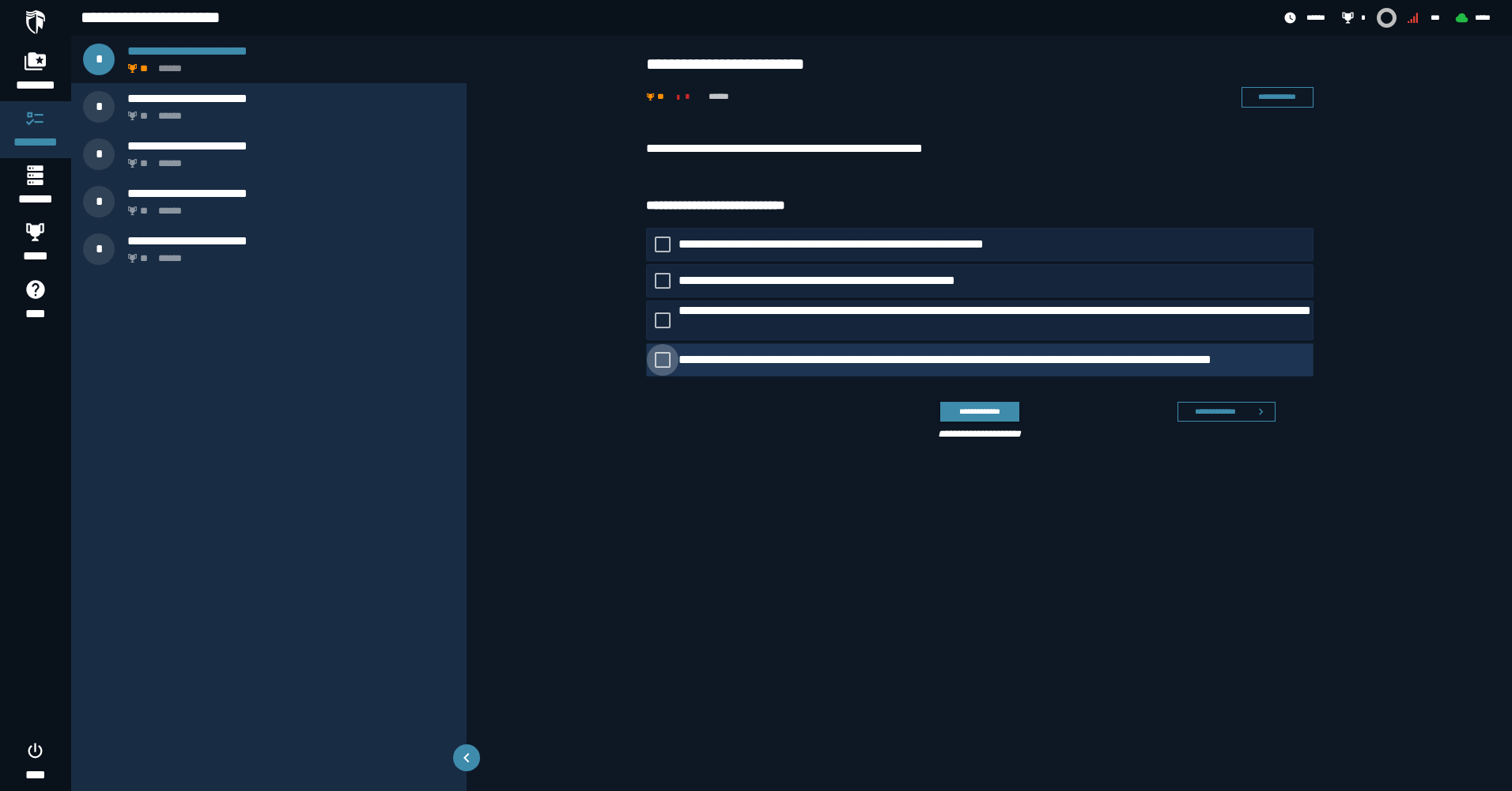 click on "**********" at bounding box center (985, 360) 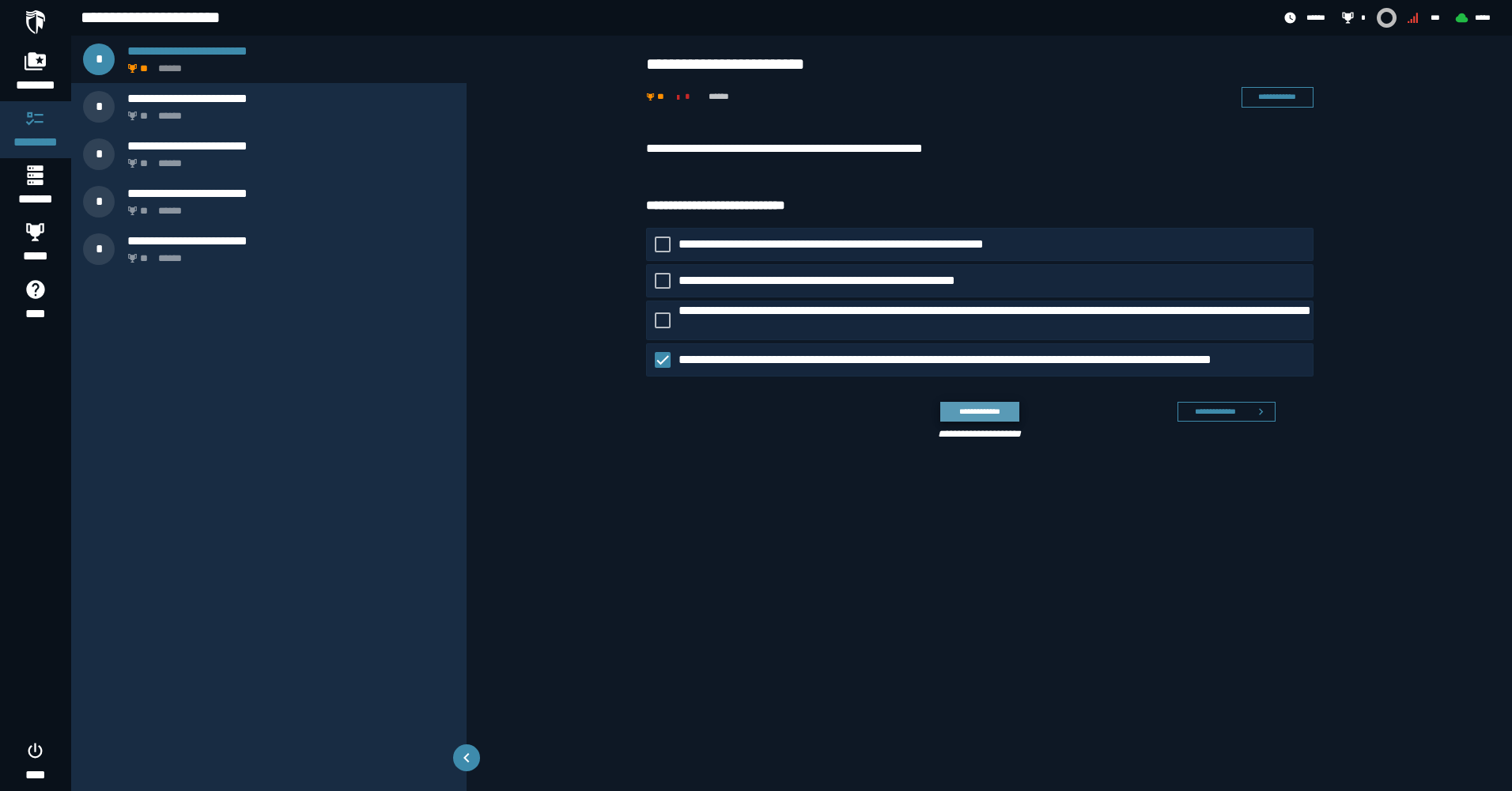 click on "**********" at bounding box center [979, 411] 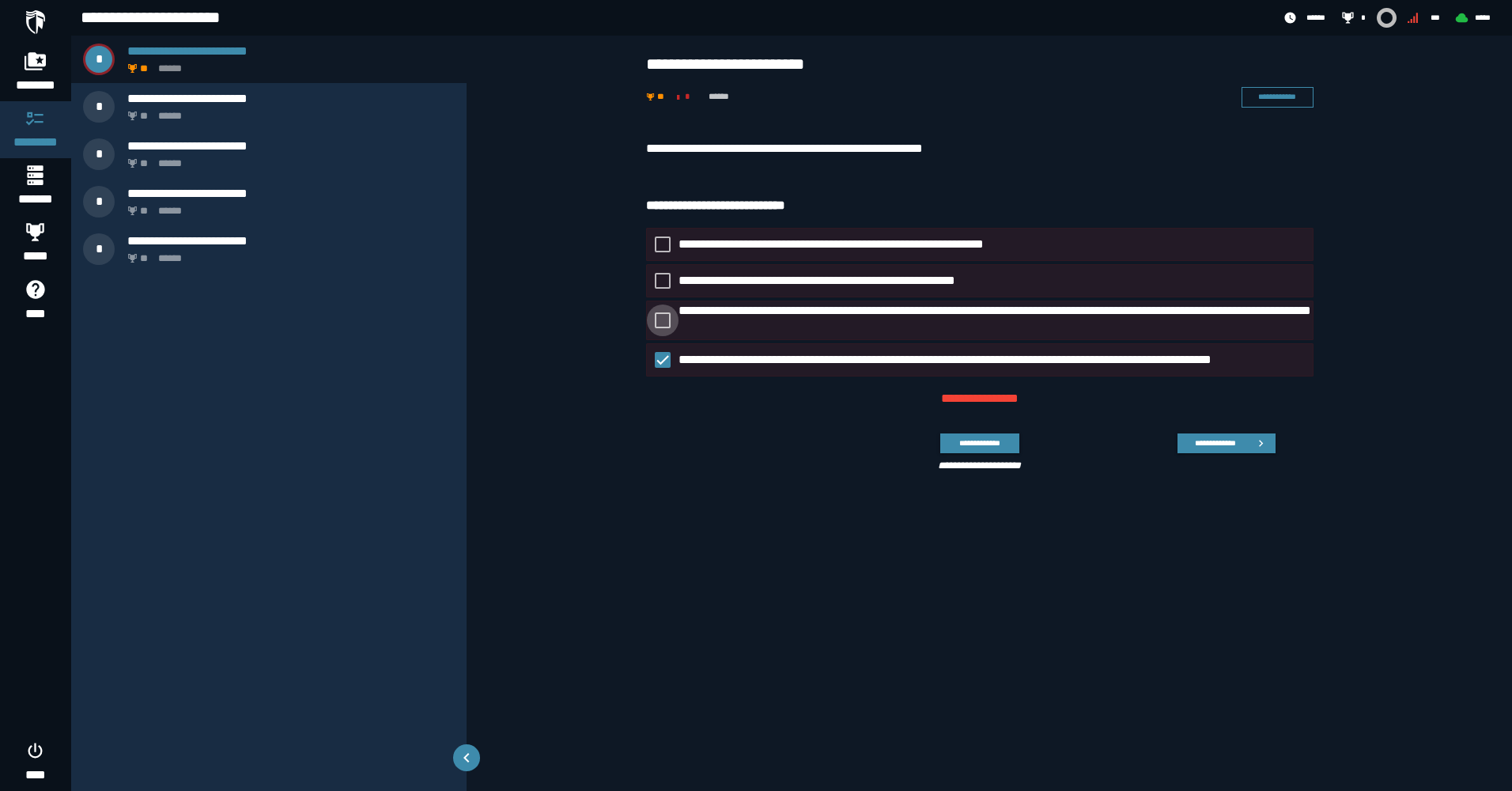 click on "**********" at bounding box center (996, 320) 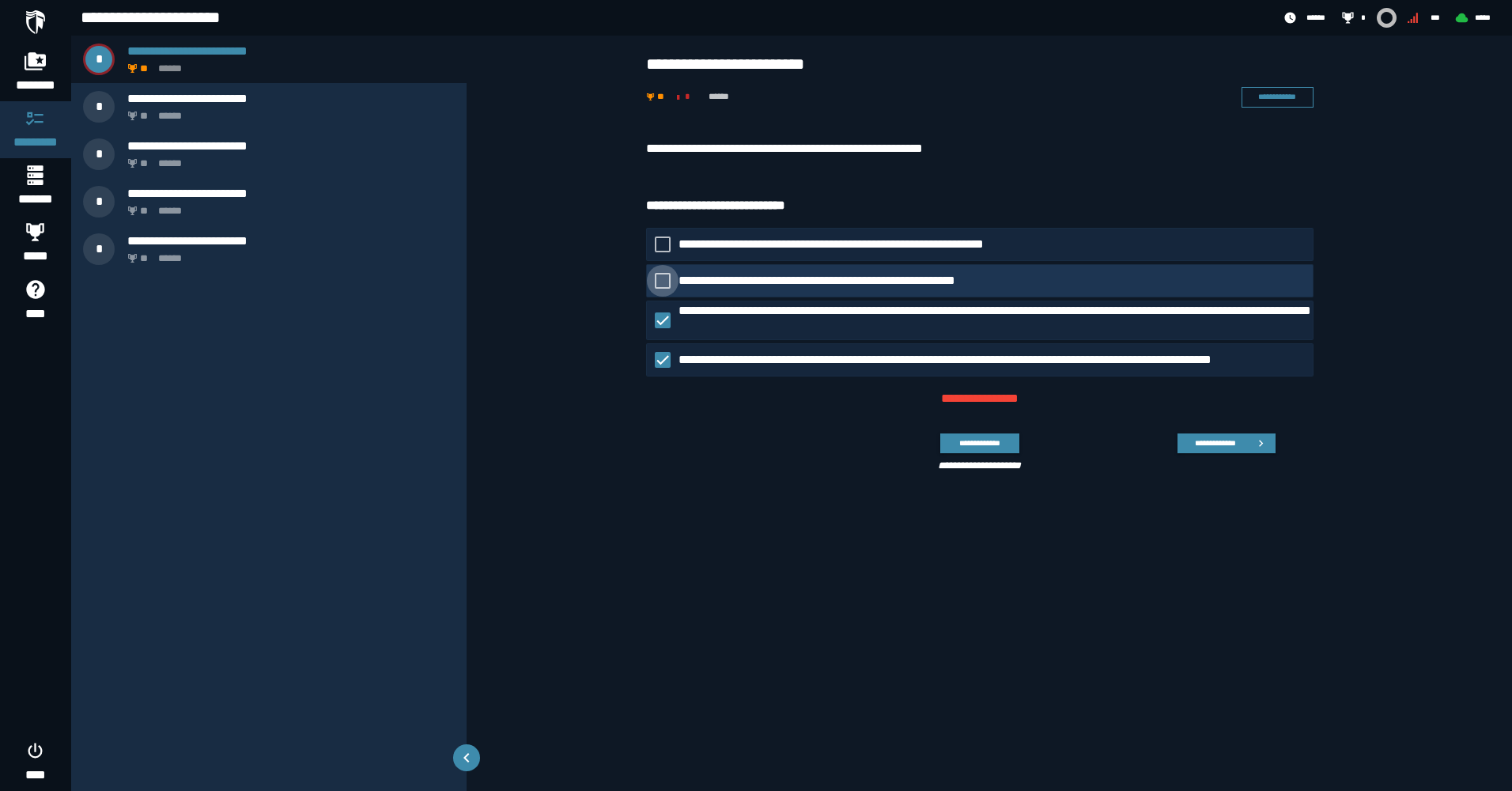 click on "**********" 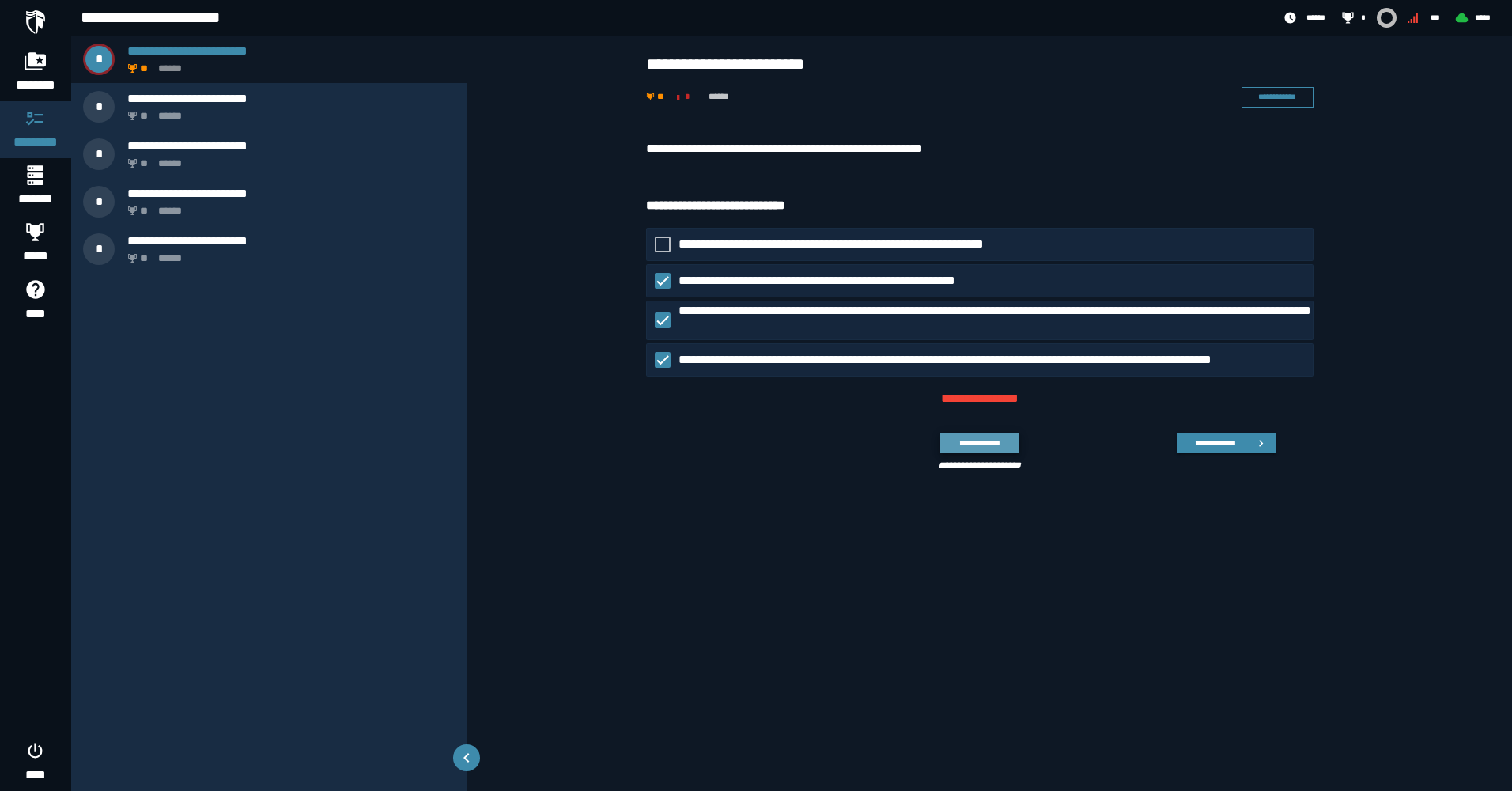 click on "**********" at bounding box center (979, 443) 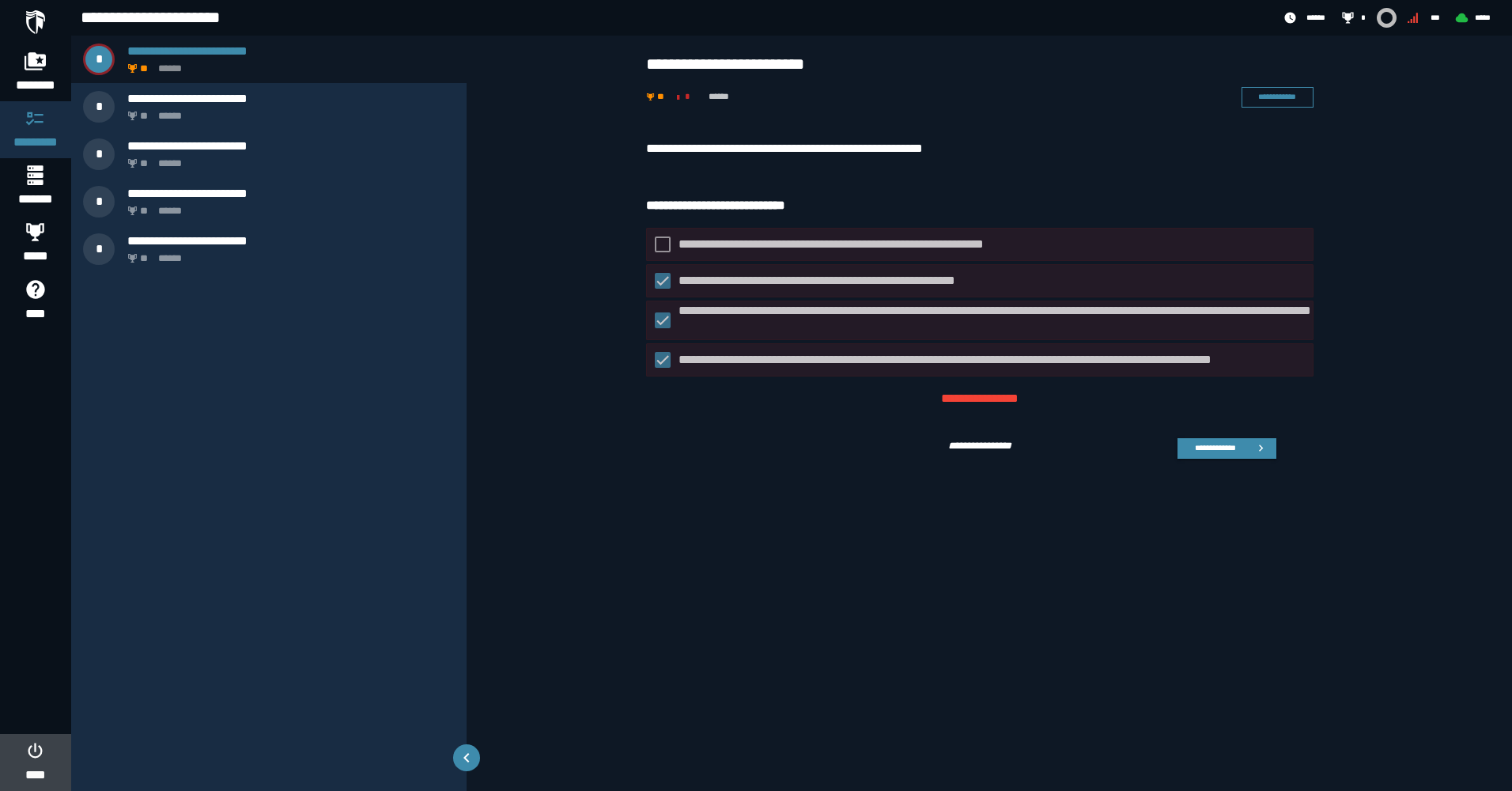 click on "****" 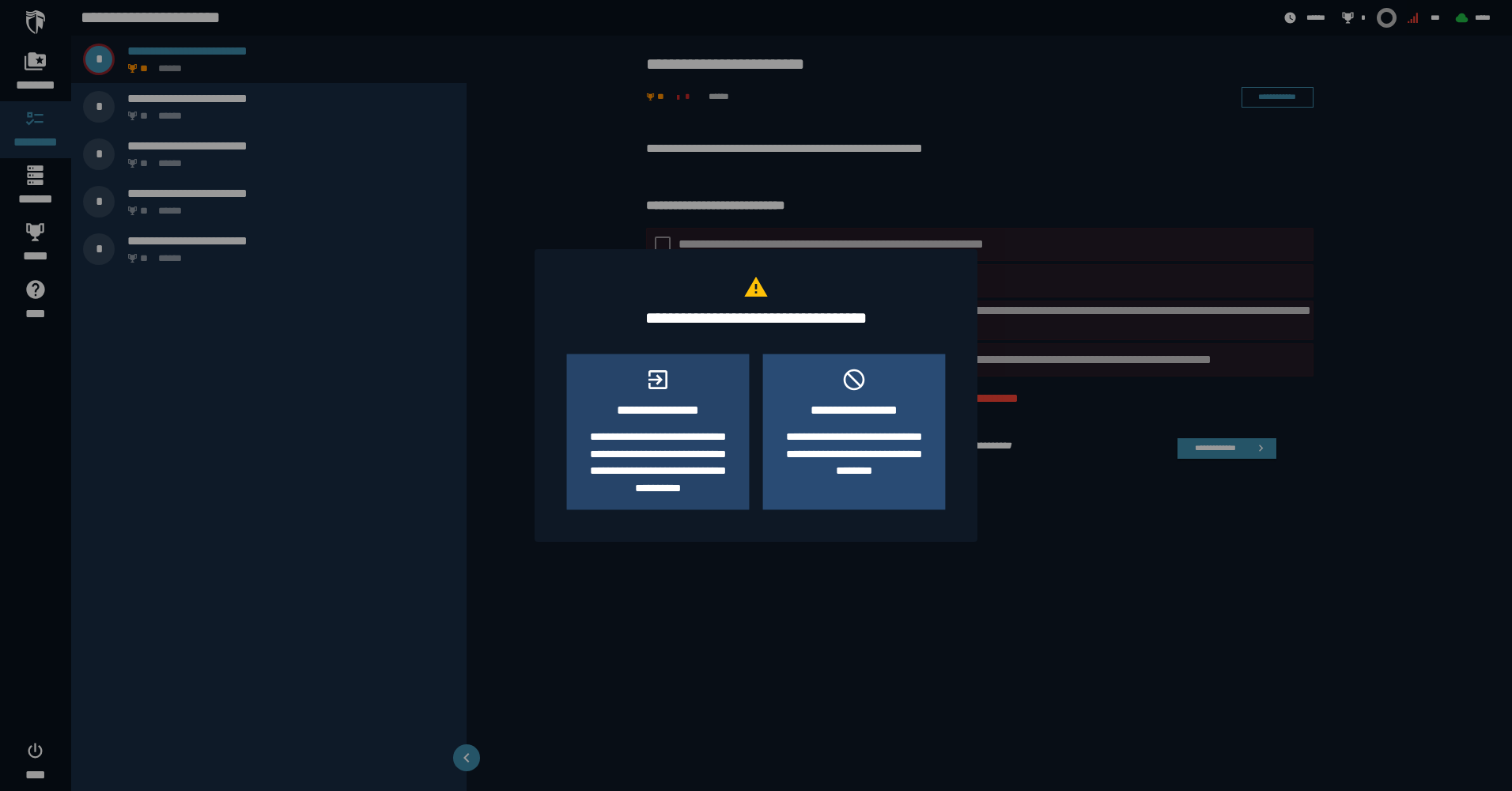 click on "**********" 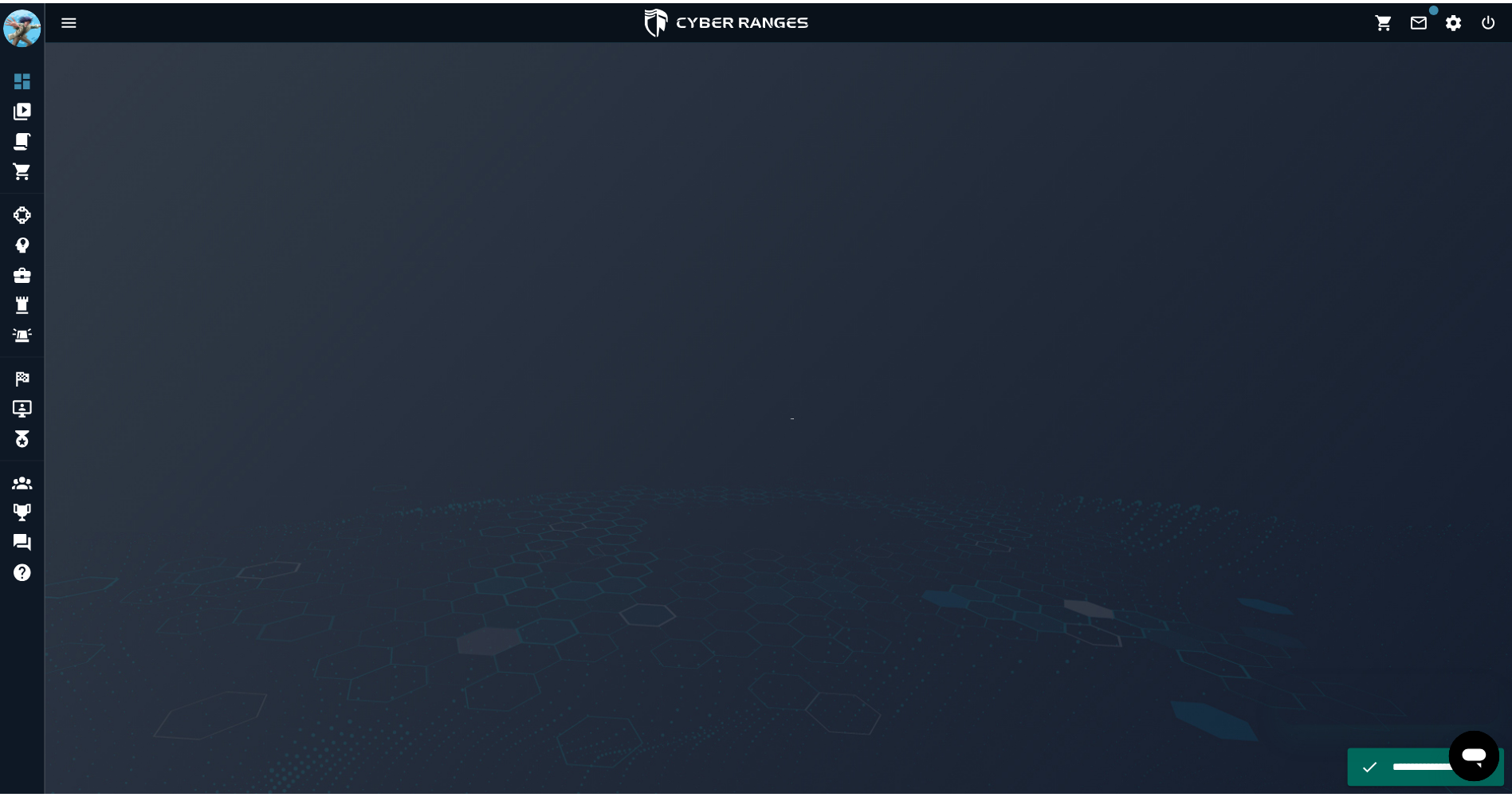 scroll, scrollTop: 0, scrollLeft: 0, axis: both 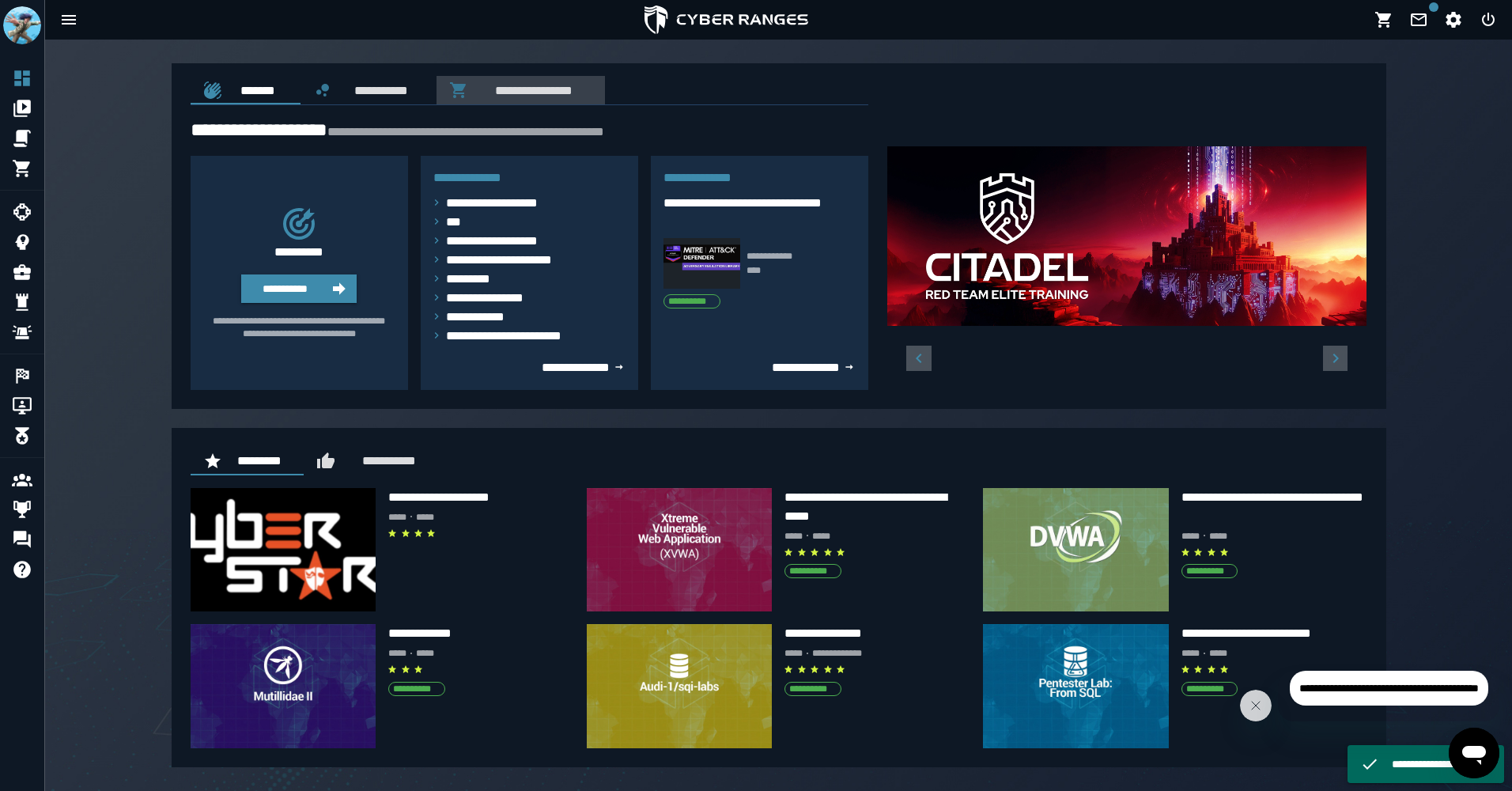 click on "**********" at bounding box center (530, 90) 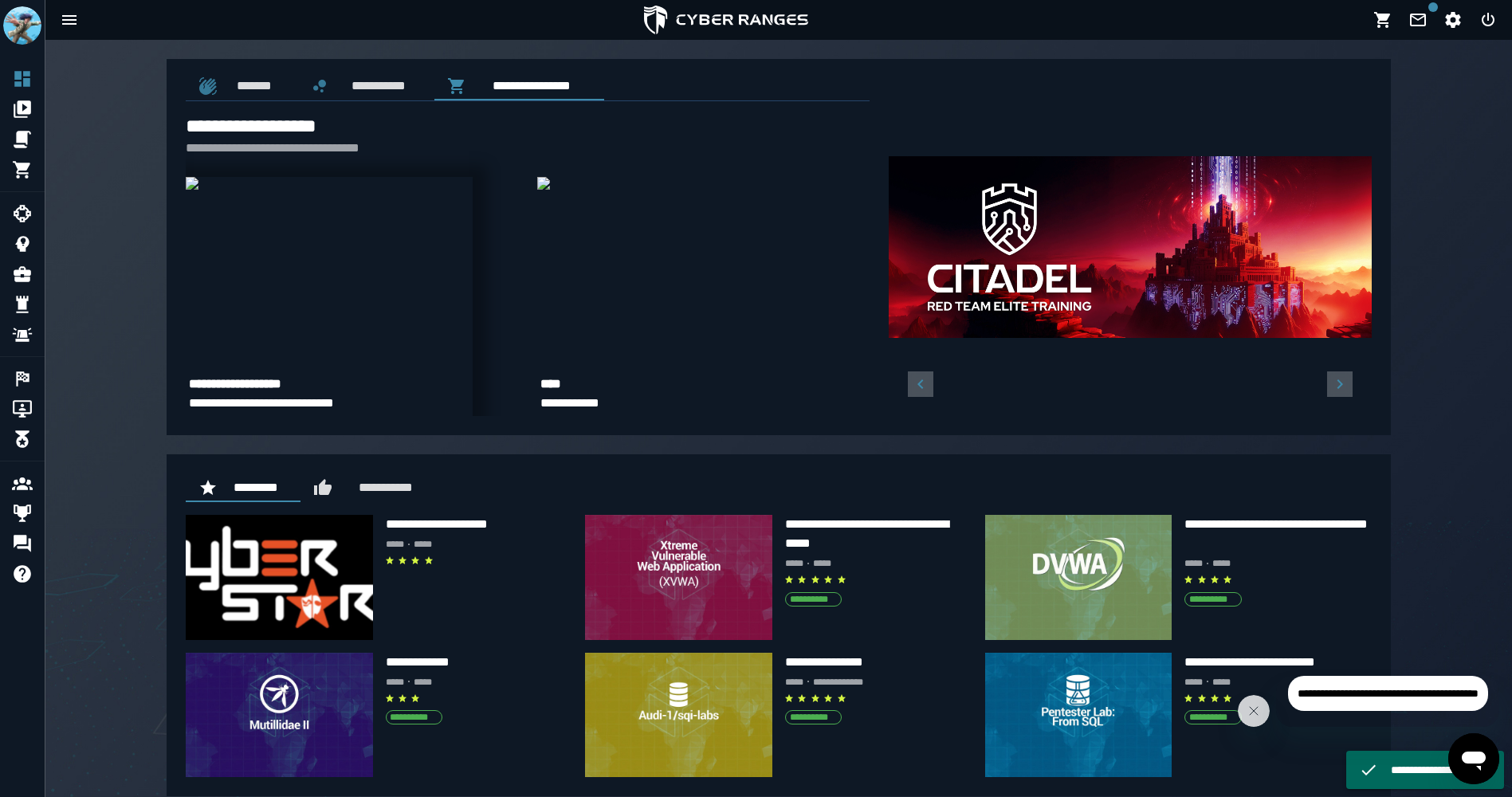 click at bounding box center (192, 183) 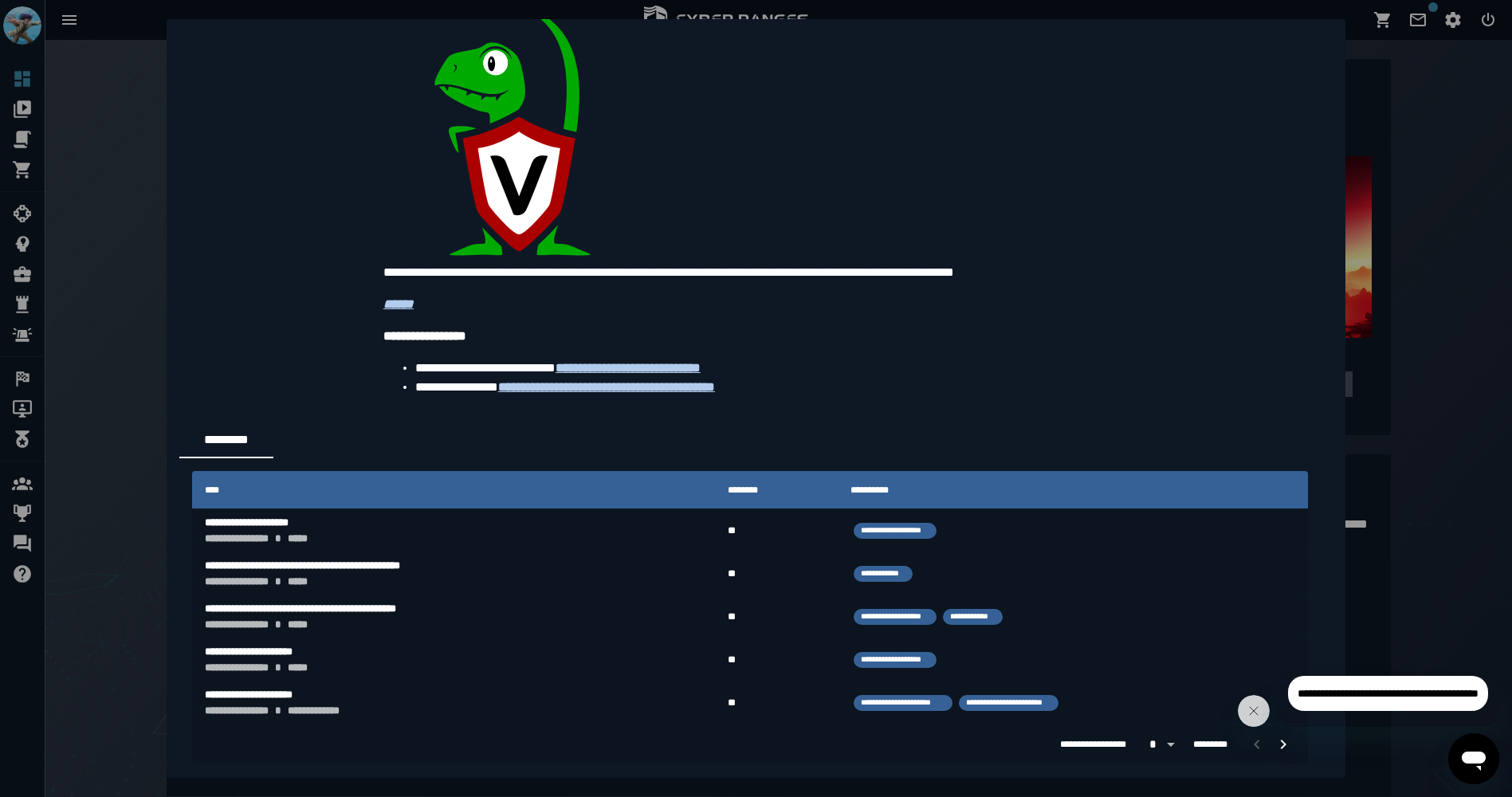 scroll, scrollTop: 2314, scrollLeft: 0, axis: vertical 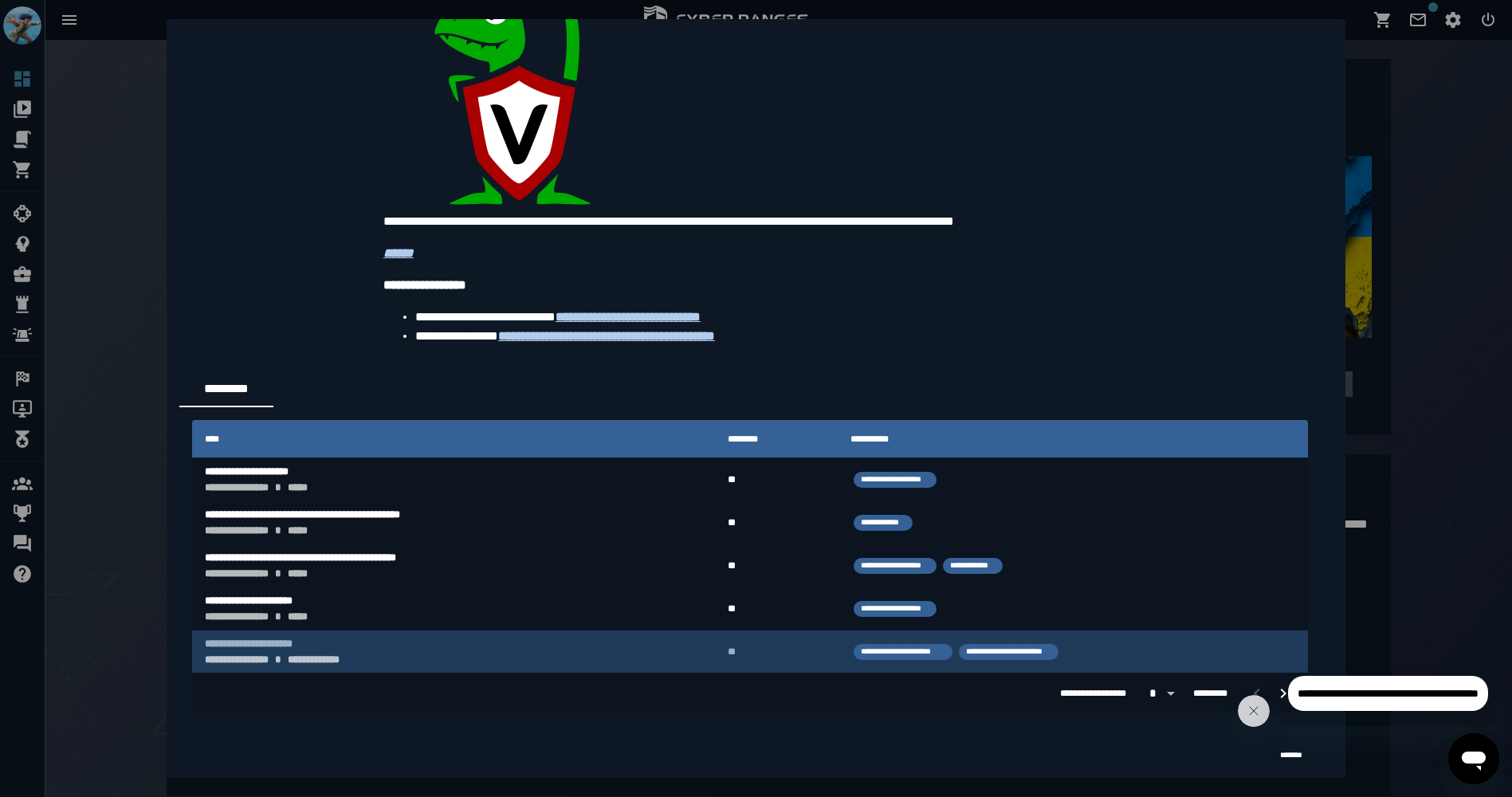click on "**********" at bounding box center (454, 651) 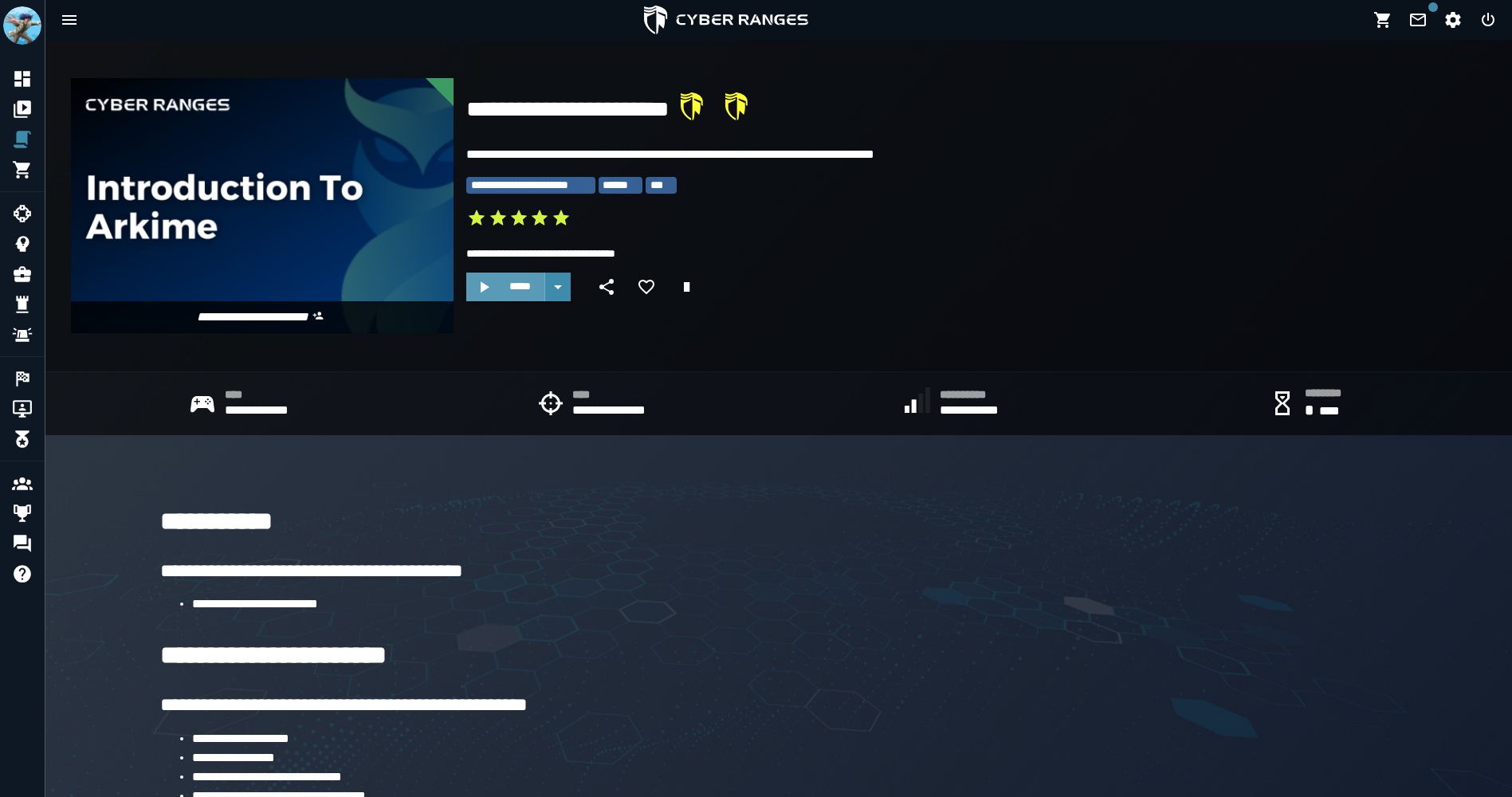 click on "*****" at bounding box center [520, 286] 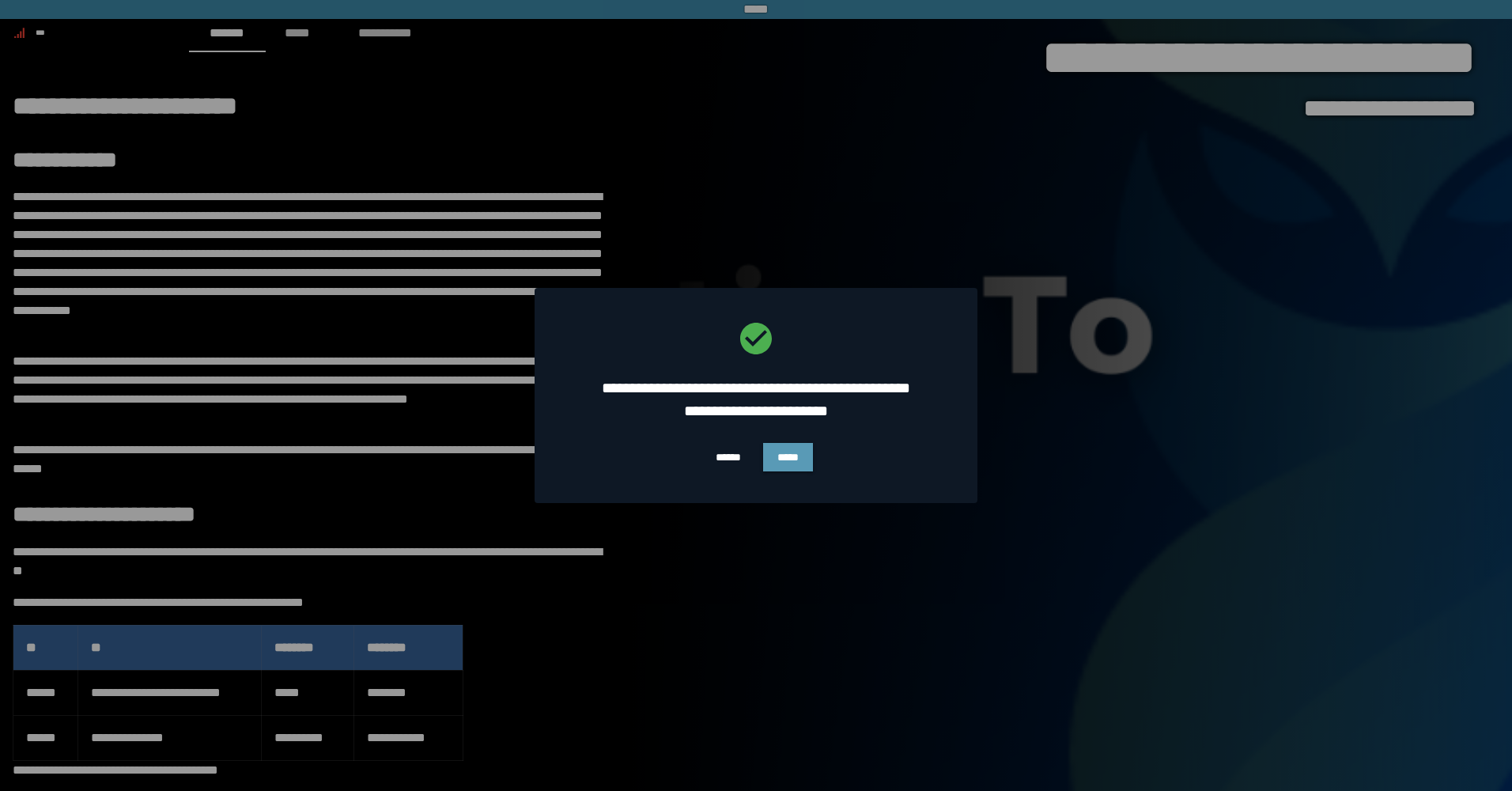click on "*****" at bounding box center [788, 457] 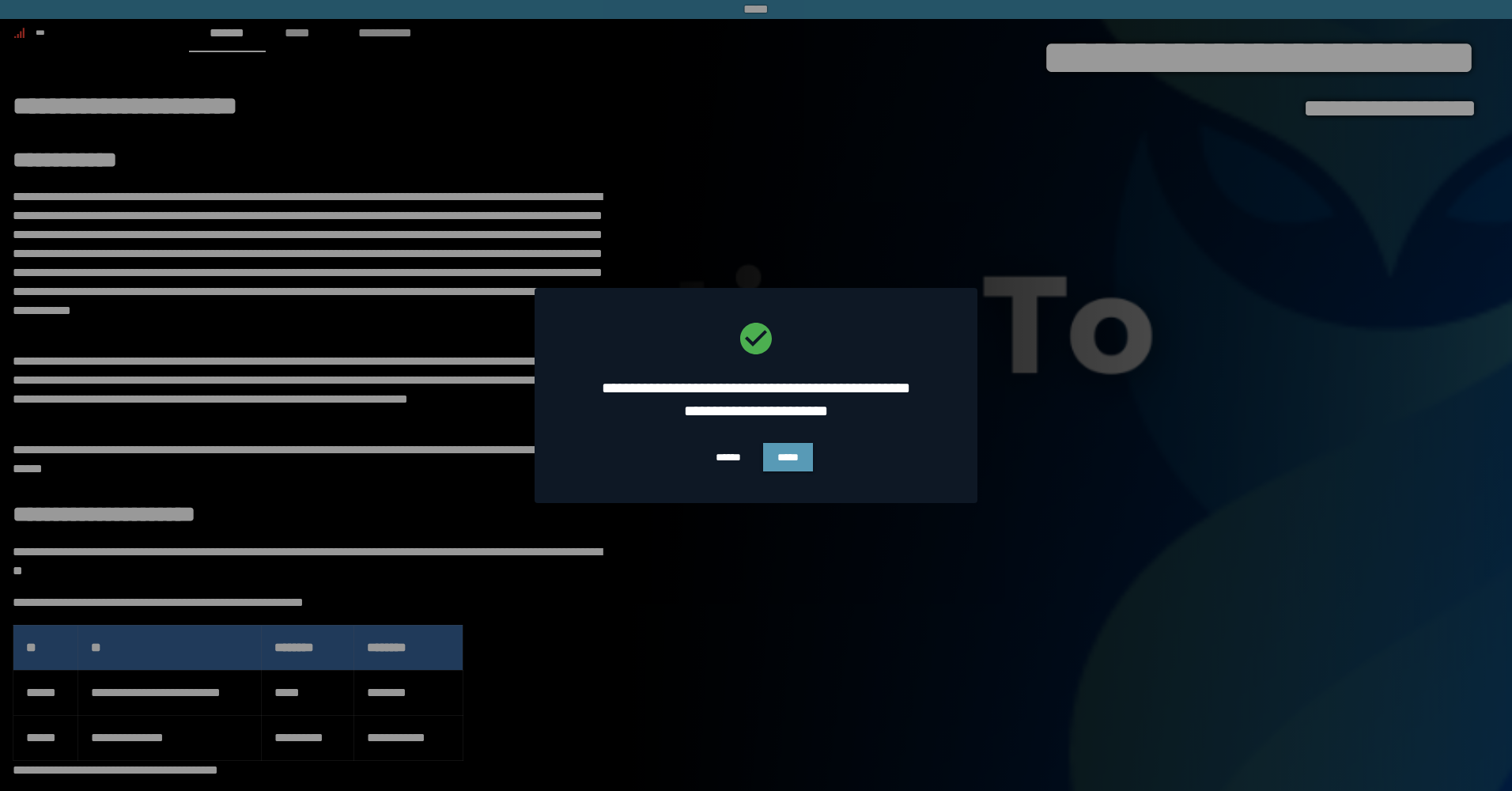click on "*****" at bounding box center (788, 457) 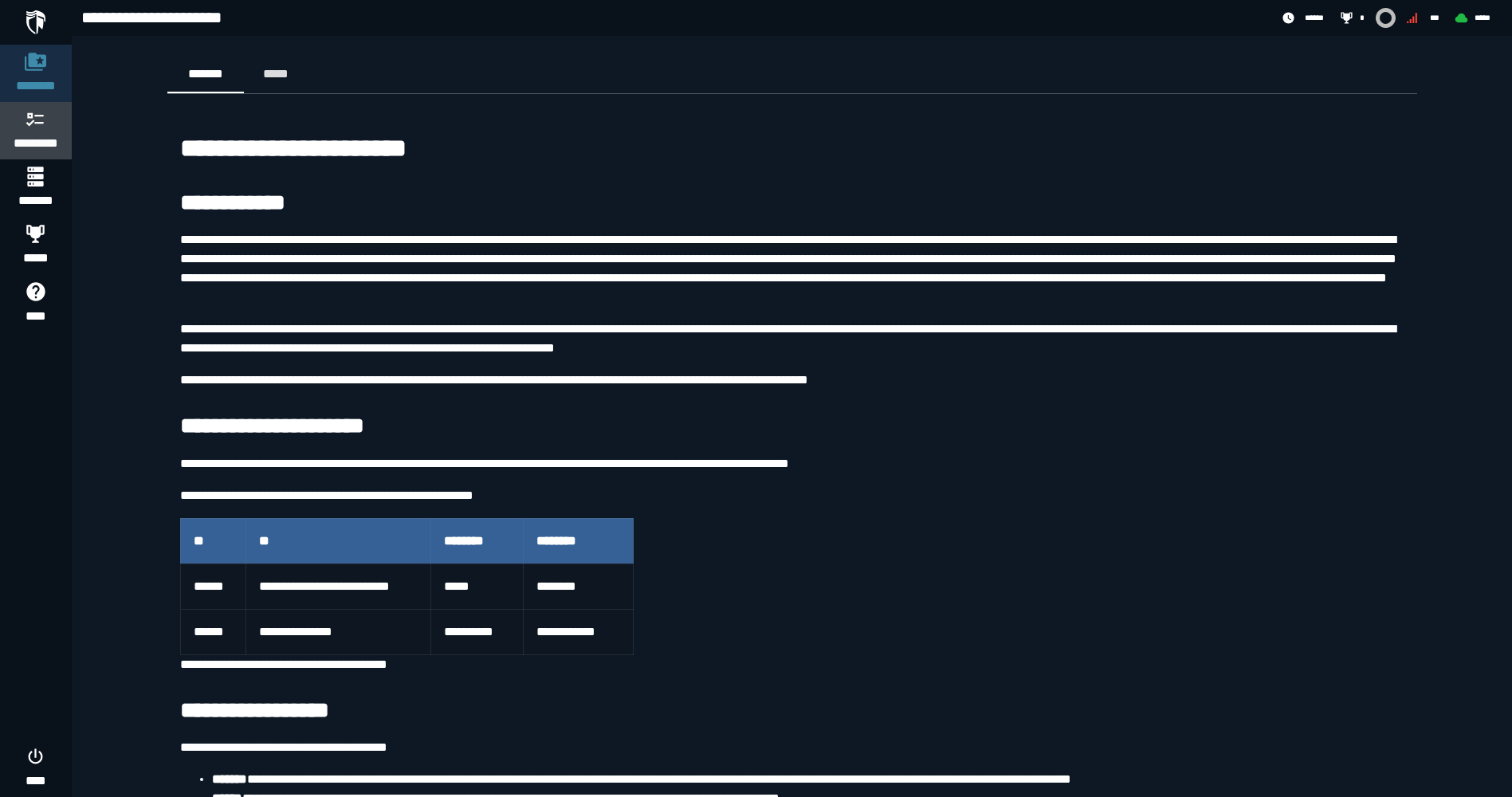 click at bounding box center (36, 119) 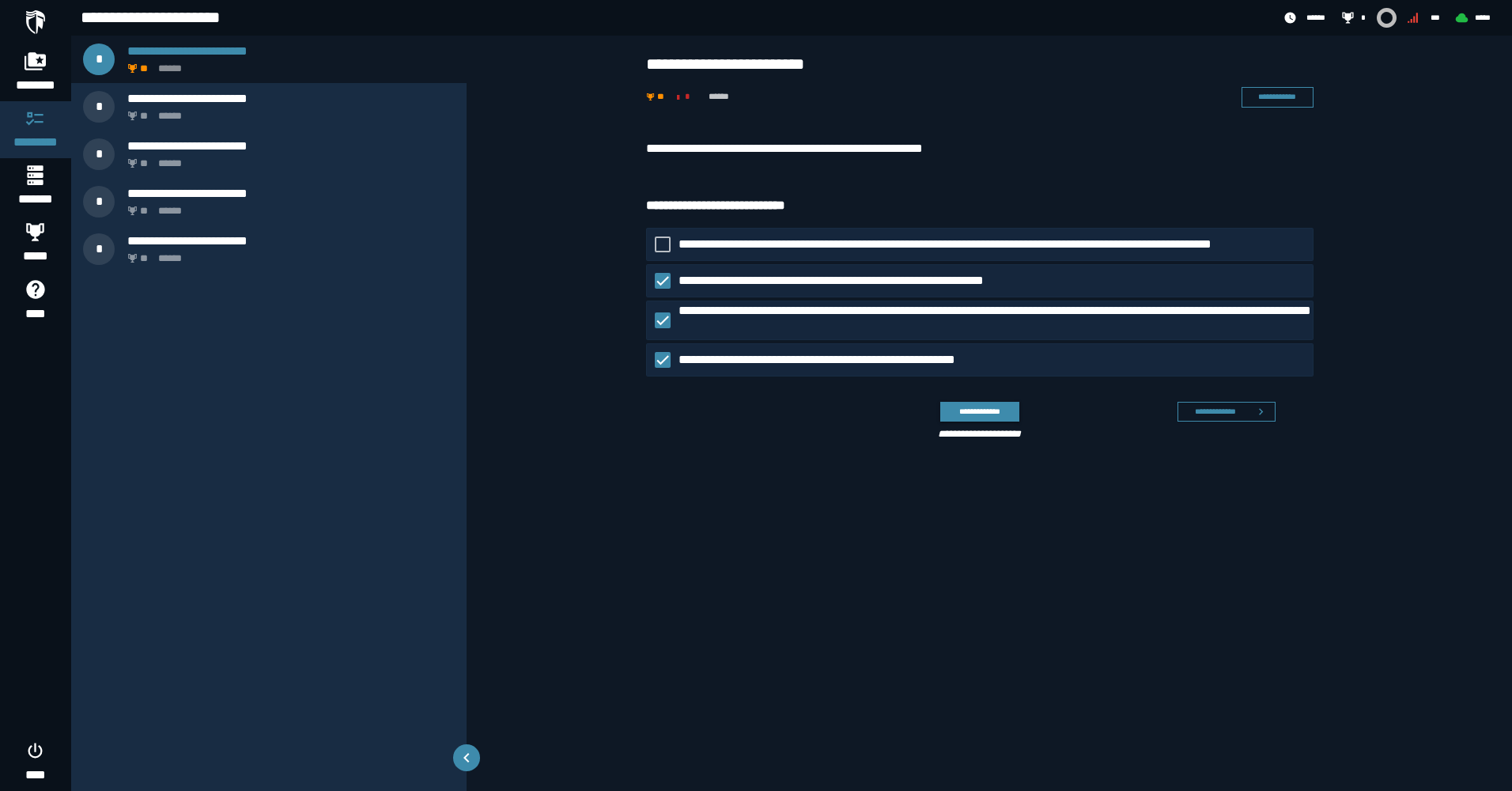 click on "**********" 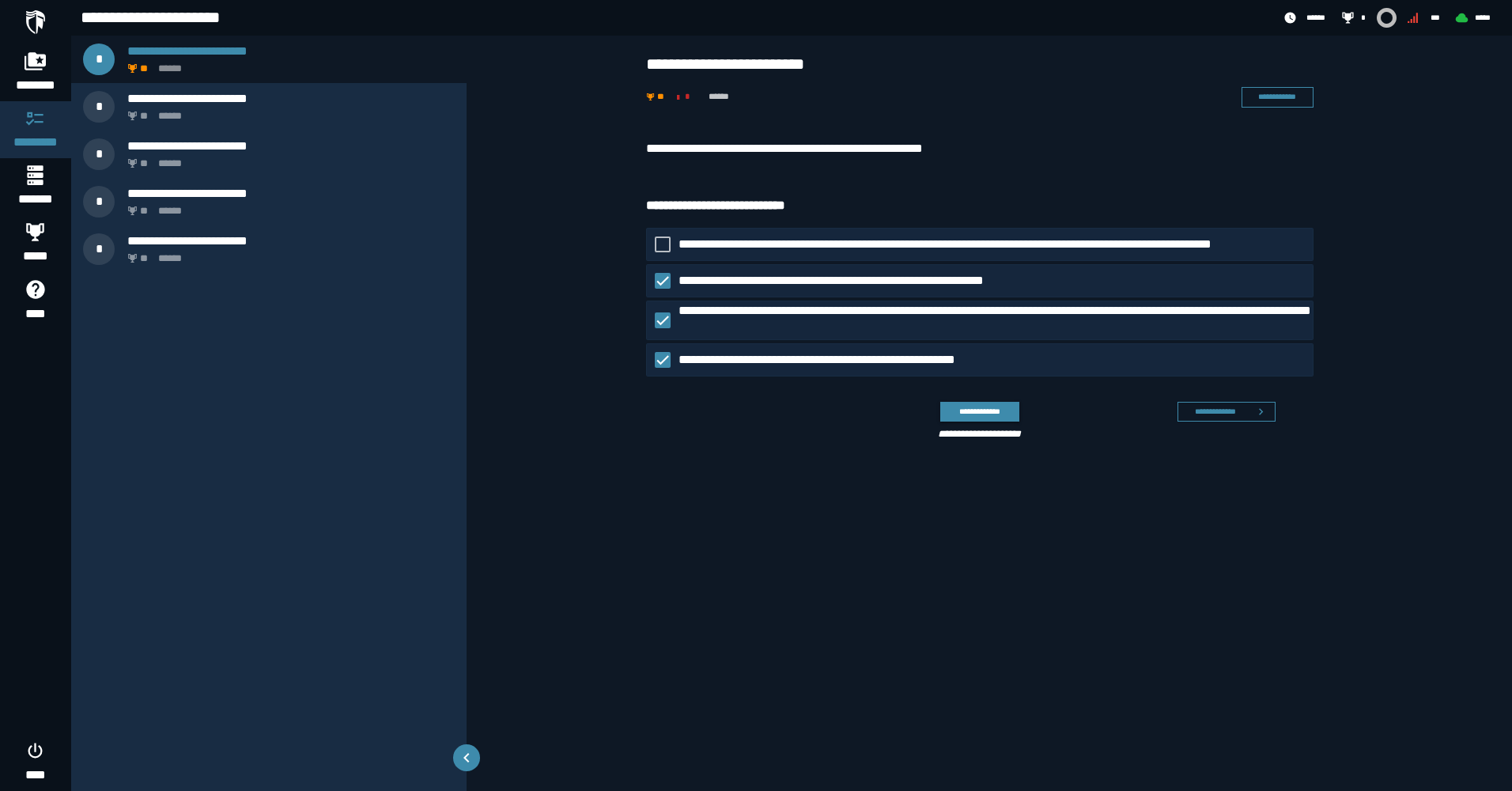 click on "**********" at bounding box center [269, 413] 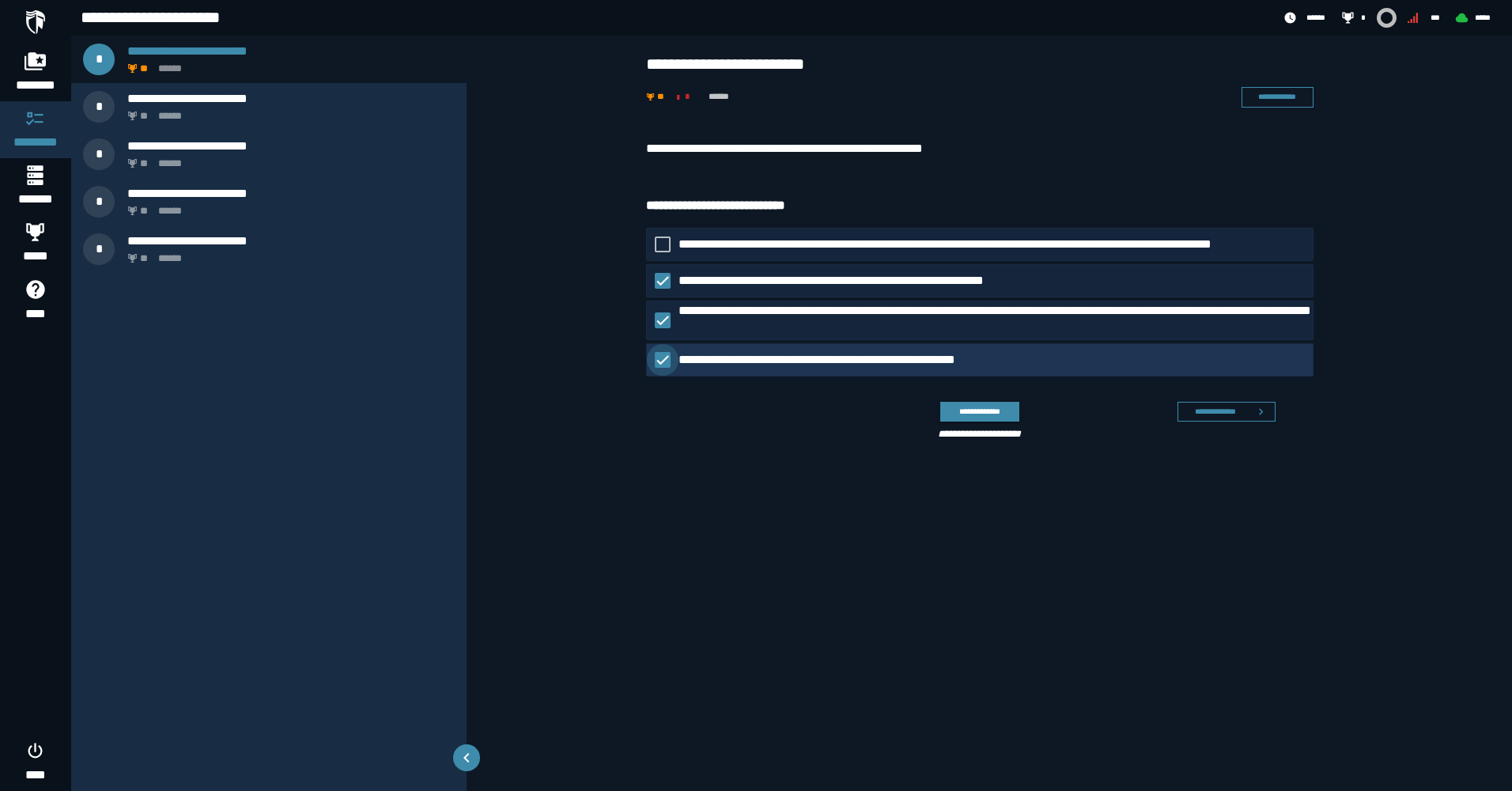 click 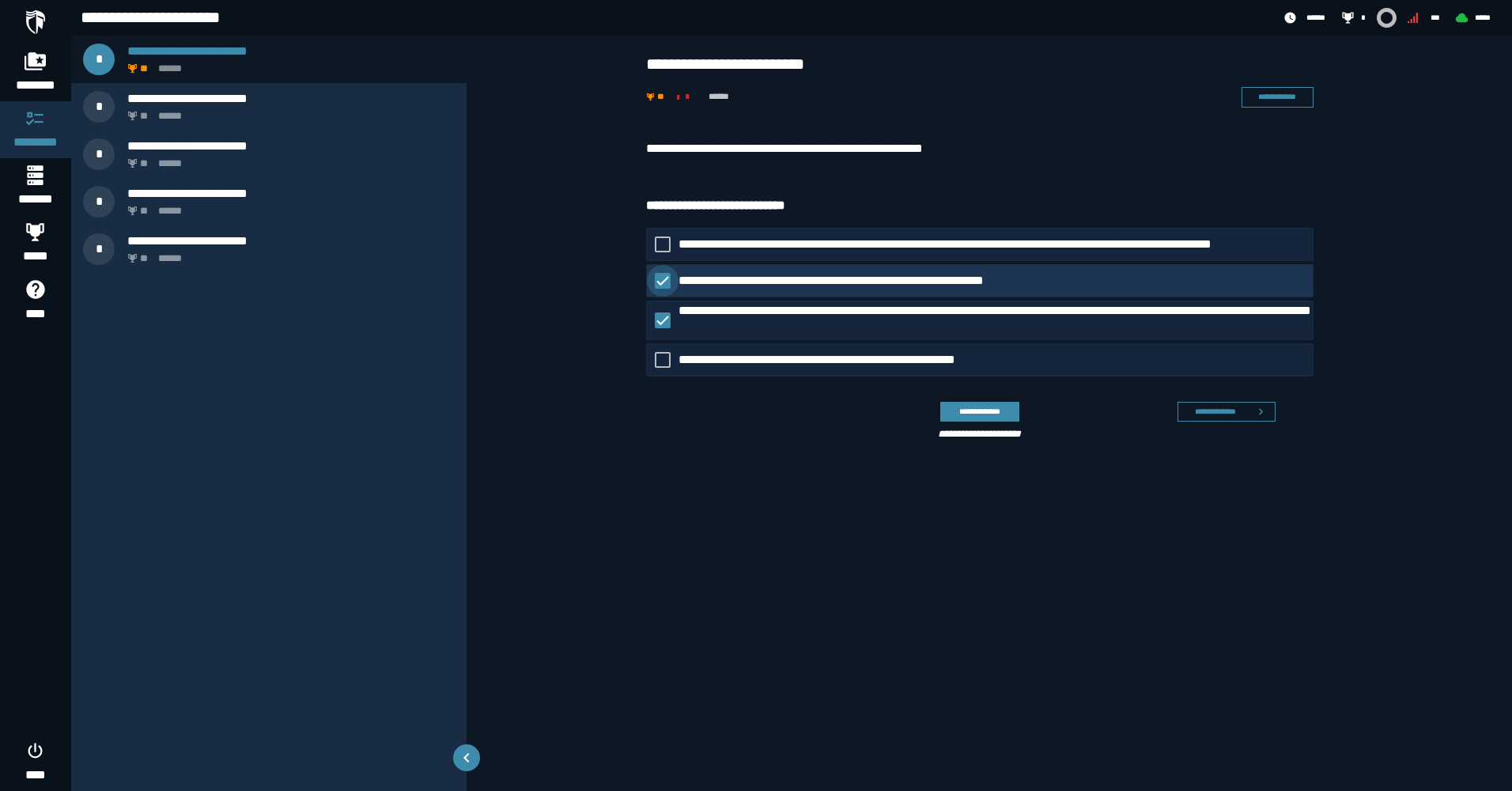 click 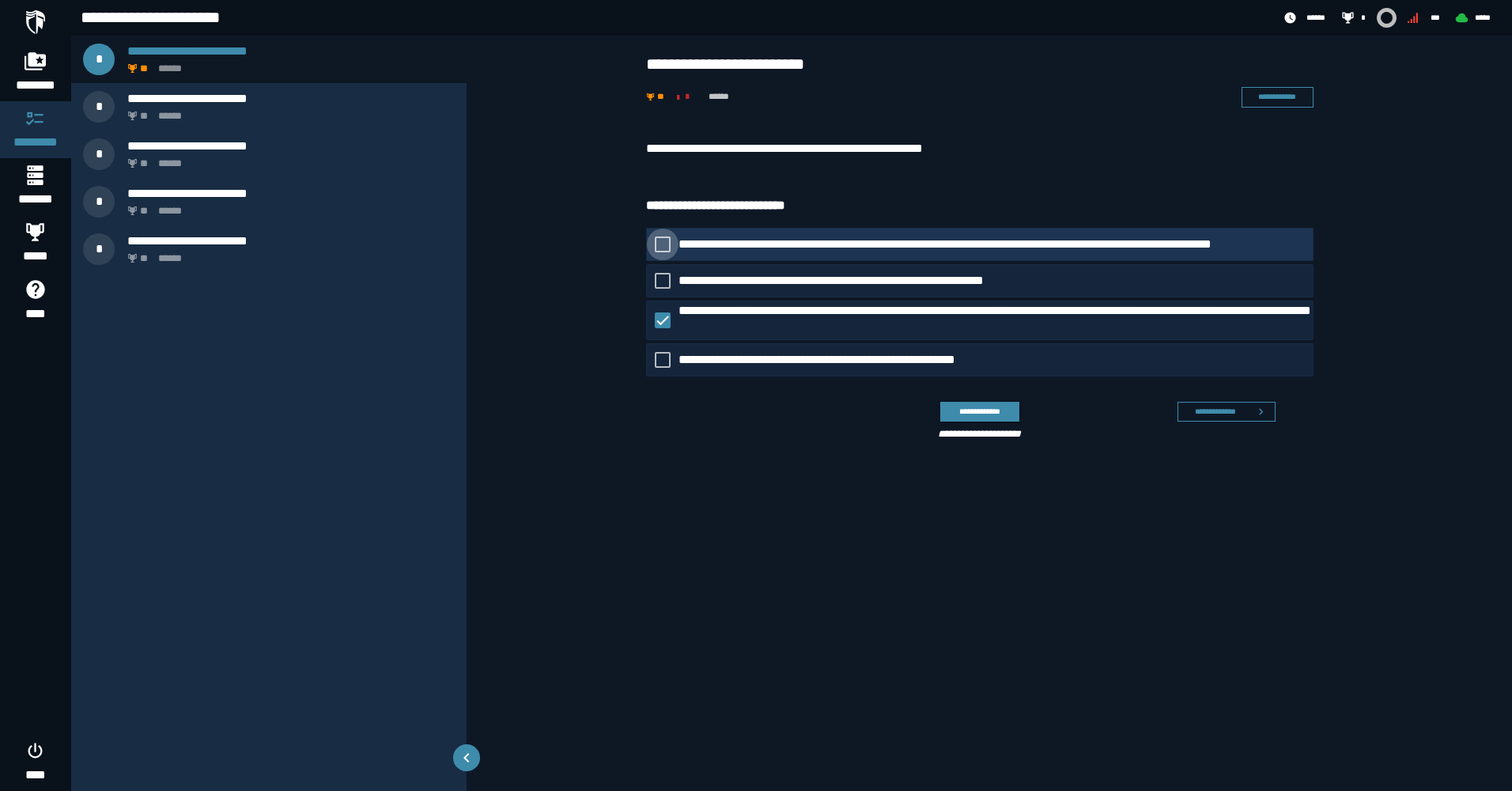 click at bounding box center [663, 244] 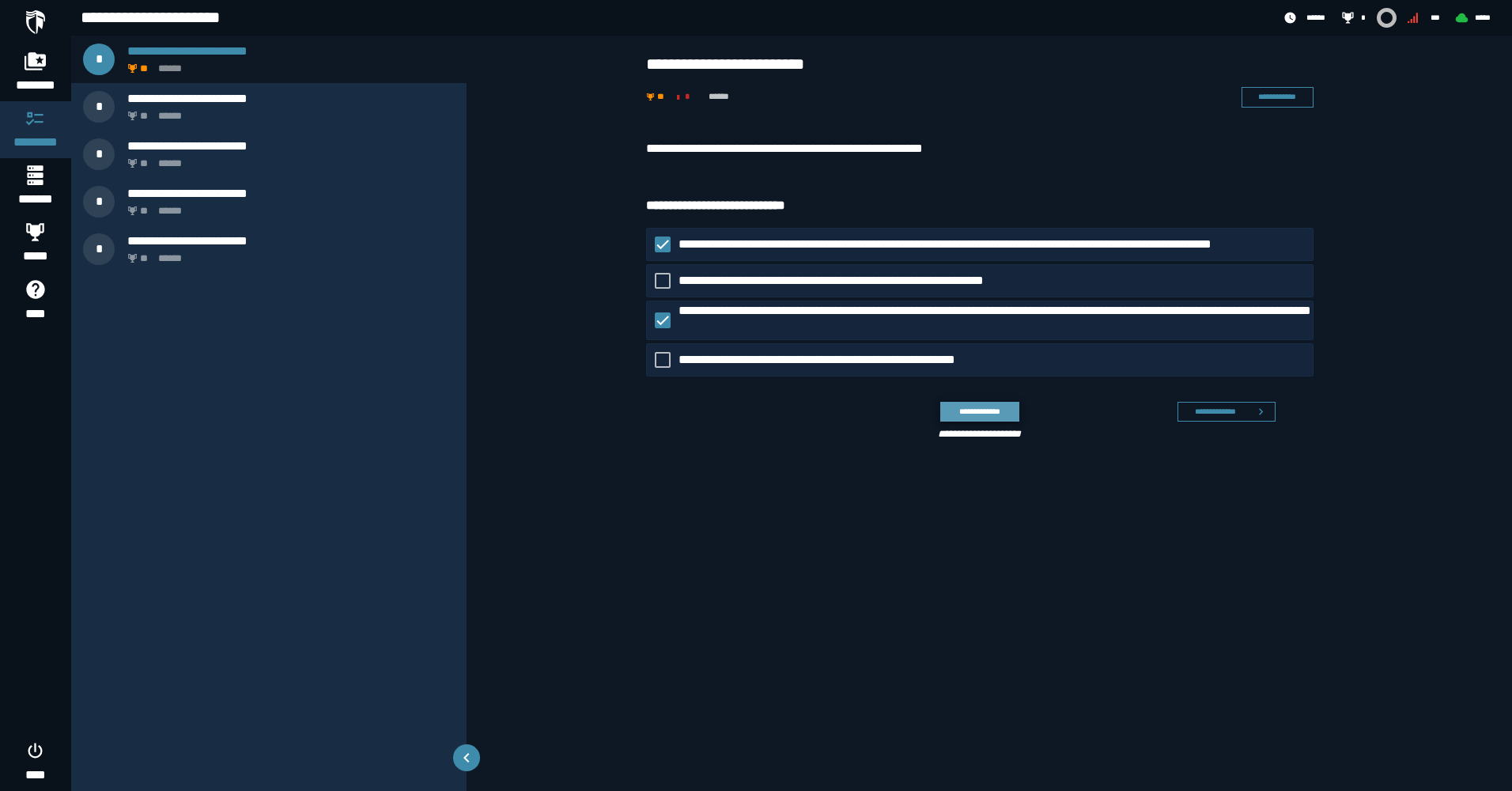 click on "**********" at bounding box center (979, 411) 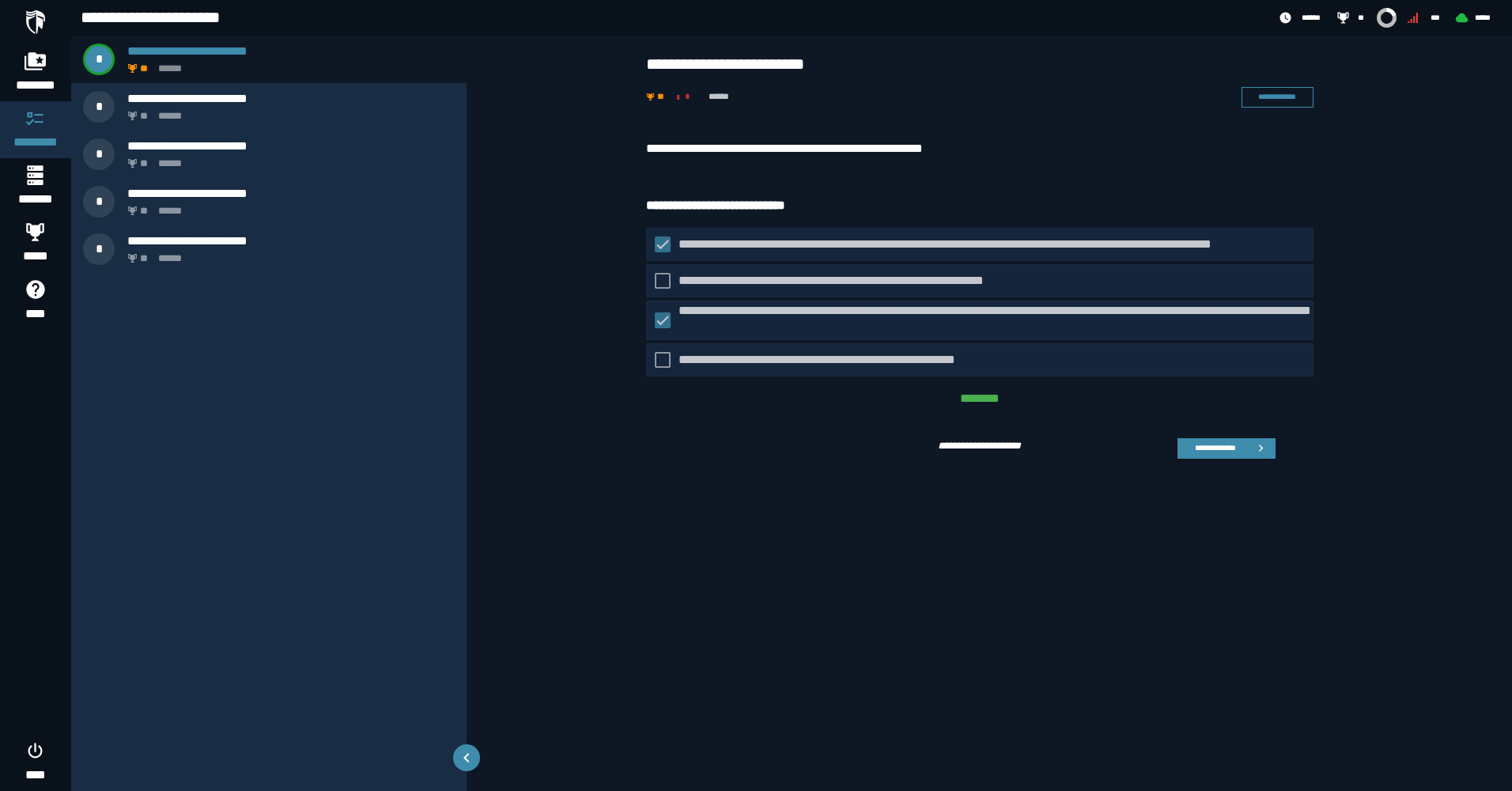 click on "**********" at bounding box center (989, 449) 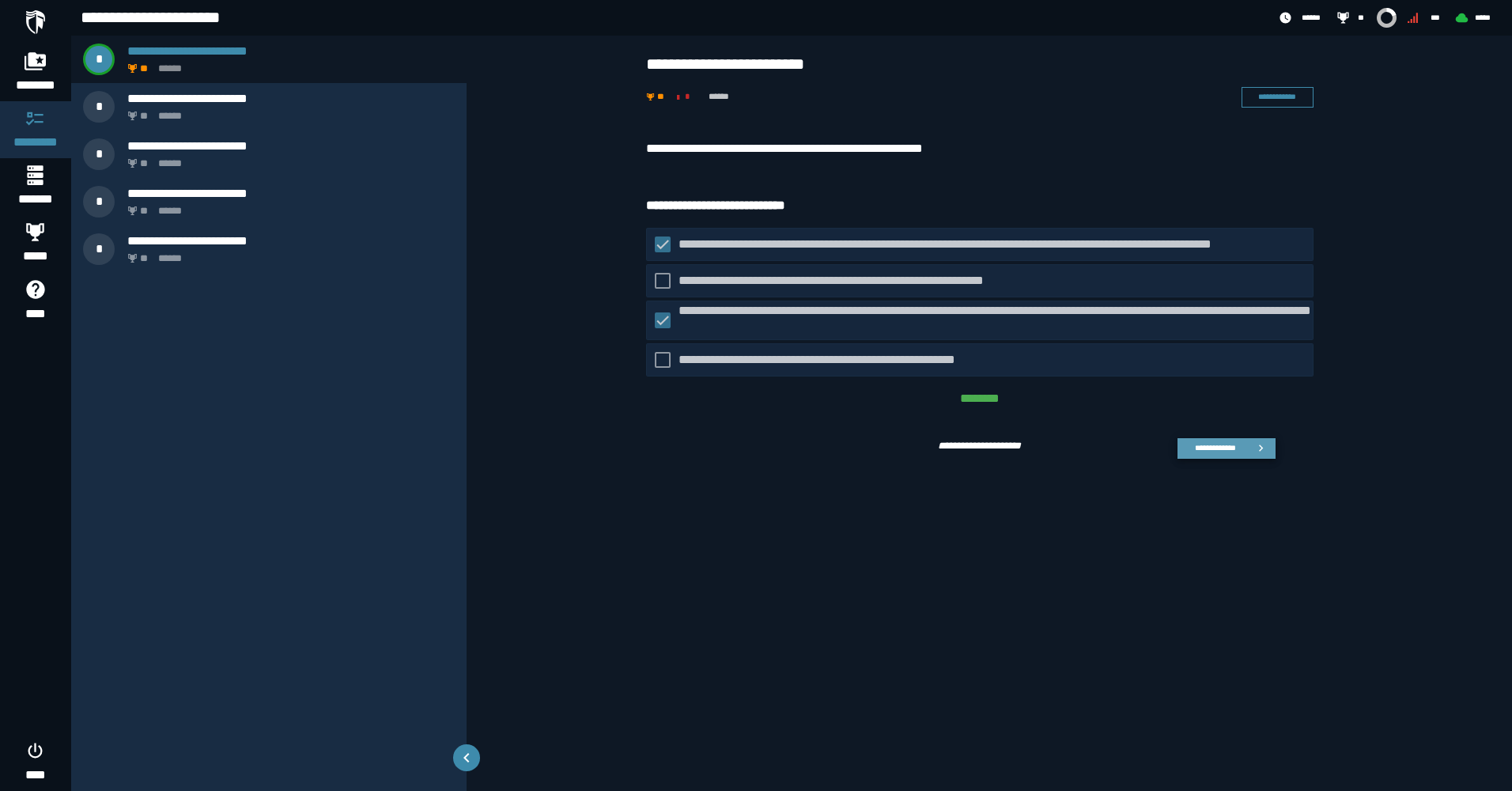 click on "**********" at bounding box center [1215, 448] 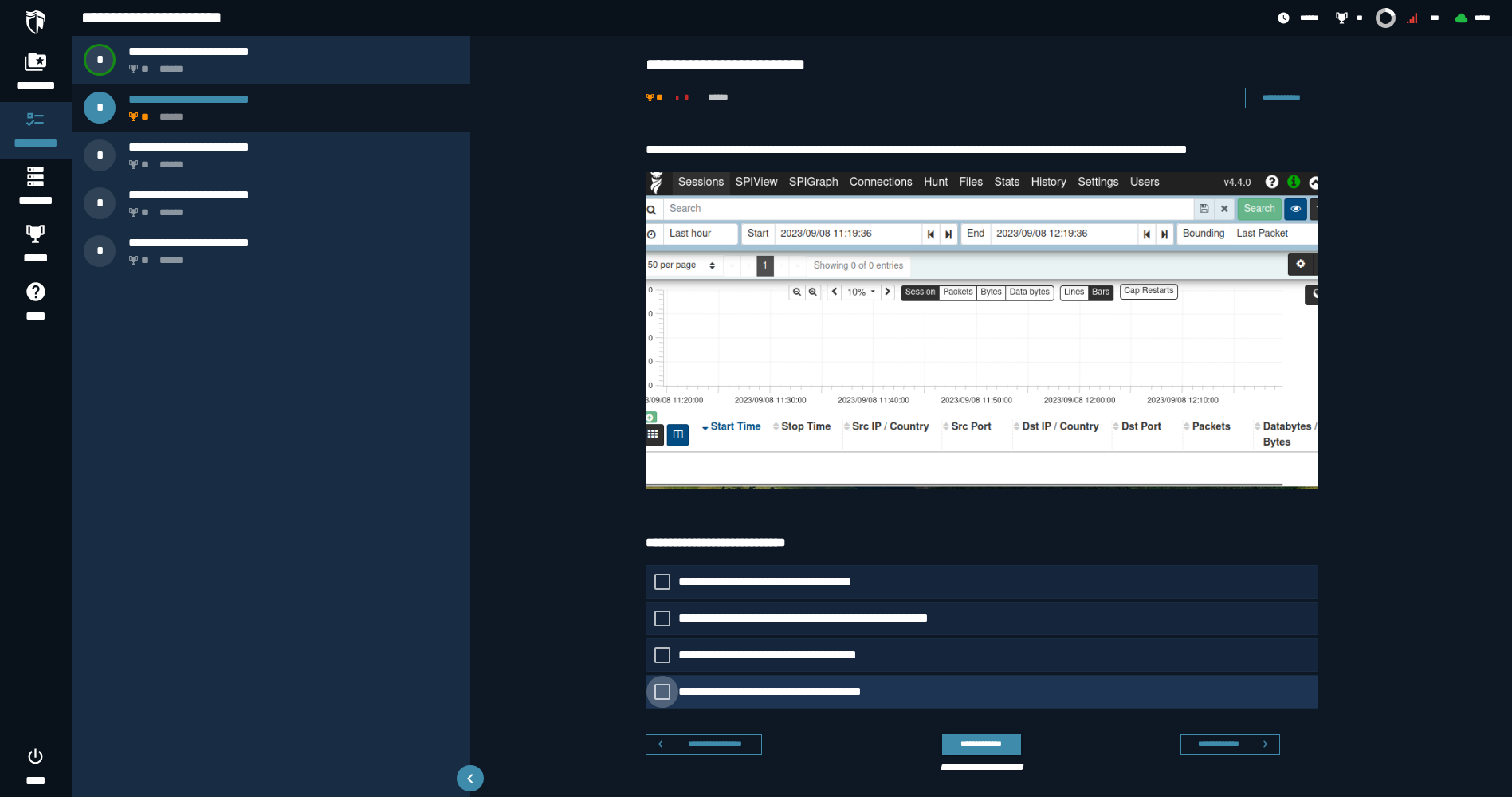 click on "**********" at bounding box center [785, 692] 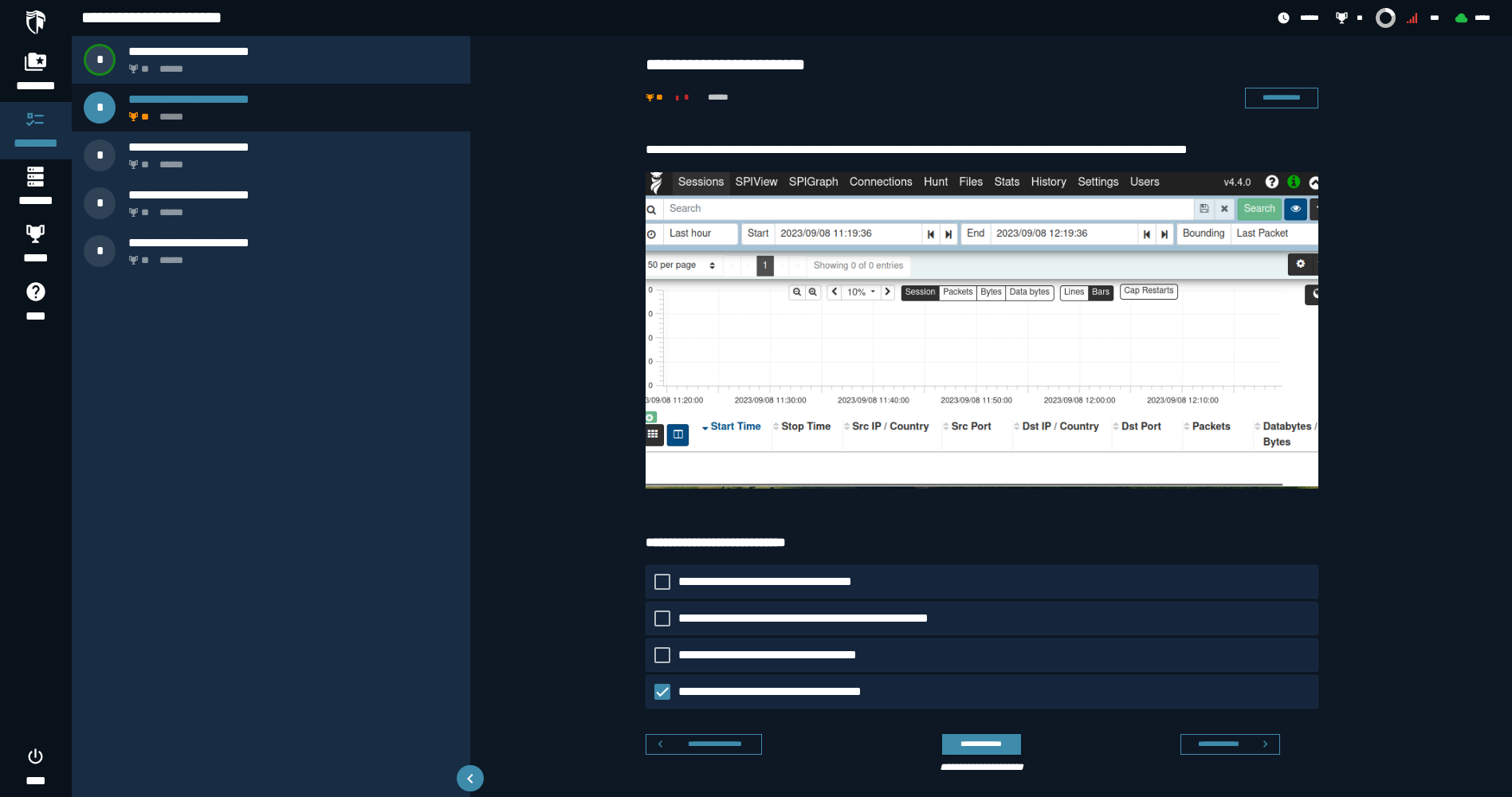 click on "**********" 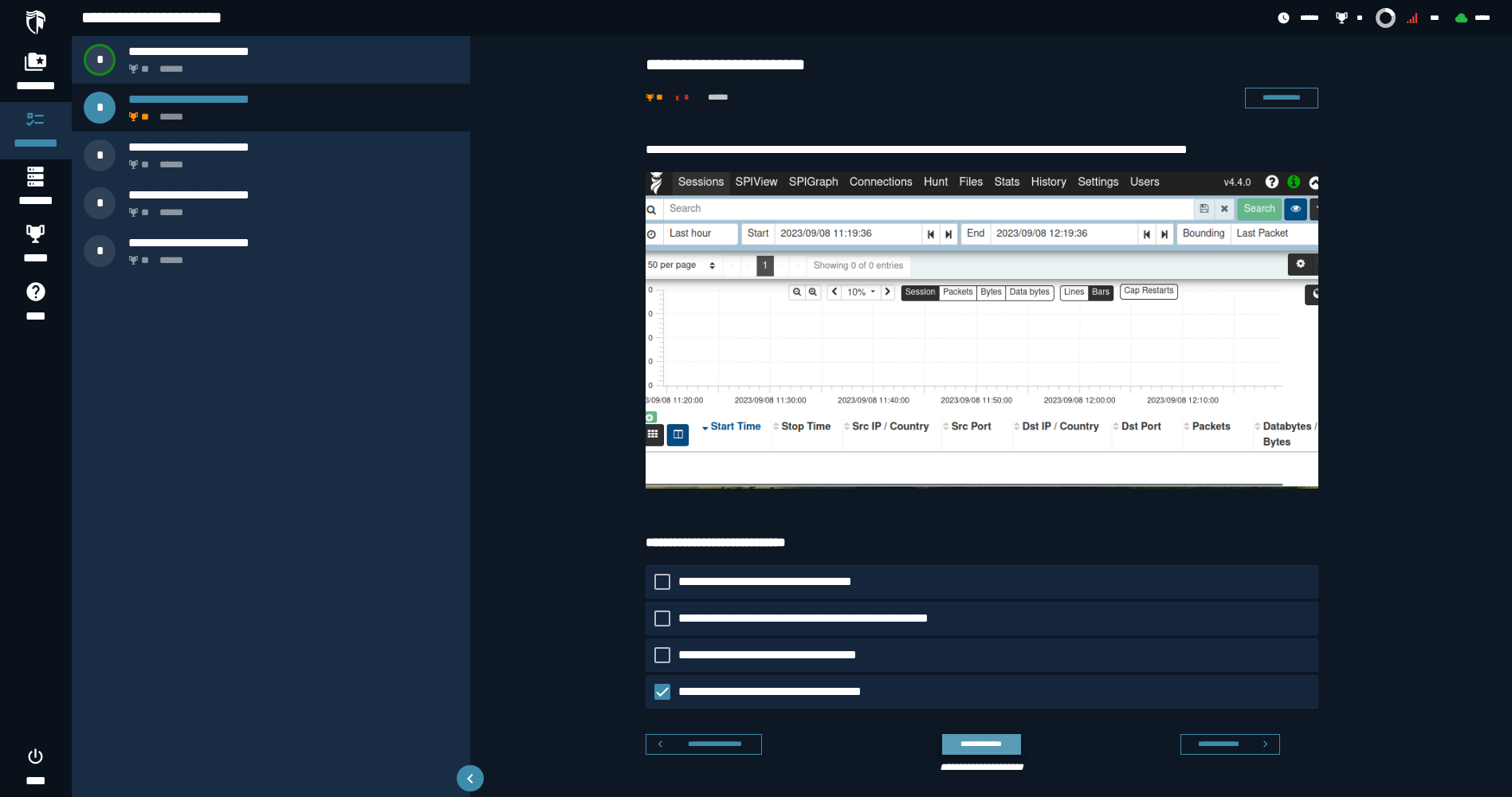 click on "**********" at bounding box center (981, 744) 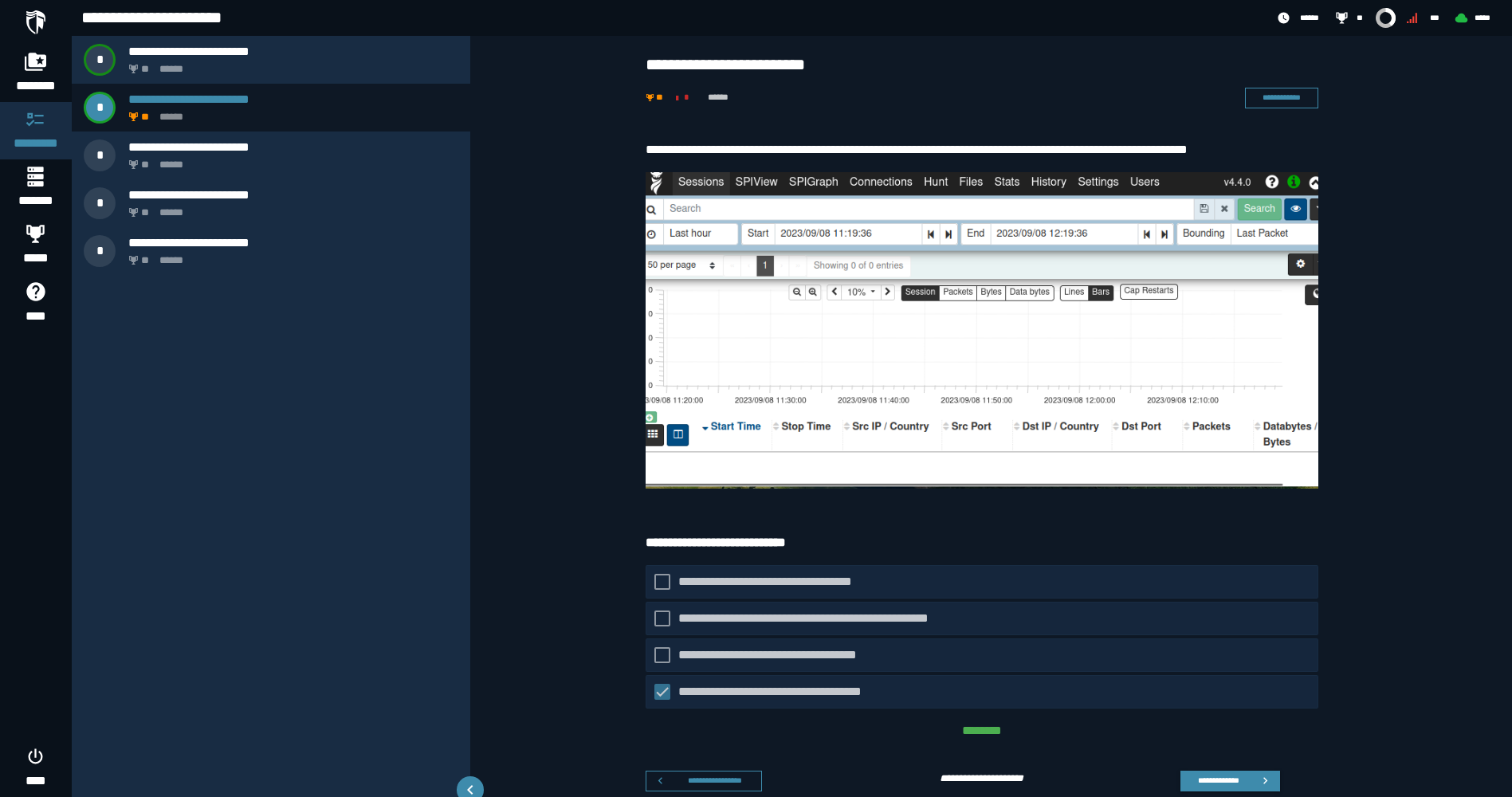 click on "**********" 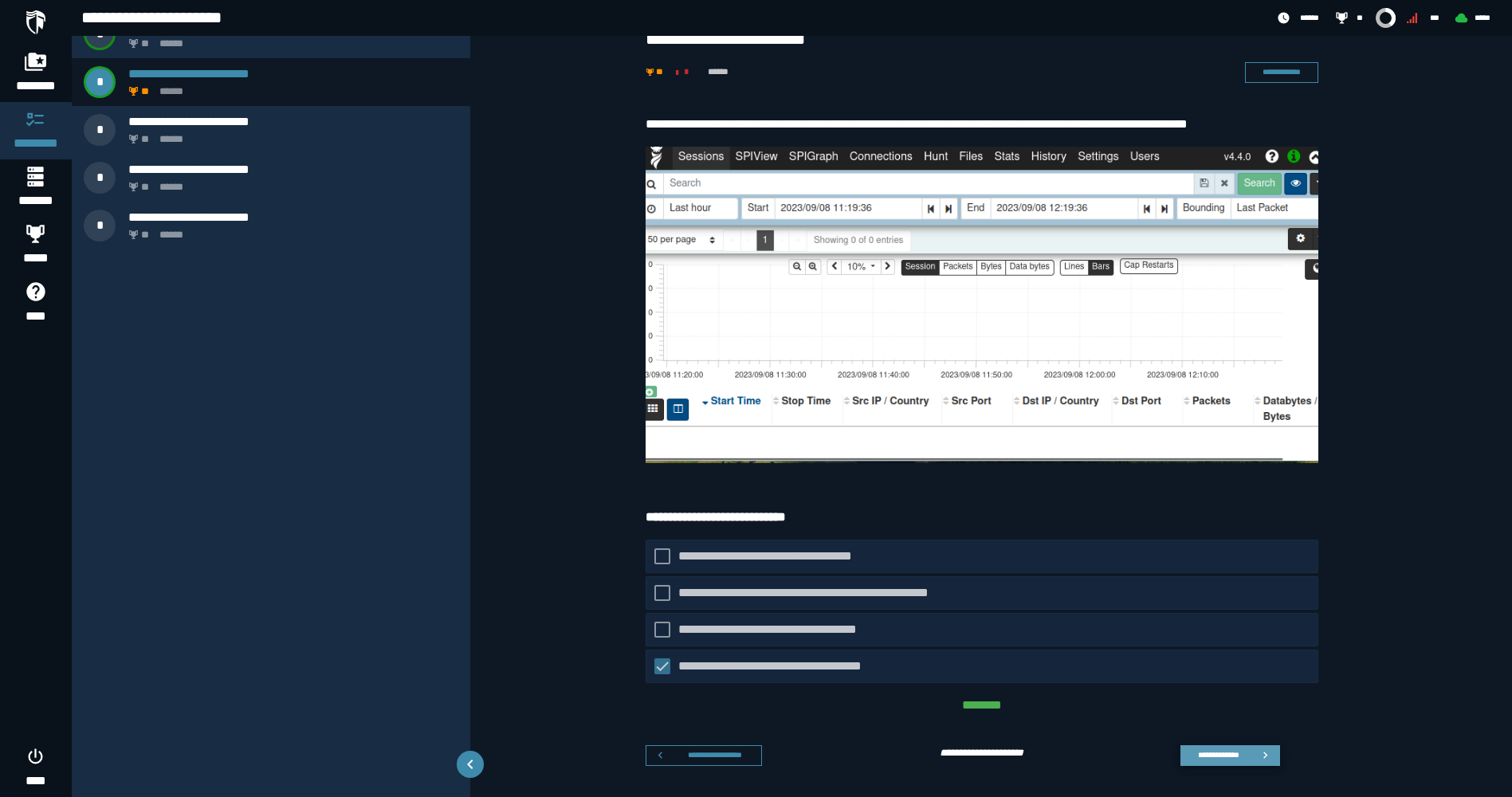 click on "**********" at bounding box center (1218, 755) 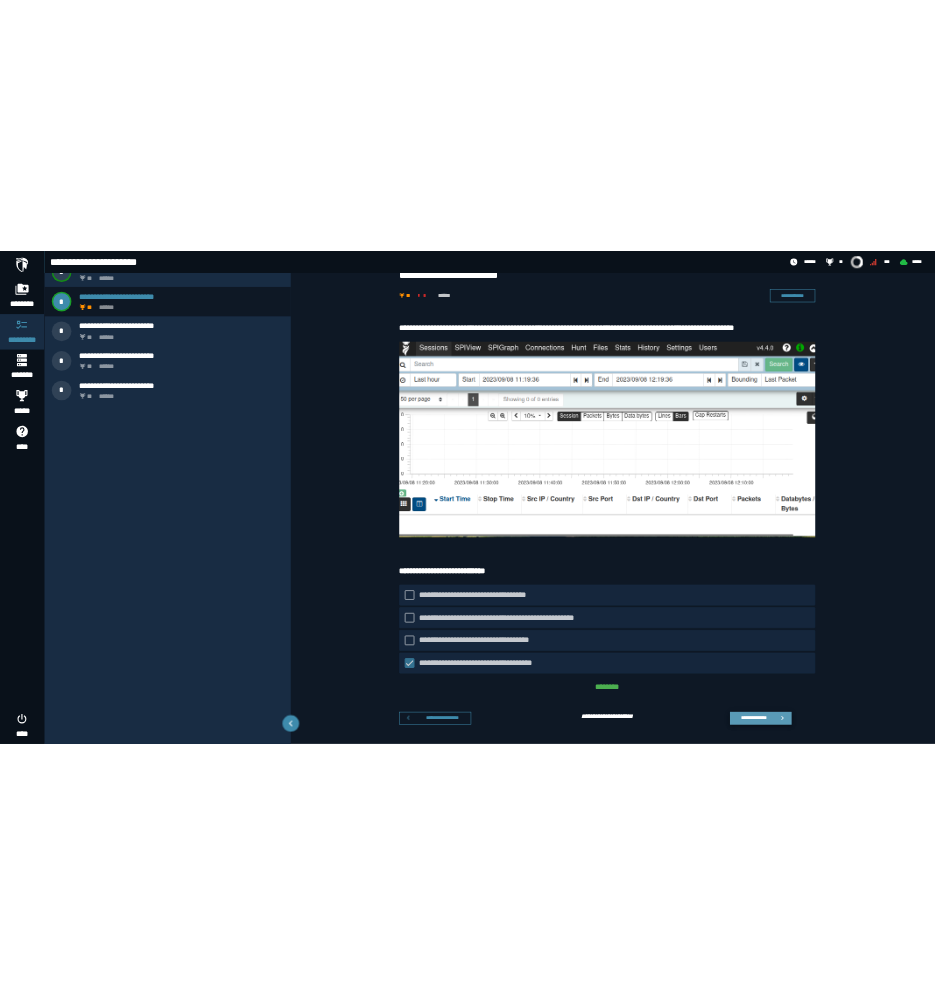 scroll, scrollTop: 0, scrollLeft: 0, axis: both 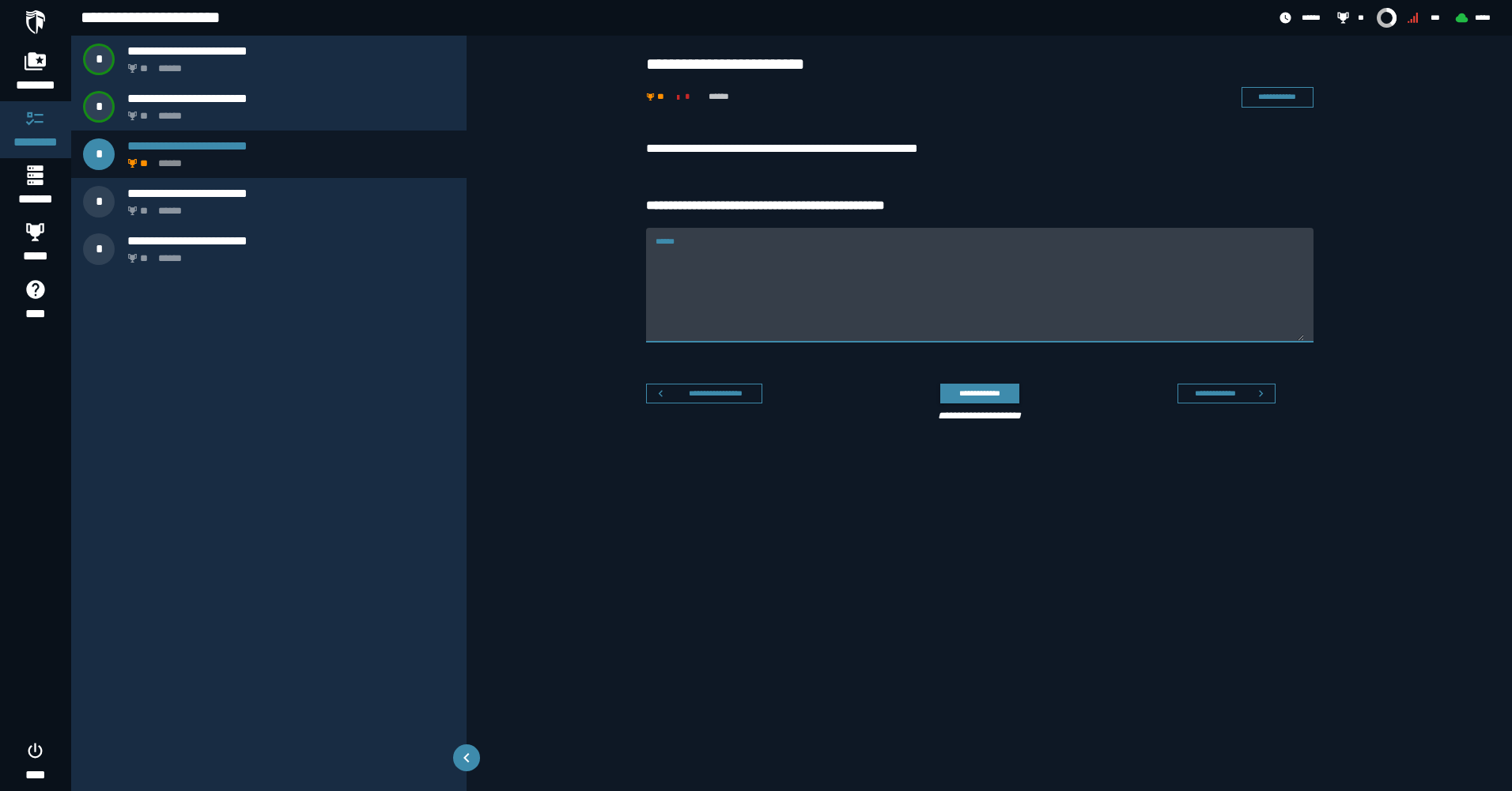 click on "******" at bounding box center [980, 294] 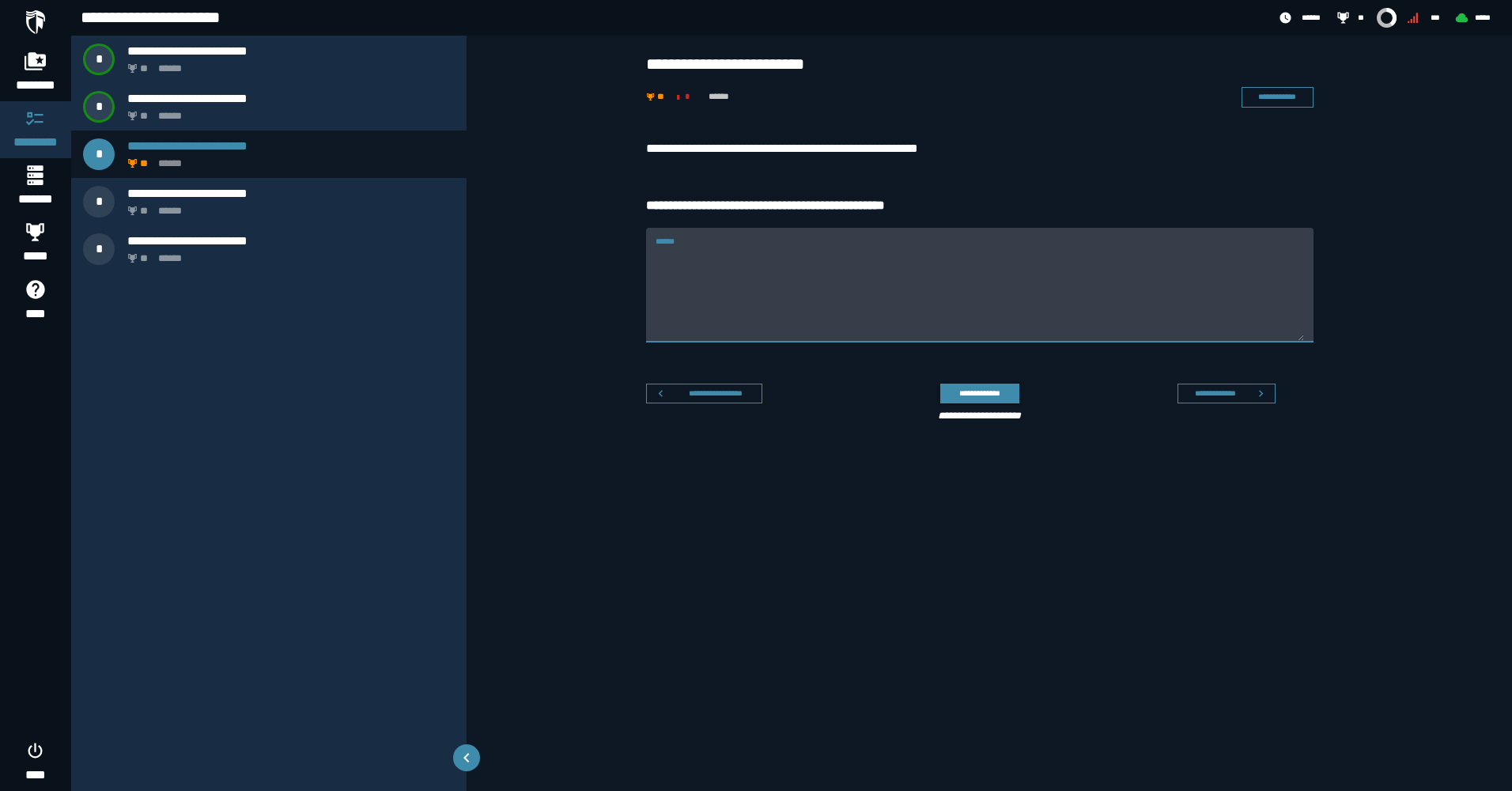 paste on "**********" 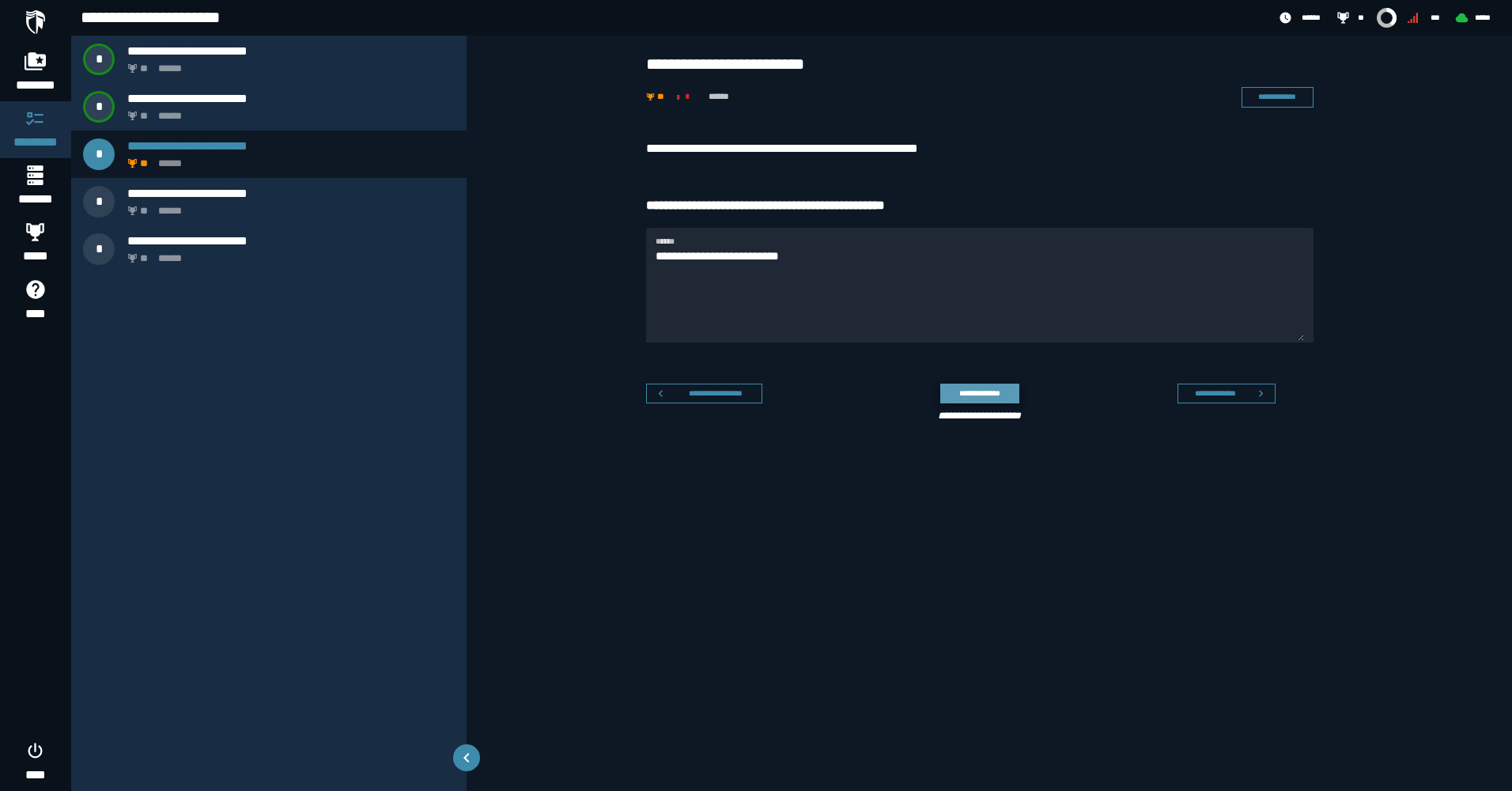 click on "**********" at bounding box center [979, 393] 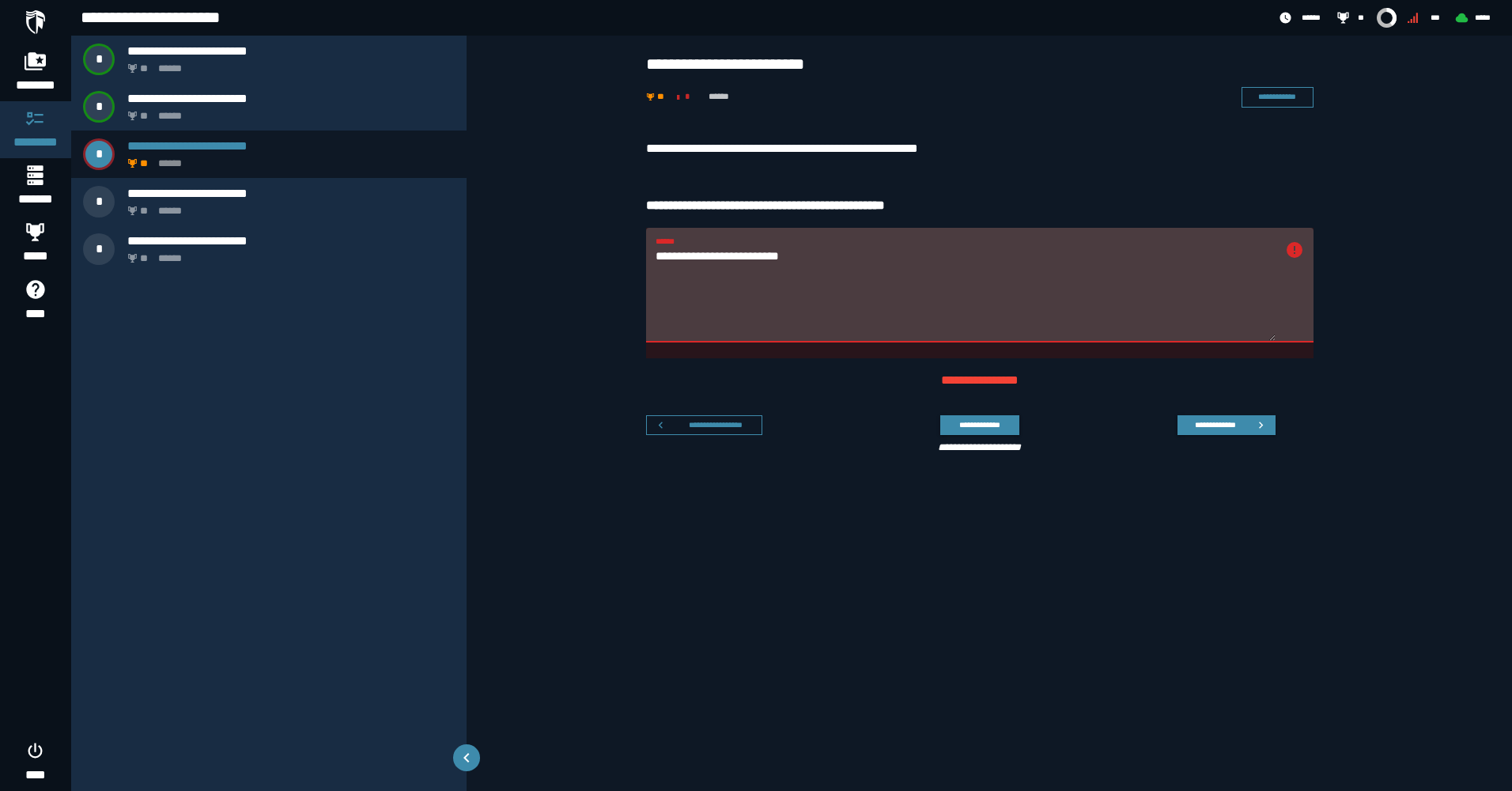 click on "**********" at bounding box center [989, 449] 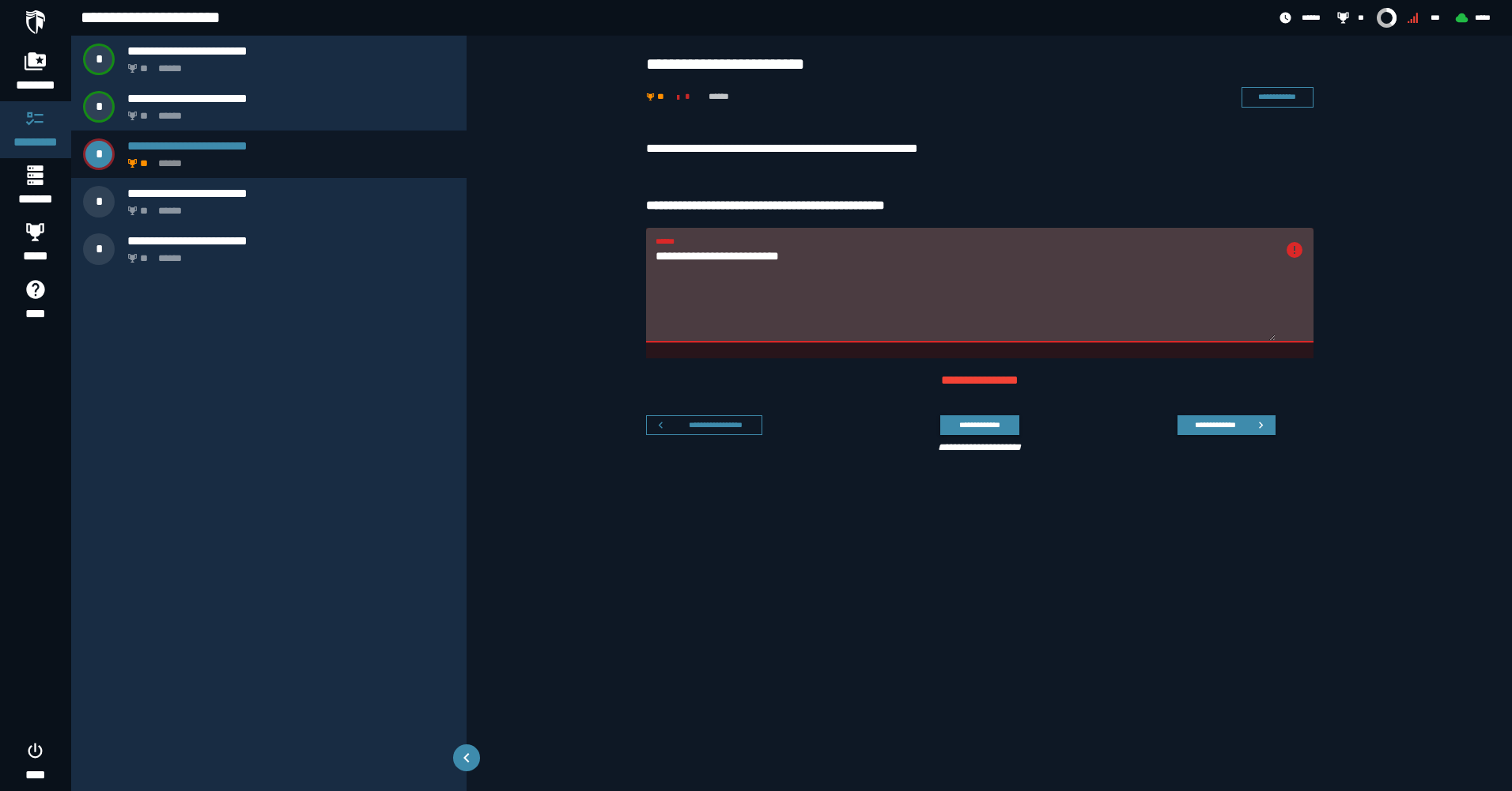 click on "**********" at bounding box center (966, 294) 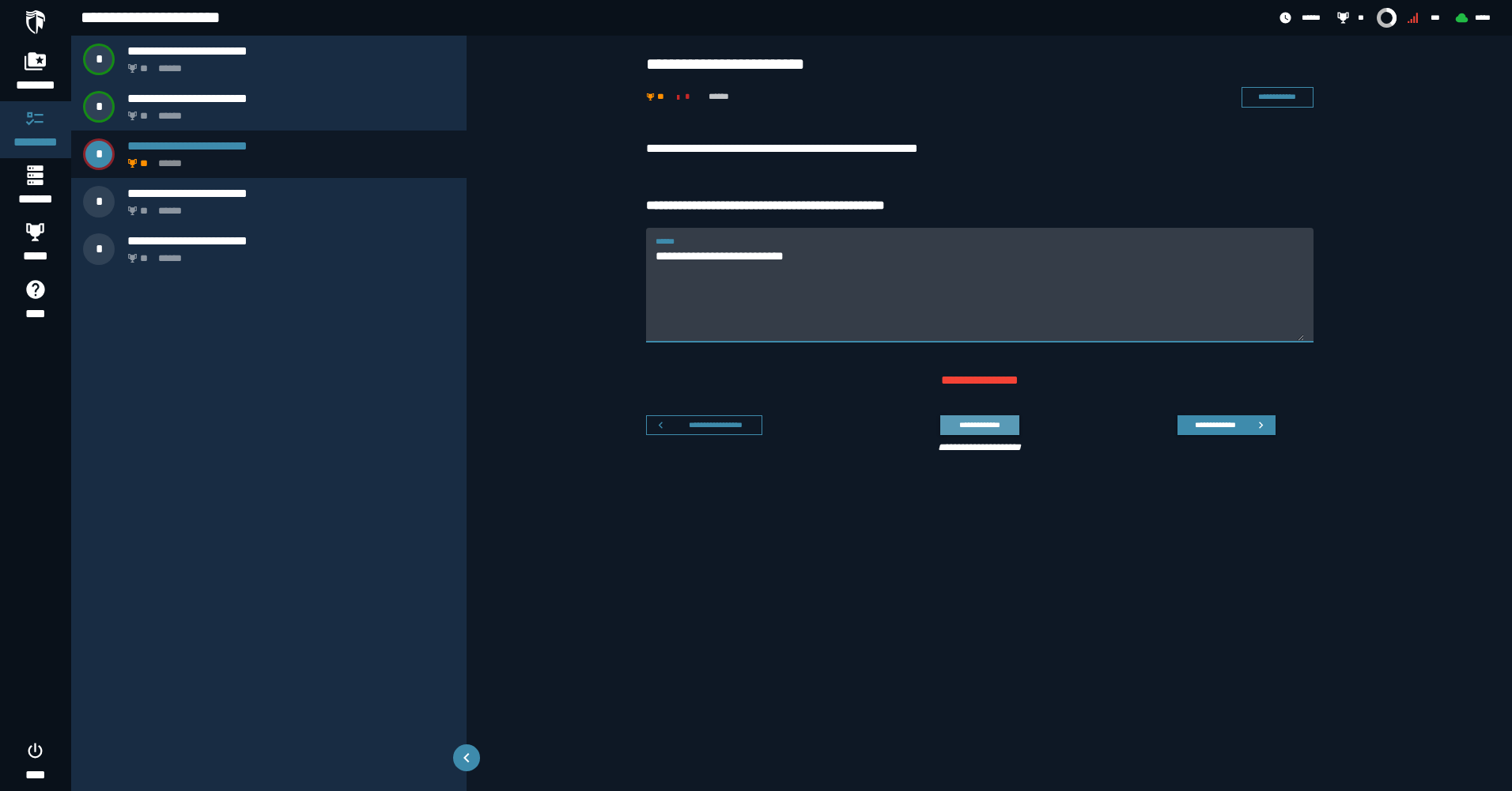 type on "**********" 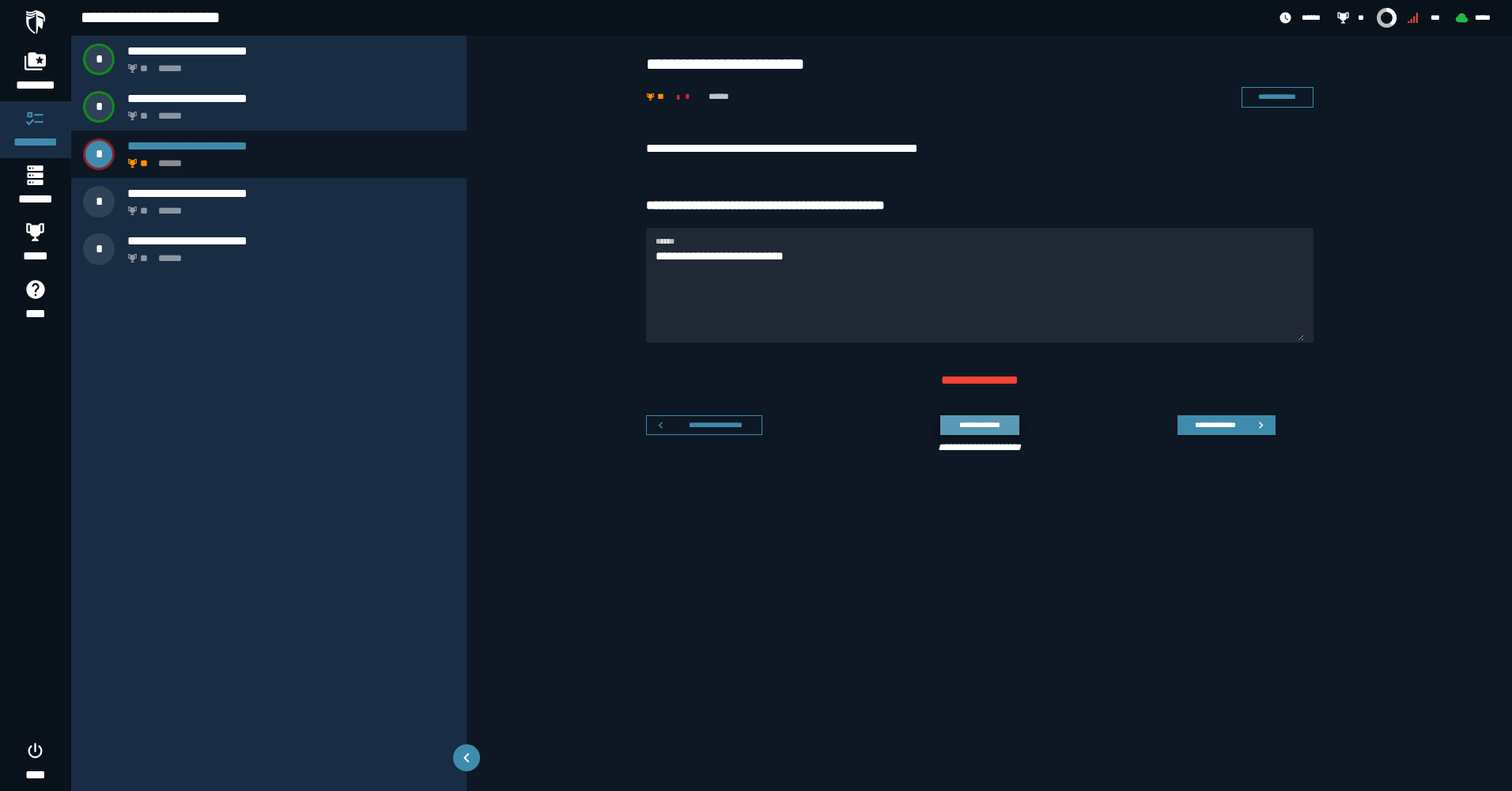 click on "**********" at bounding box center (979, 425) 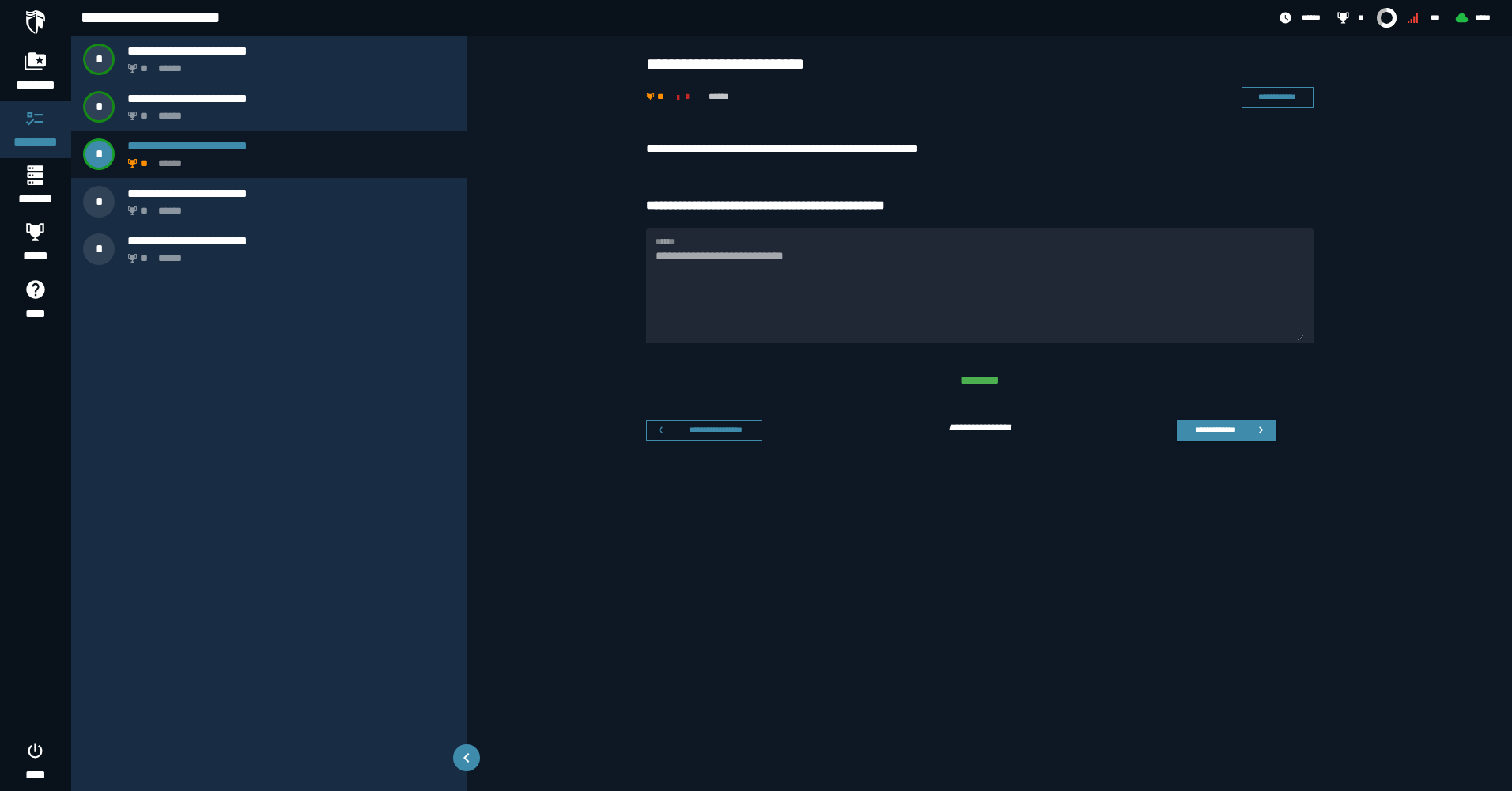 click on "**********" at bounding box center [989, 449] 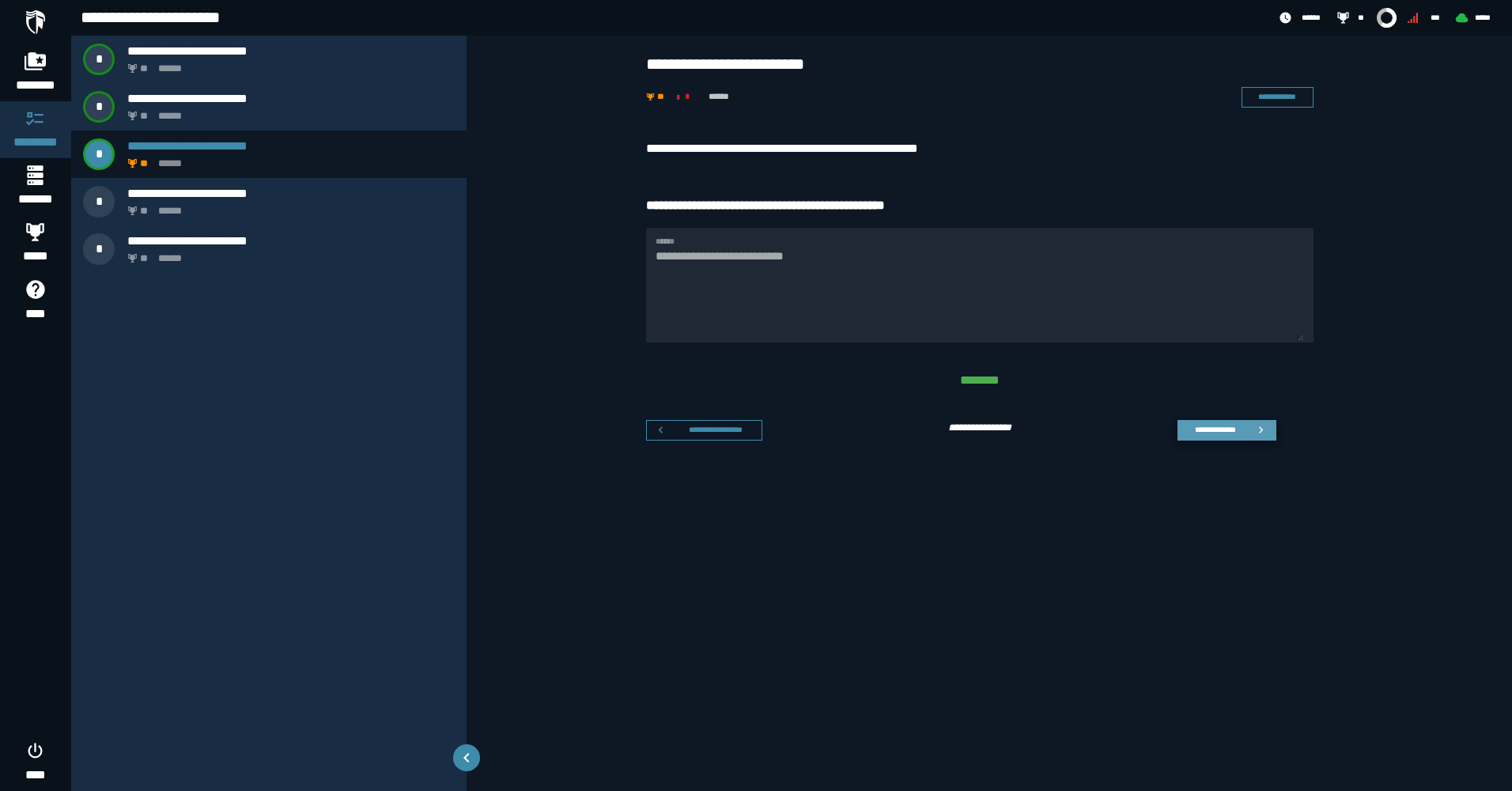 click on "**********" at bounding box center (1227, 430) 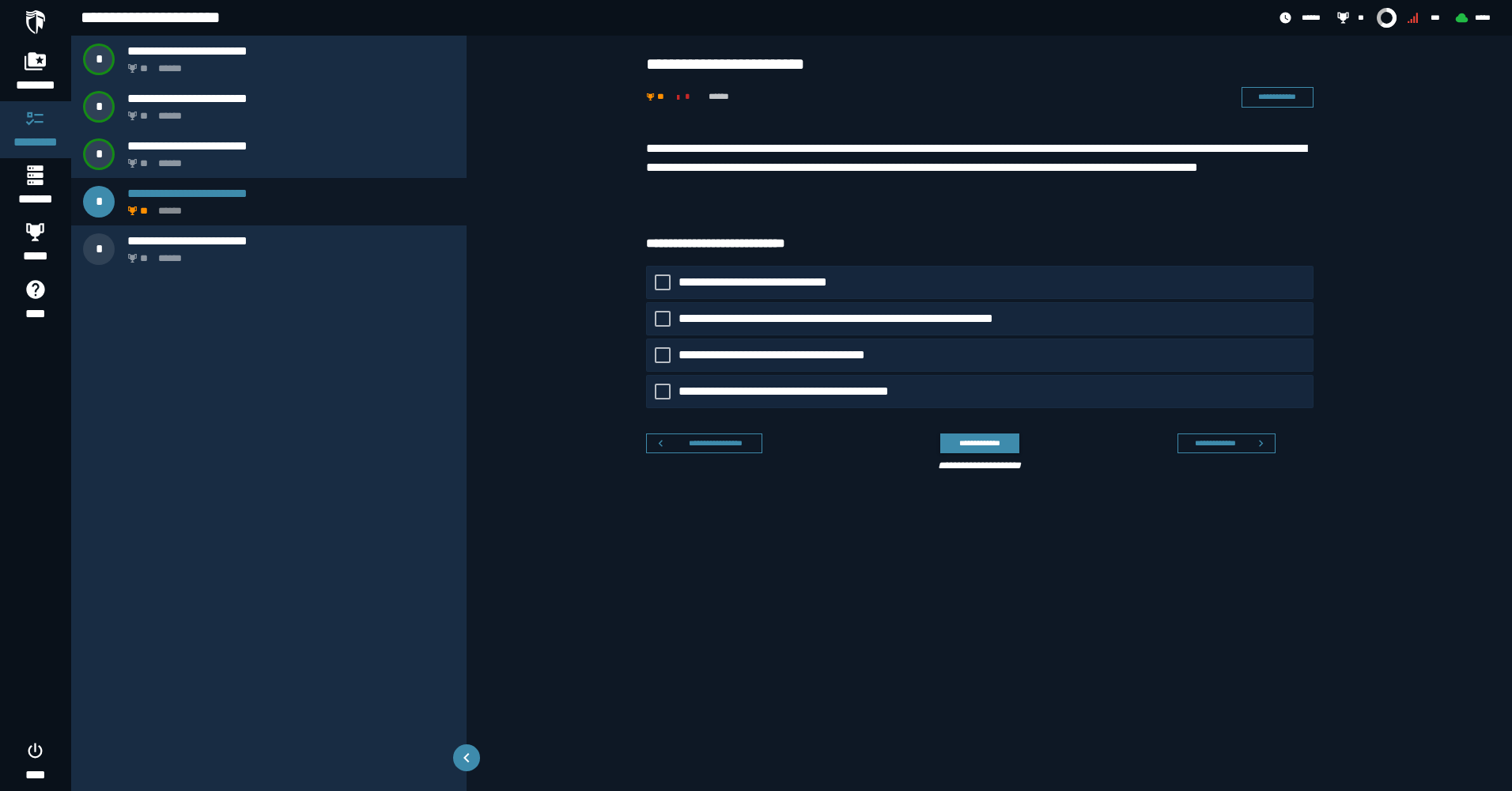 click on "**********" 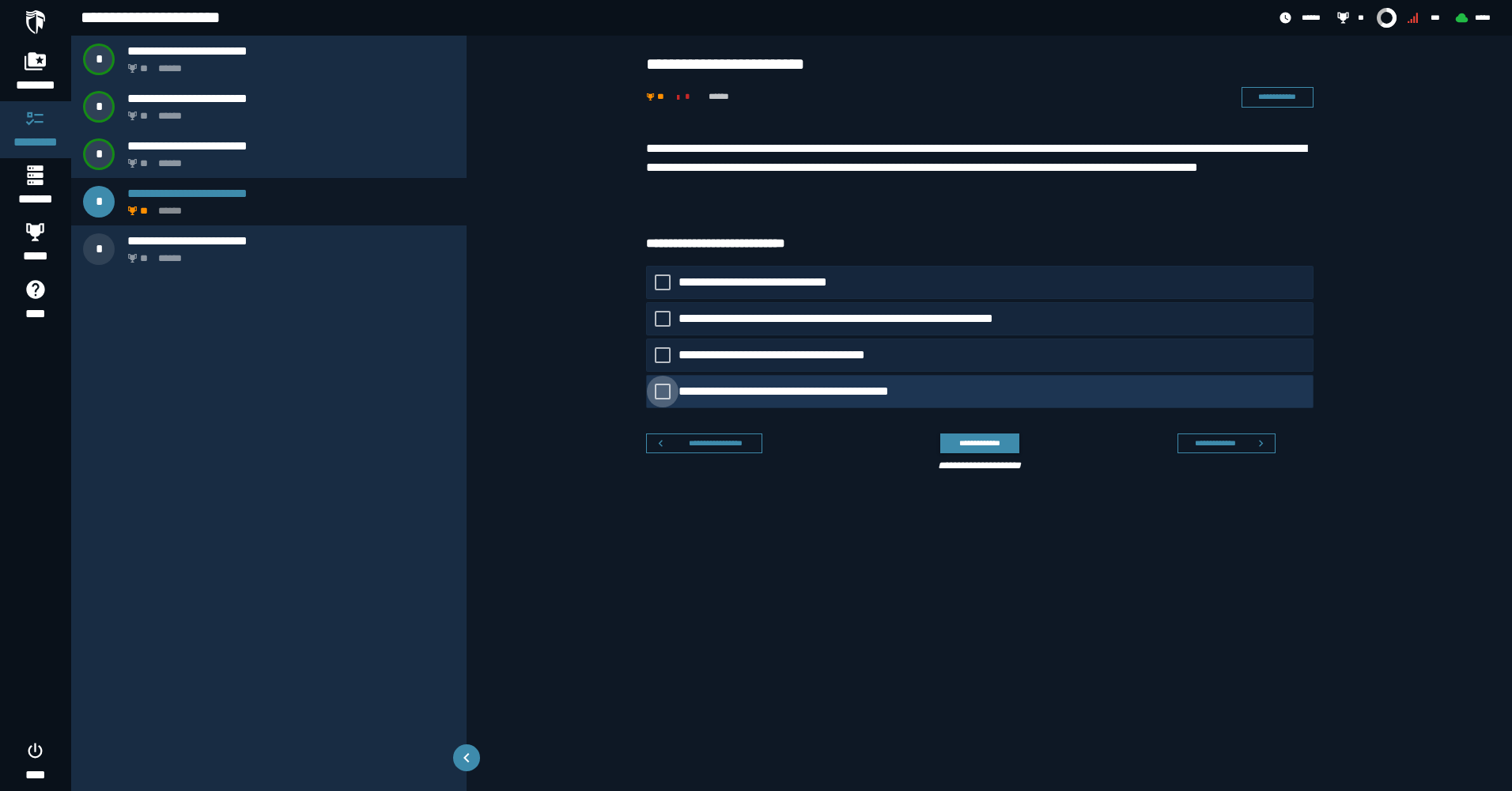 click on "**********" at bounding box center (803, 392) 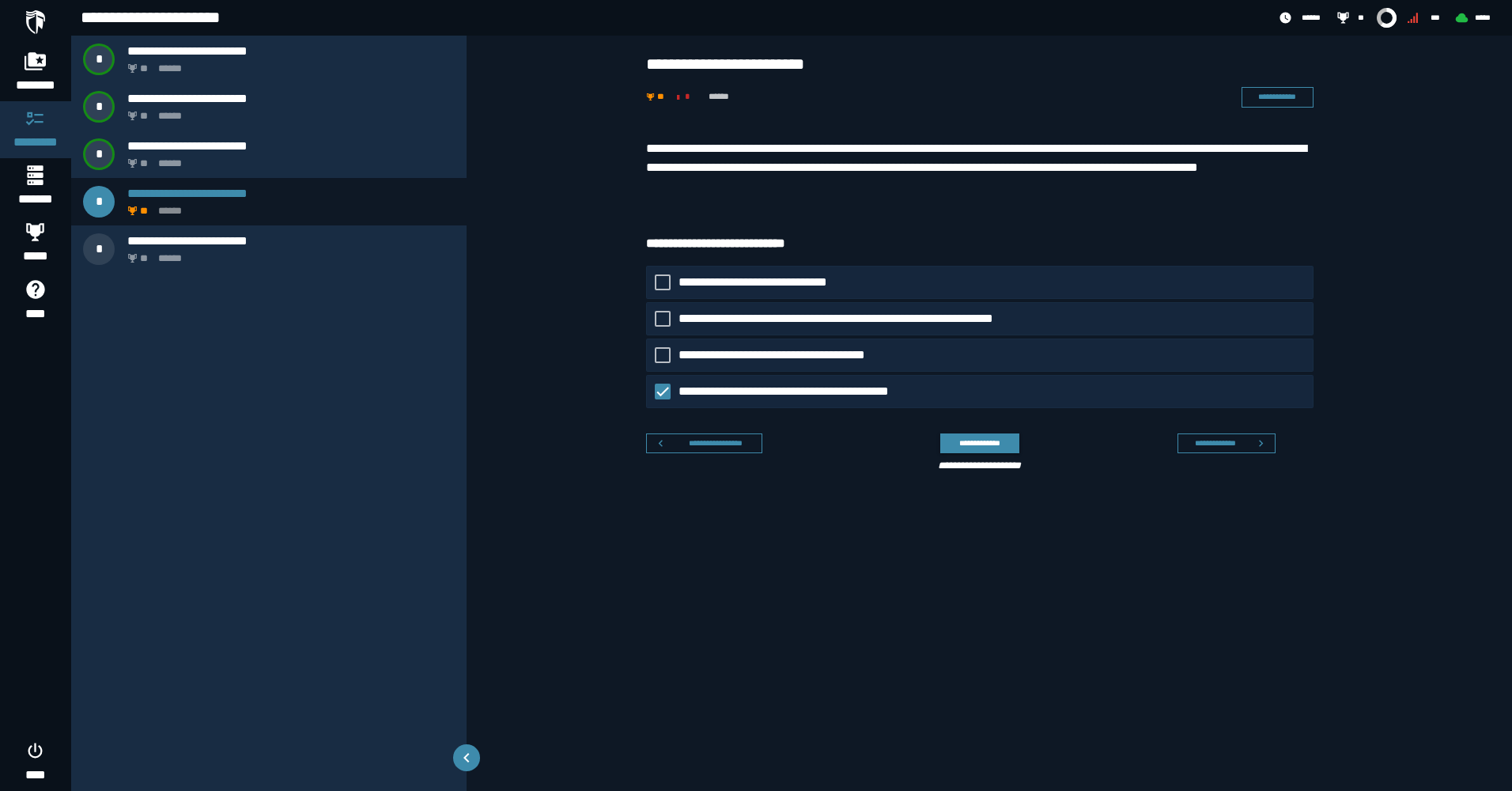 click on "**********" at bounding box center (989, 449) 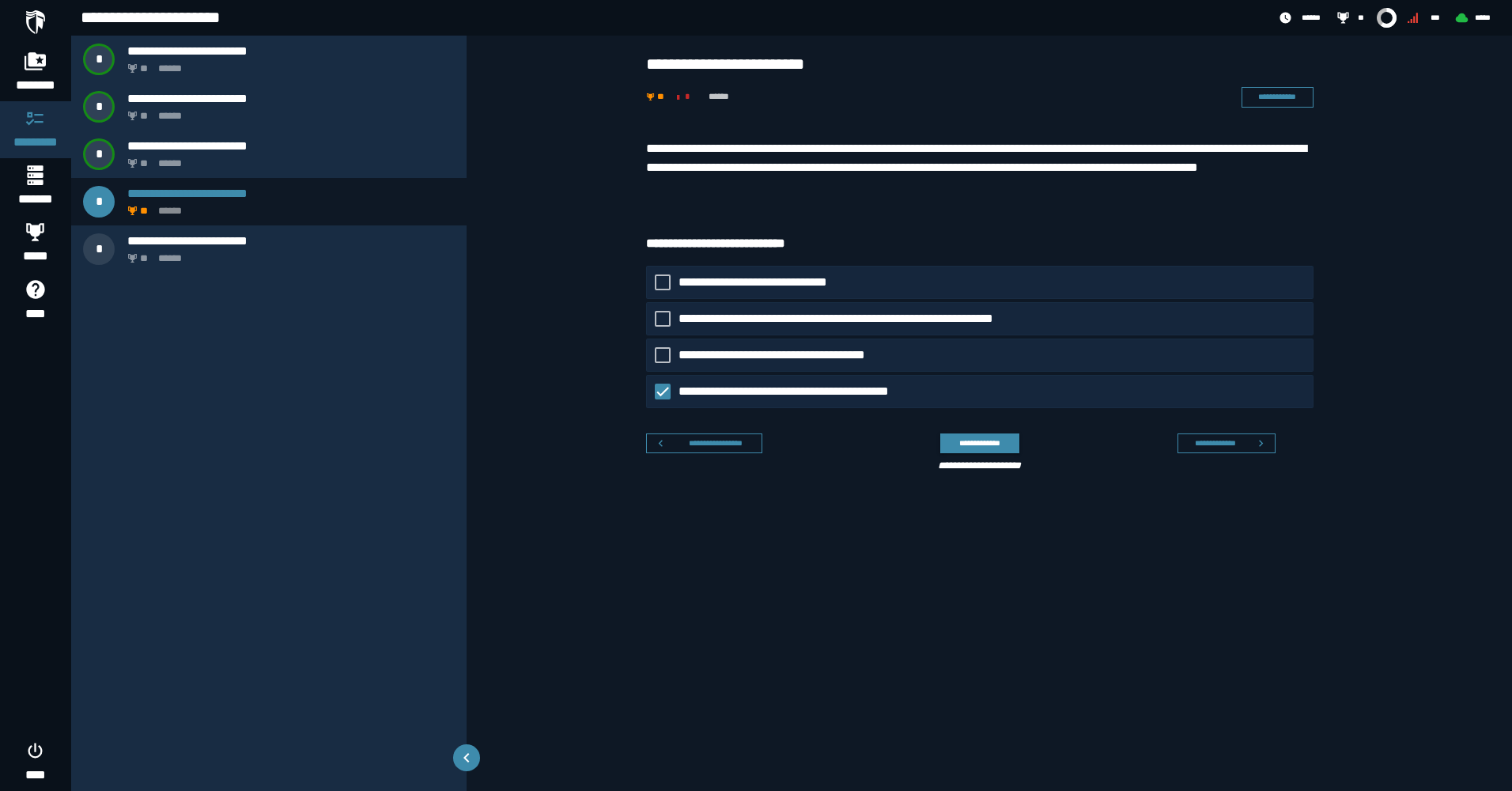 click on "**********" at bounding box center [269, 413] 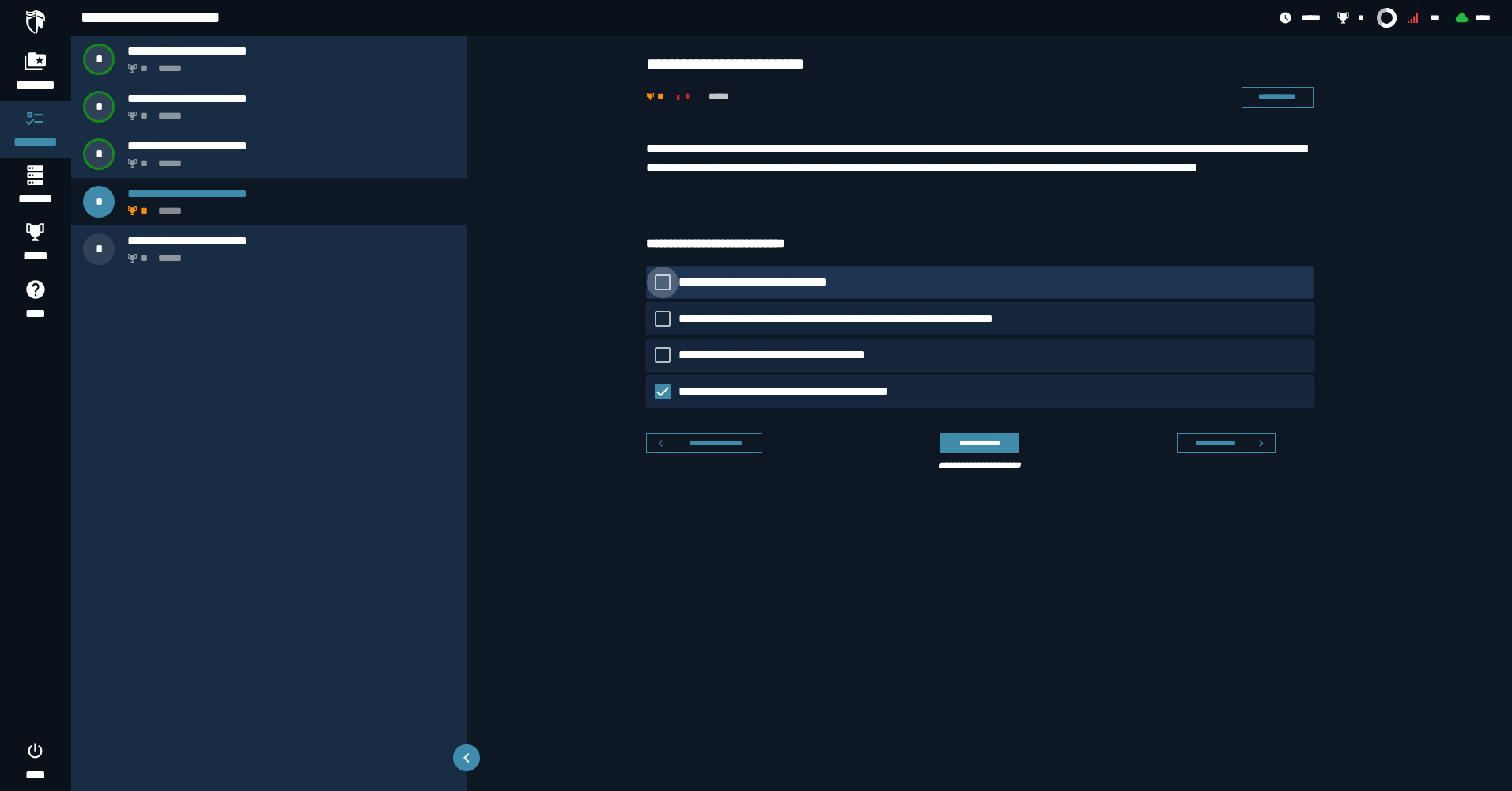 click on "**********" at bounding box center [770, 282] 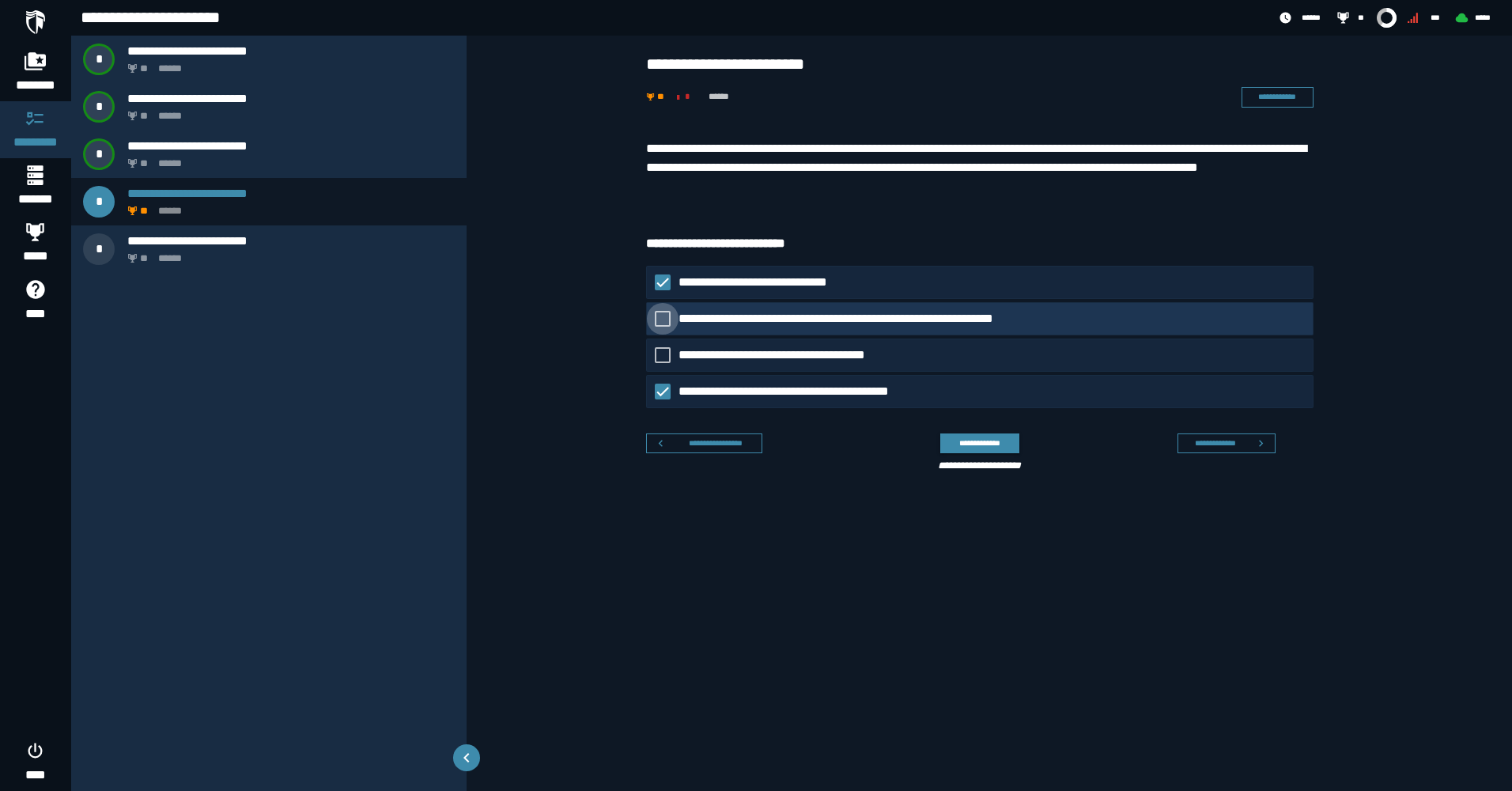 click on "**********" 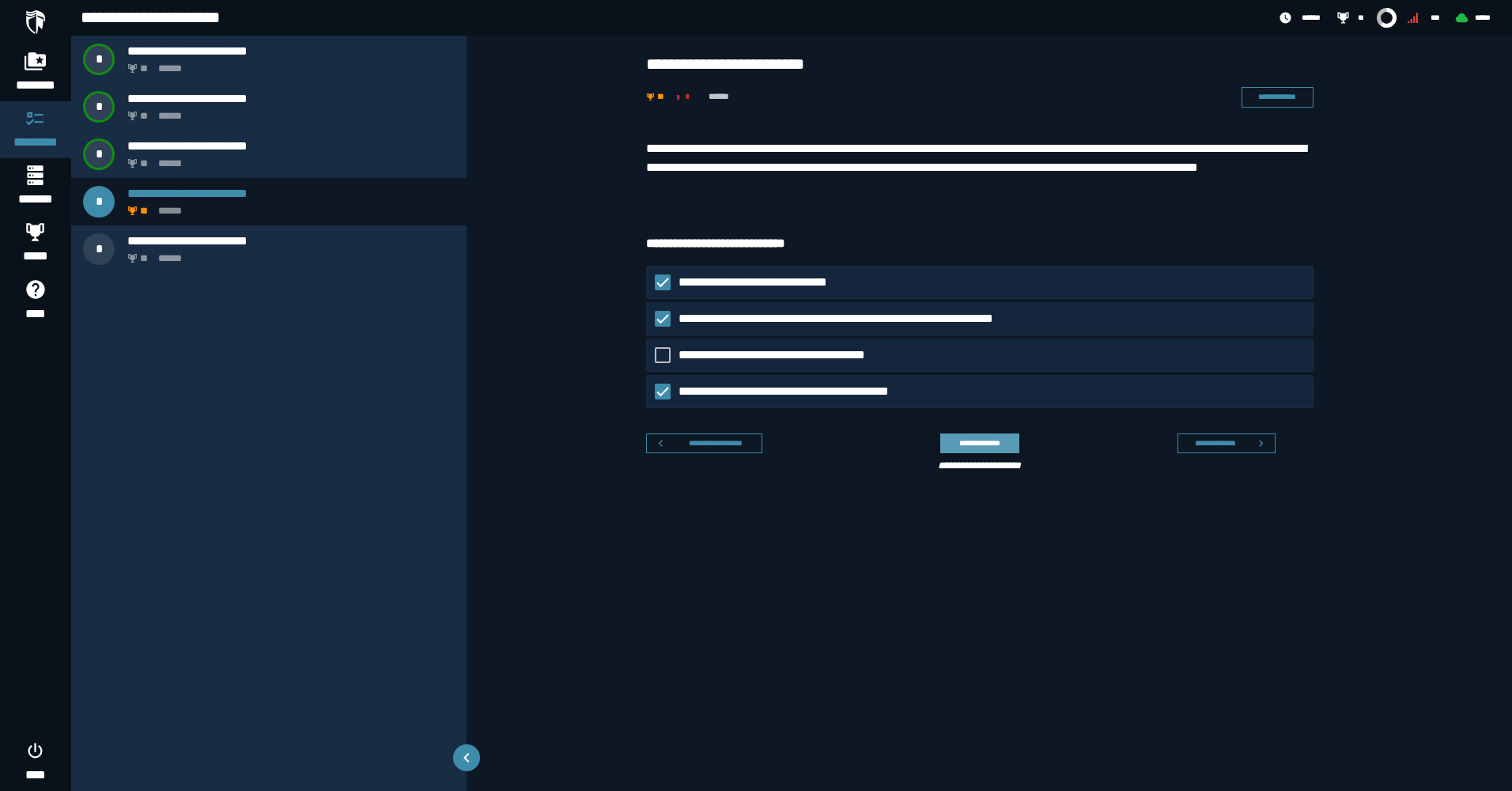 click on "**********" at bounding box center [979, 443] 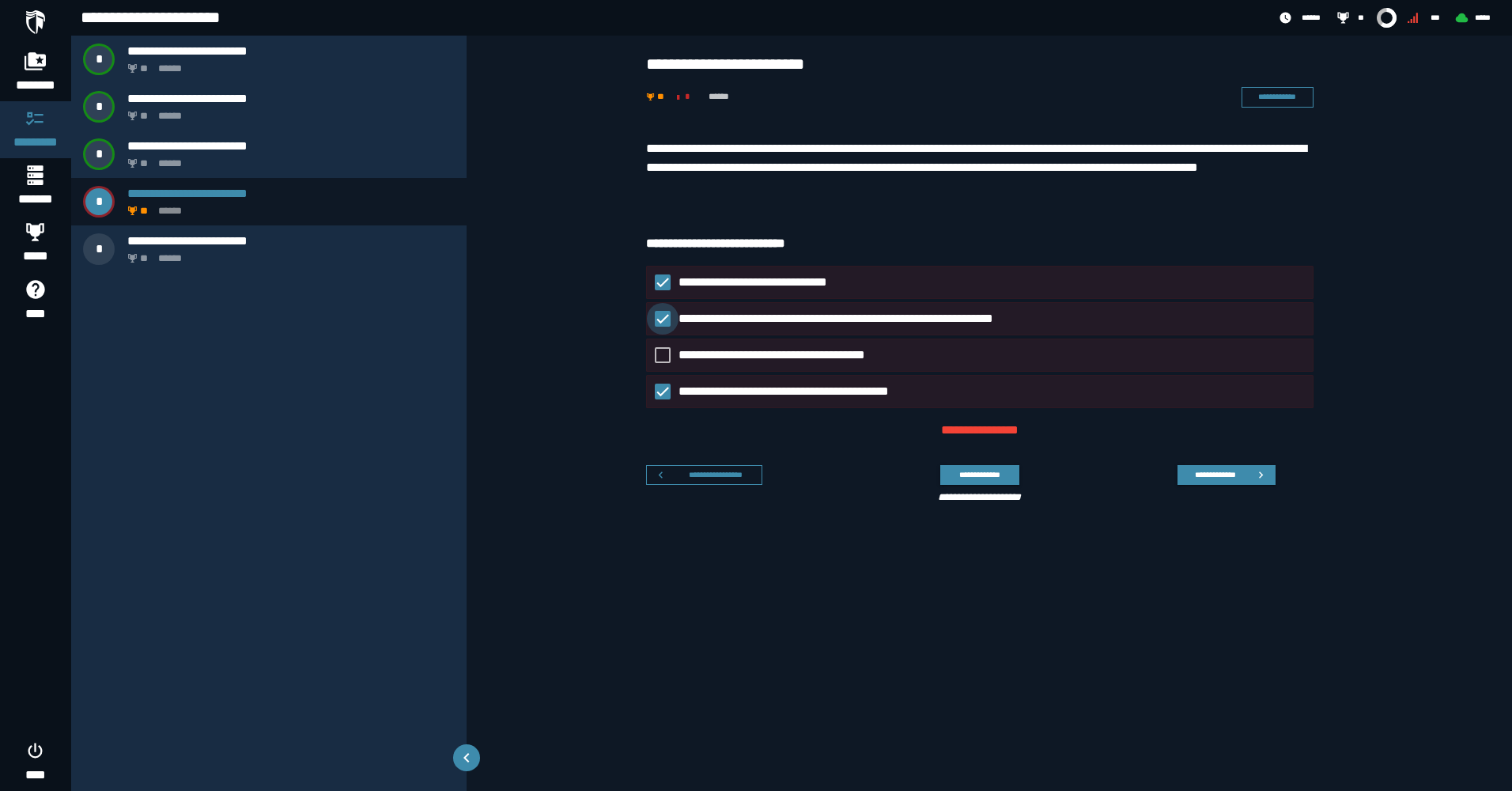 click on "**********" at bounding box center (866, 319) 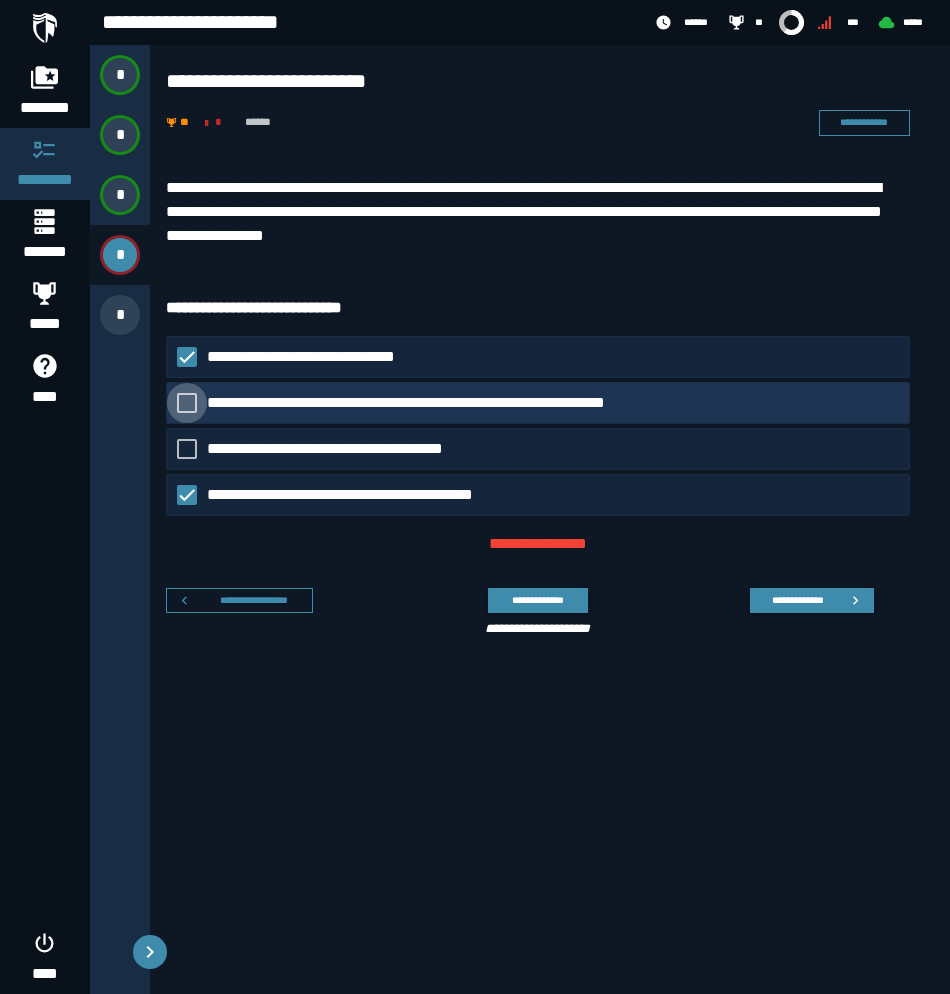click on "**********" at bounding box center [444, 403] 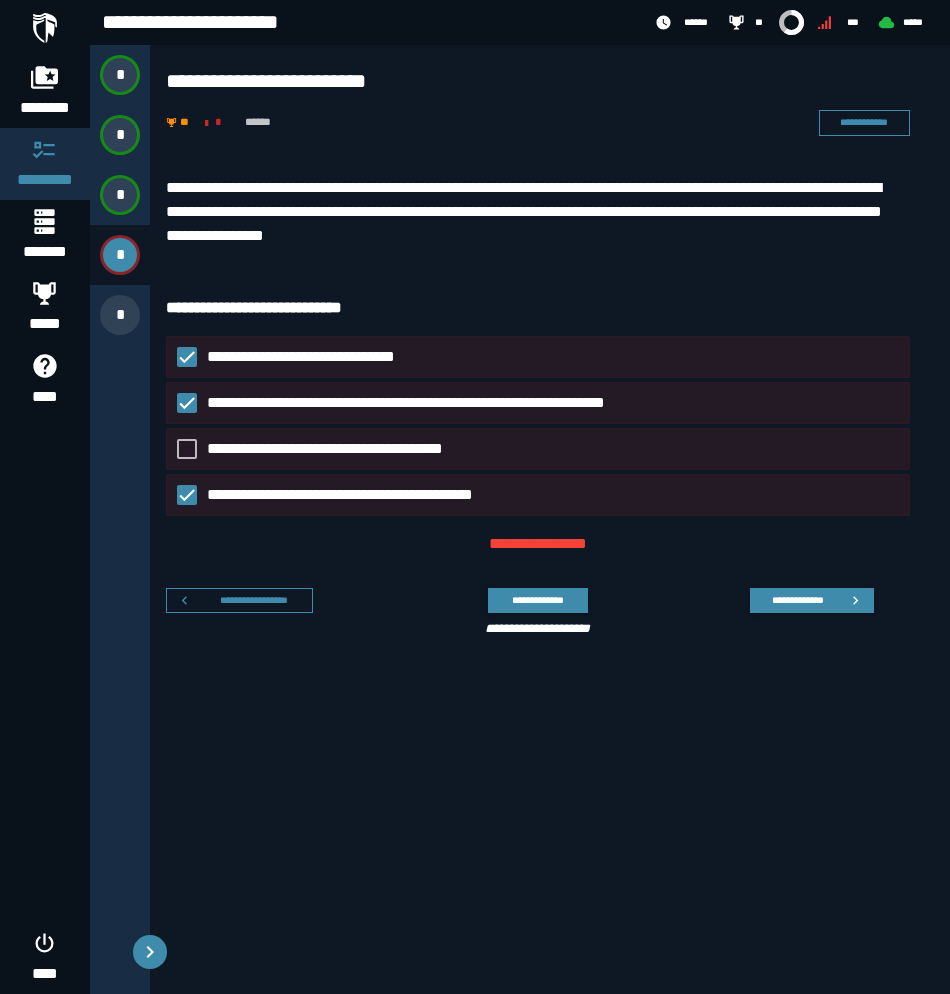 click on "**********" at bounding box center (550, 565) 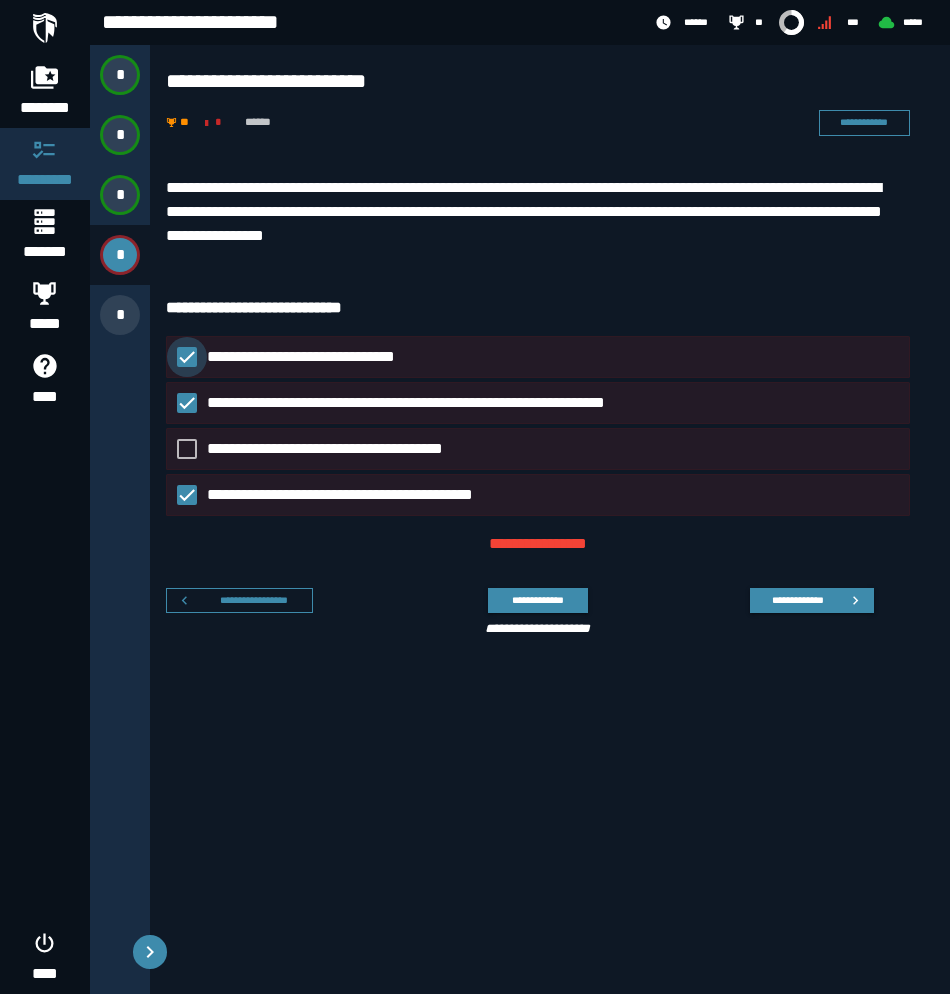 click on "**********" at bounding box center [323, 357] 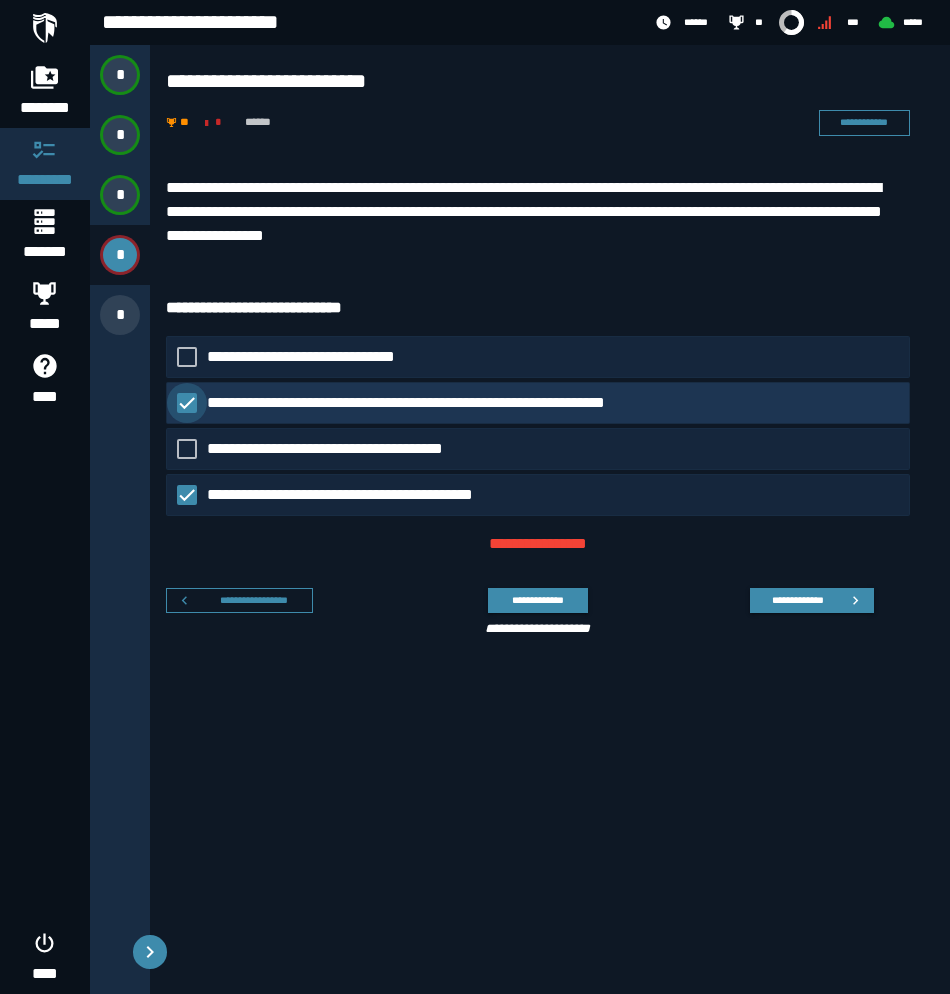 click on "**********" at bounding box center [444, 403] 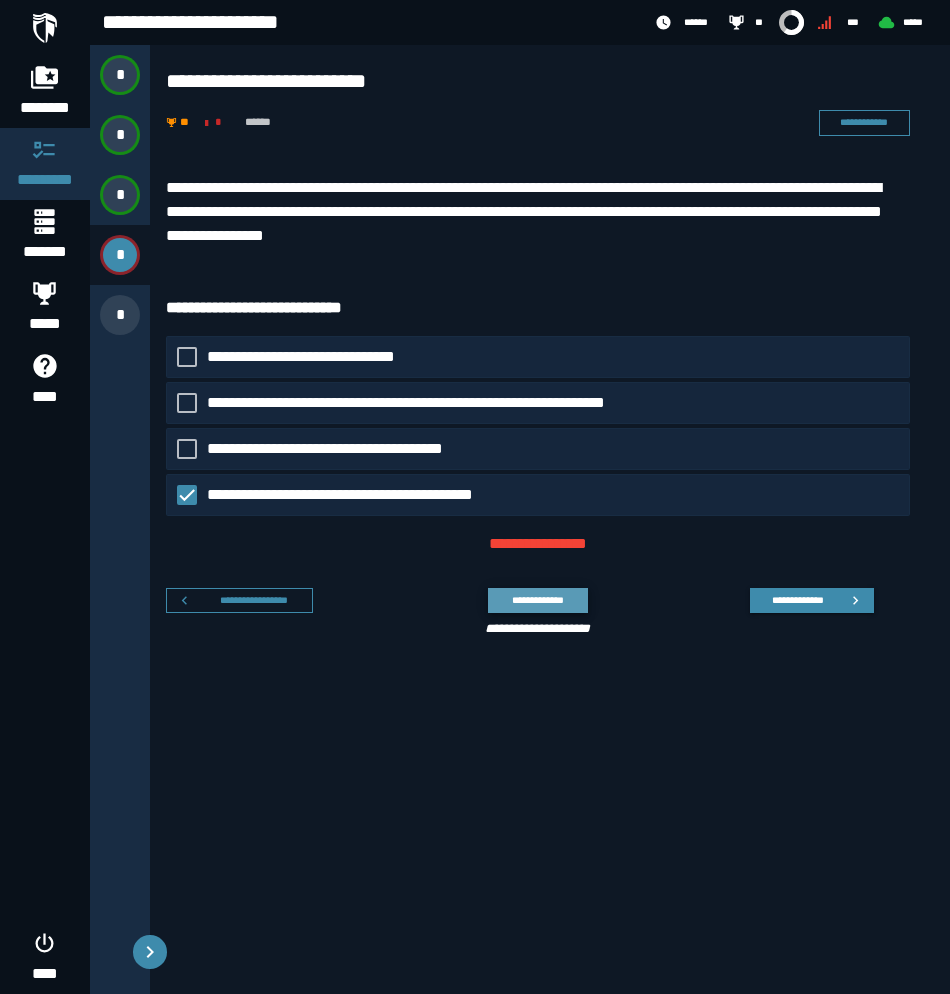 click on "**********" at bounding box center (537, 600) 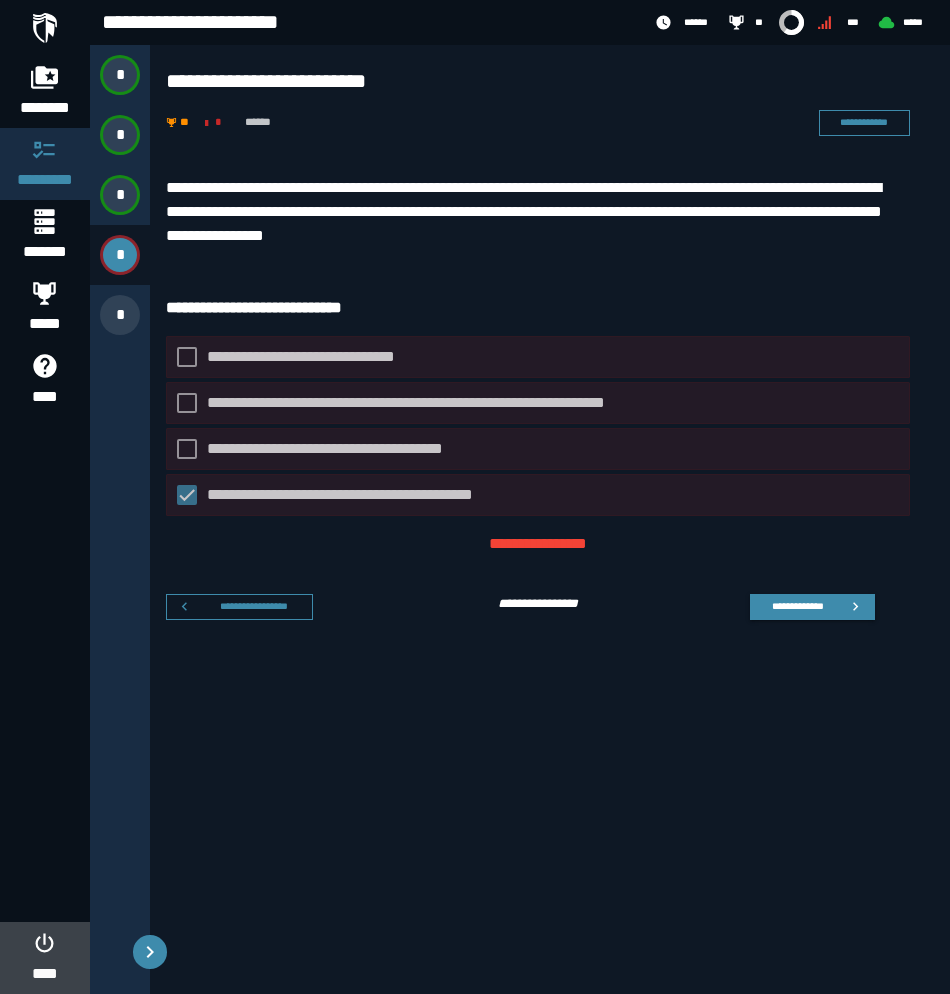 click on "****" at bounding box center (44, 974) 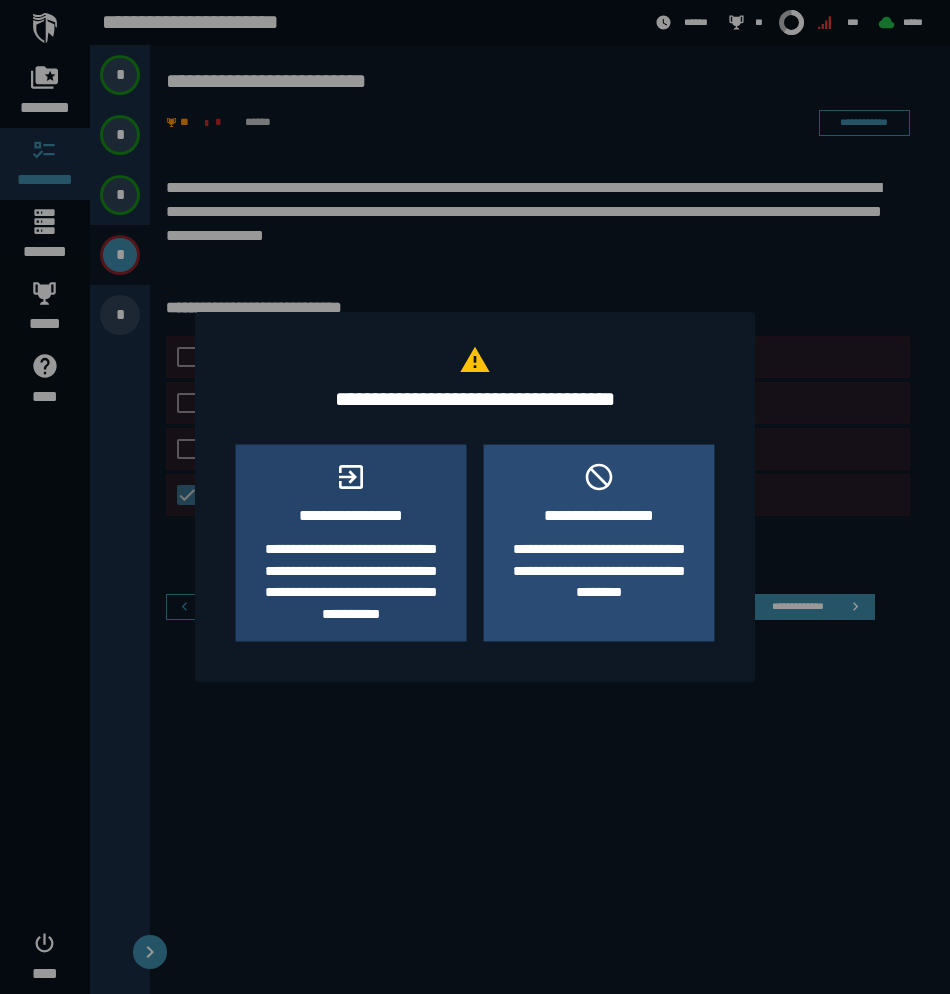 click on "**********" 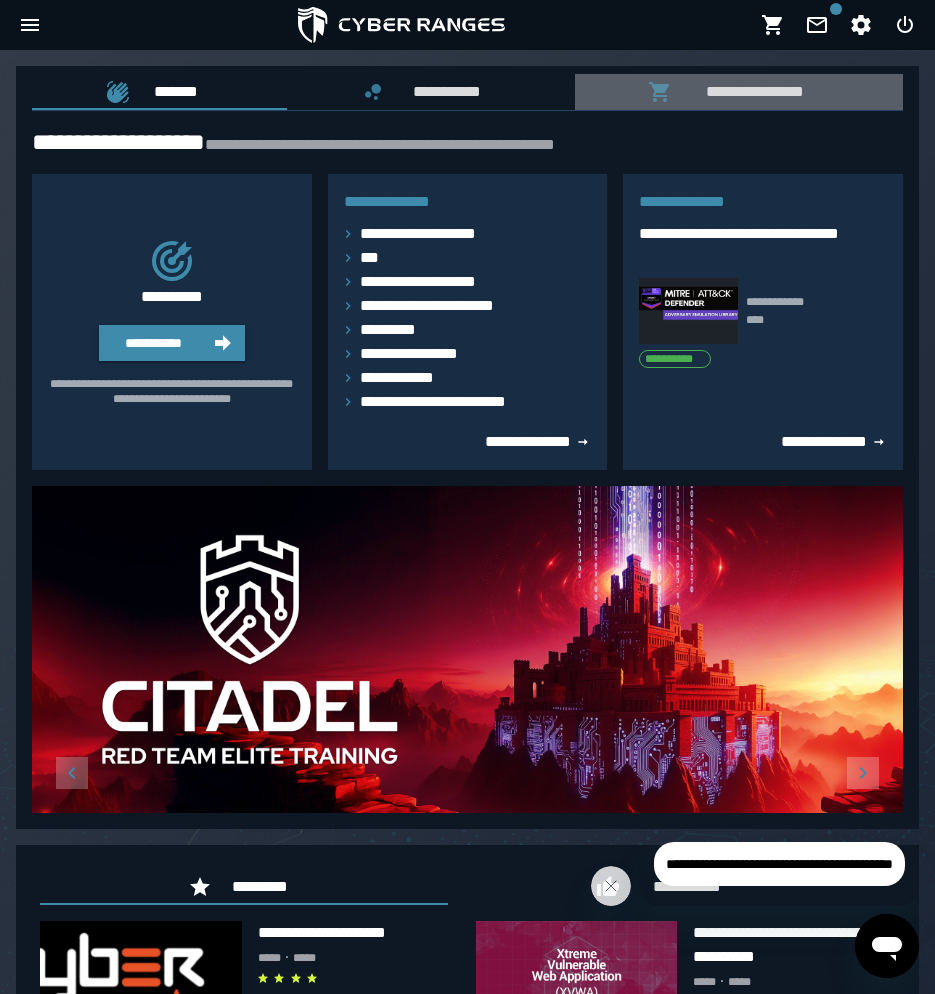 click on "**********" at bounding box center (750, 91) 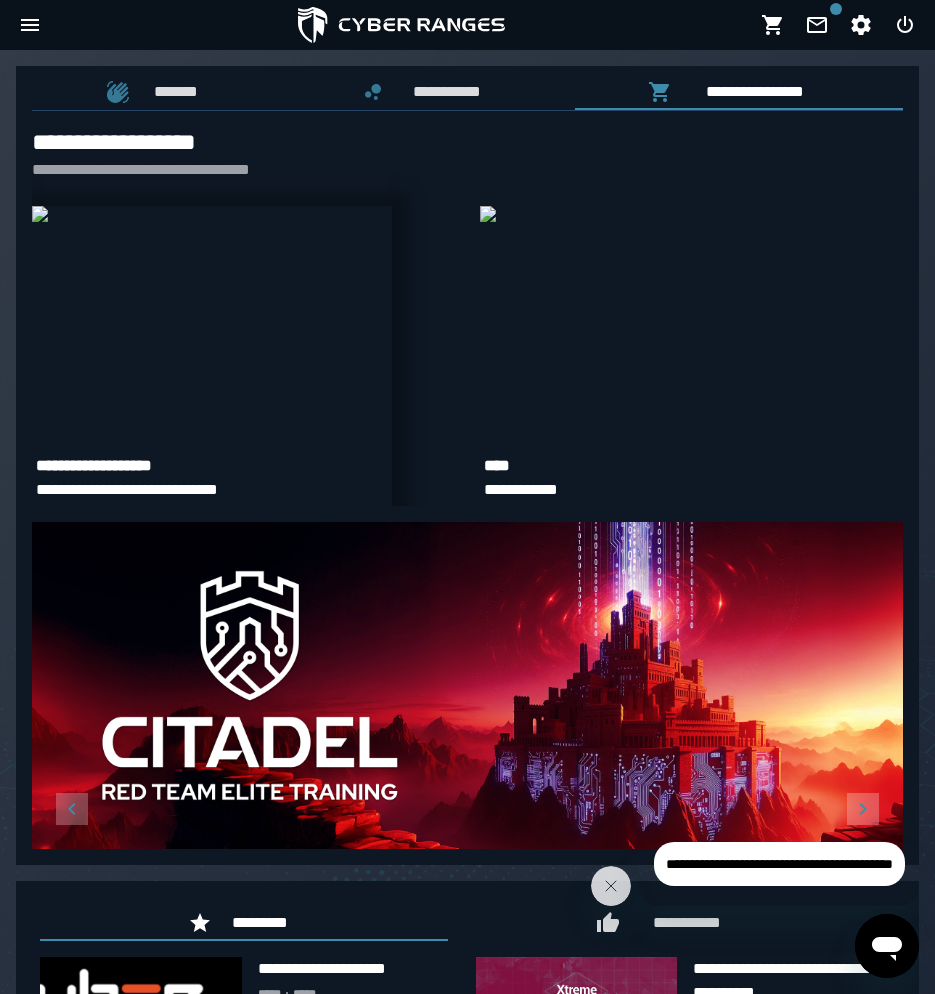 click at bounding box center [40, 214] 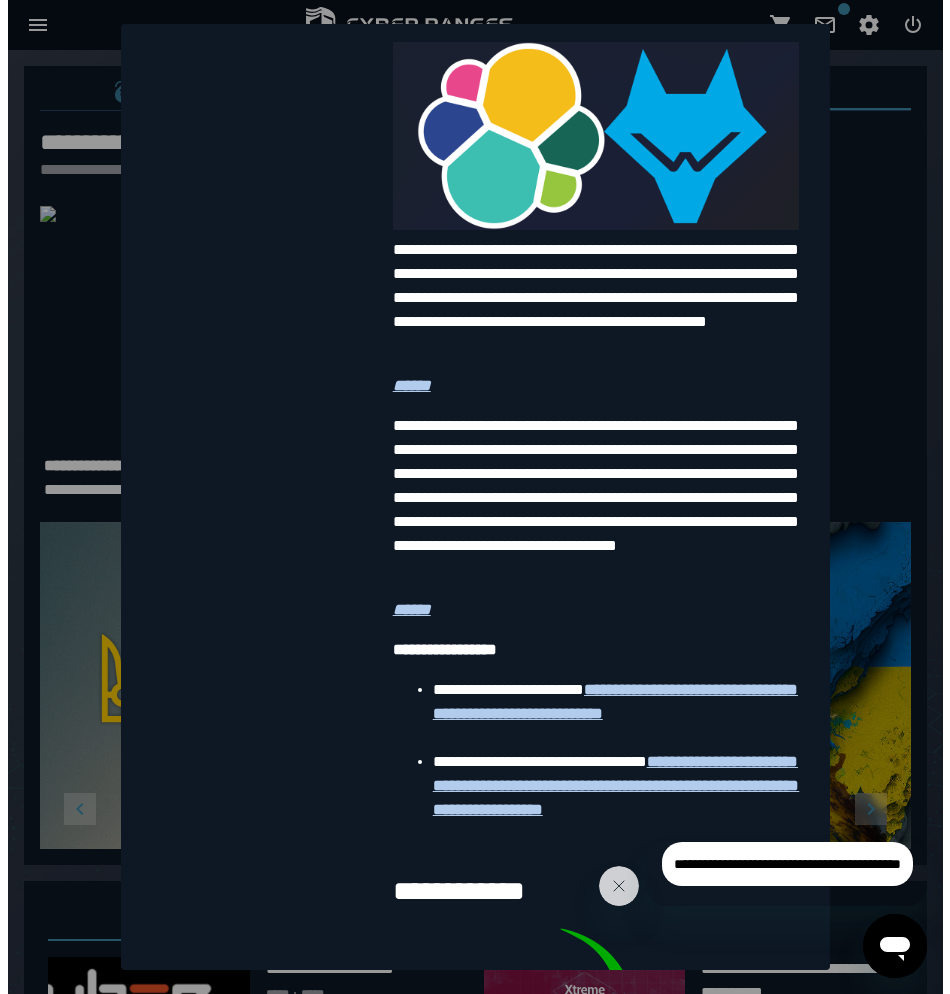 scroll, scrollTop: 3652, scrollLeft: 0, axis: vertical 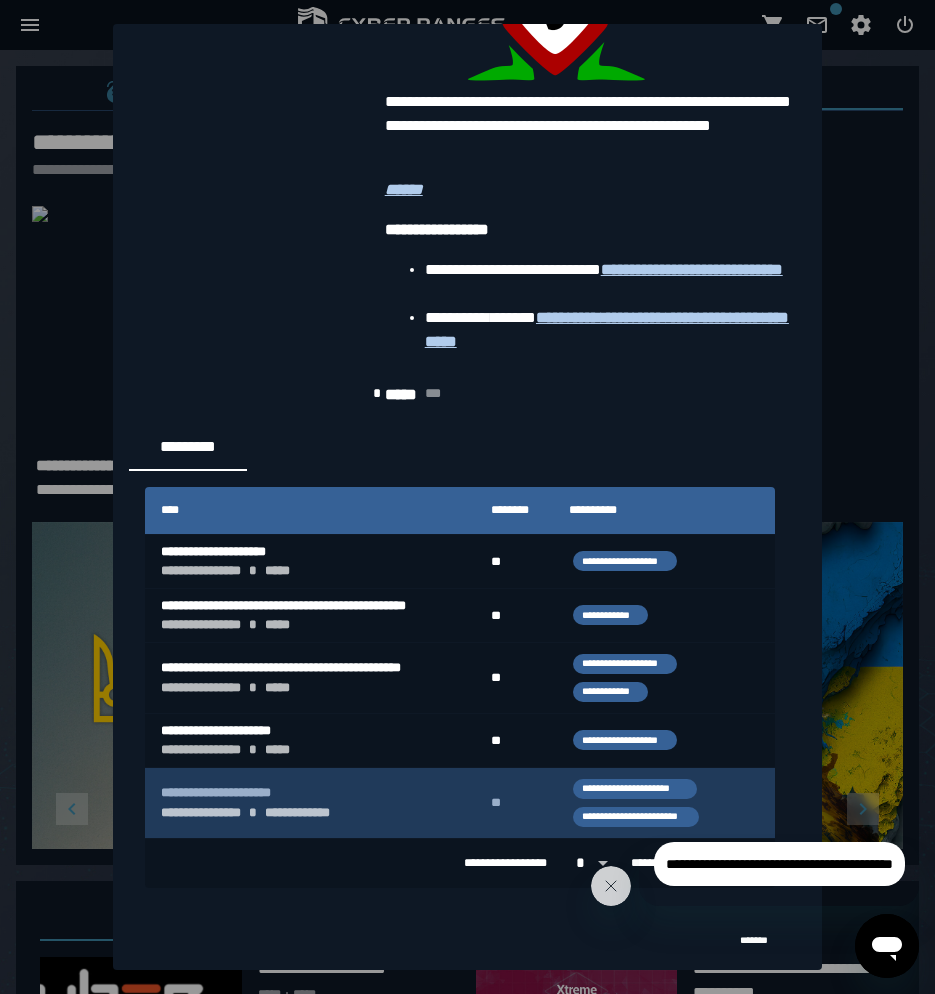 click on "**********" at bounding box center [310, 803] 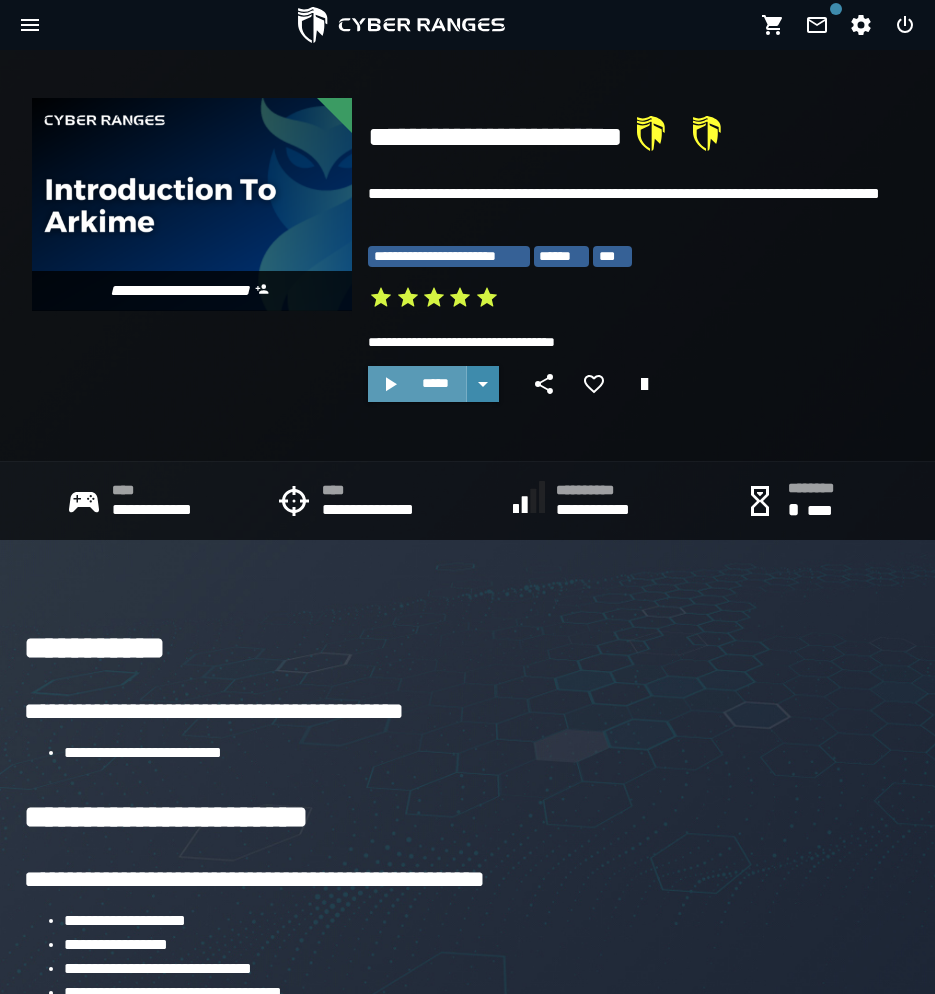 click on "*****" at bounding box center [435, 383] 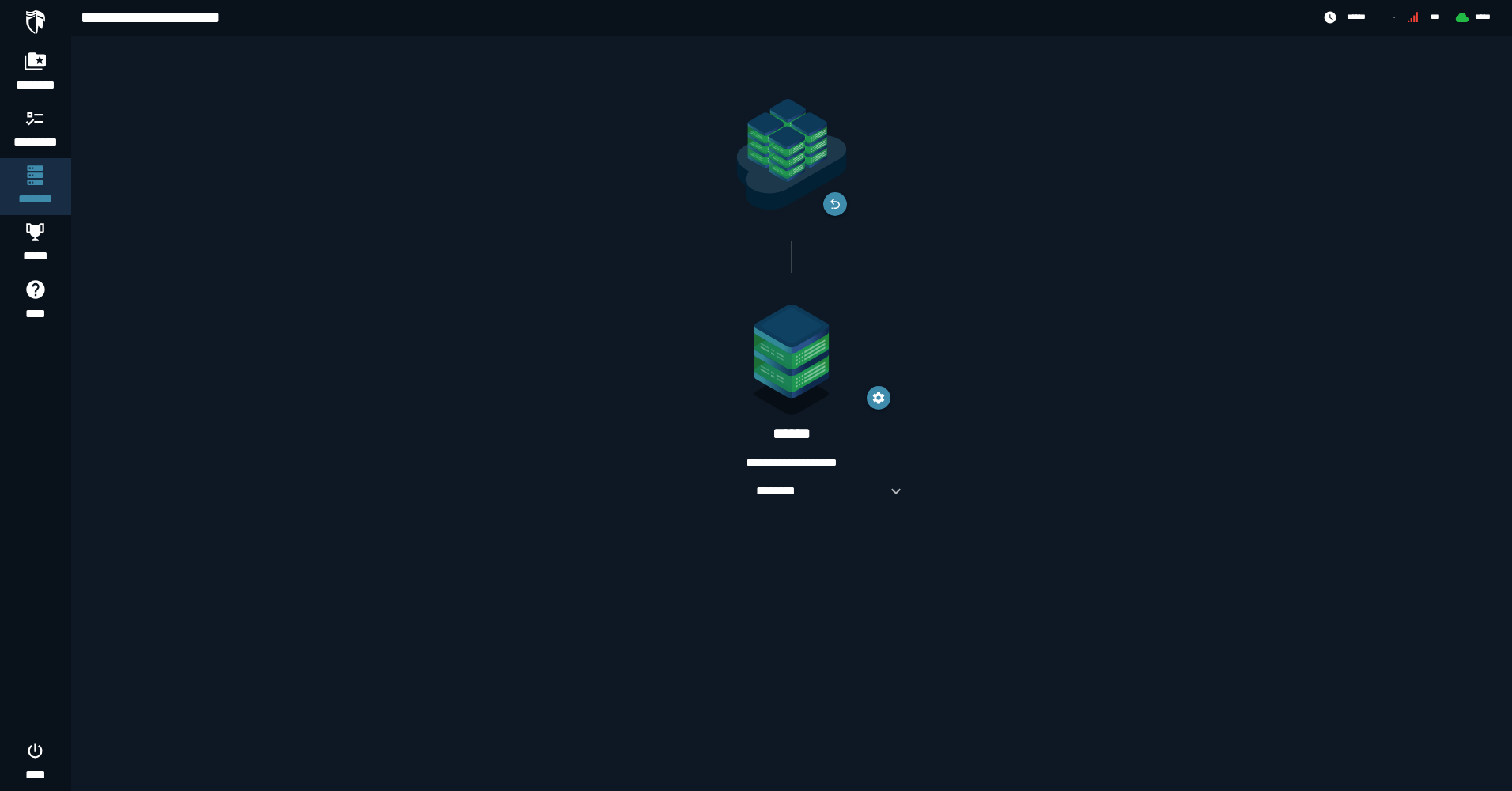 scroll, scrollTop: 0, scrollLeft: 0, axis: both 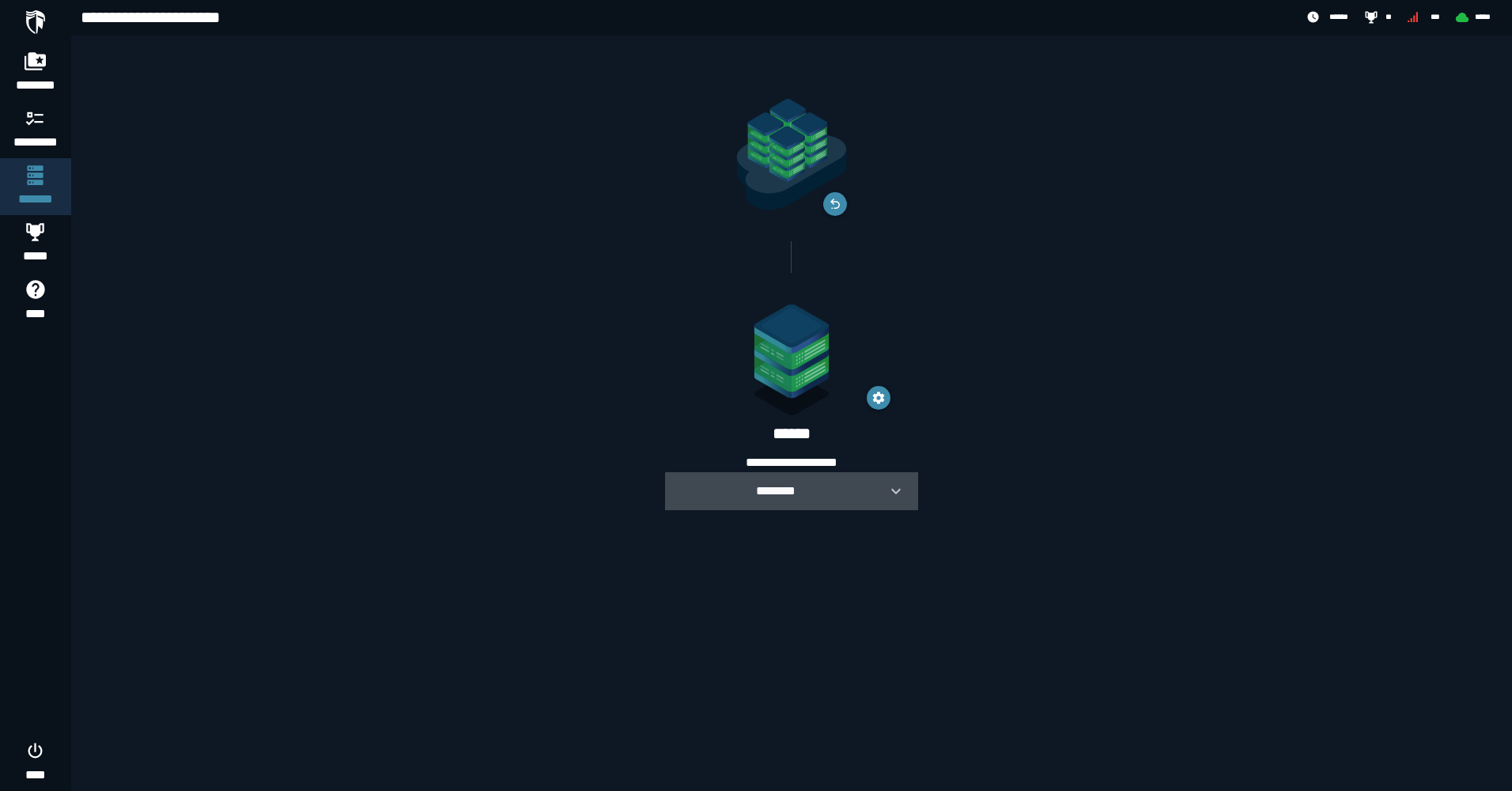 click on "********" at bounding box center [776, 490] 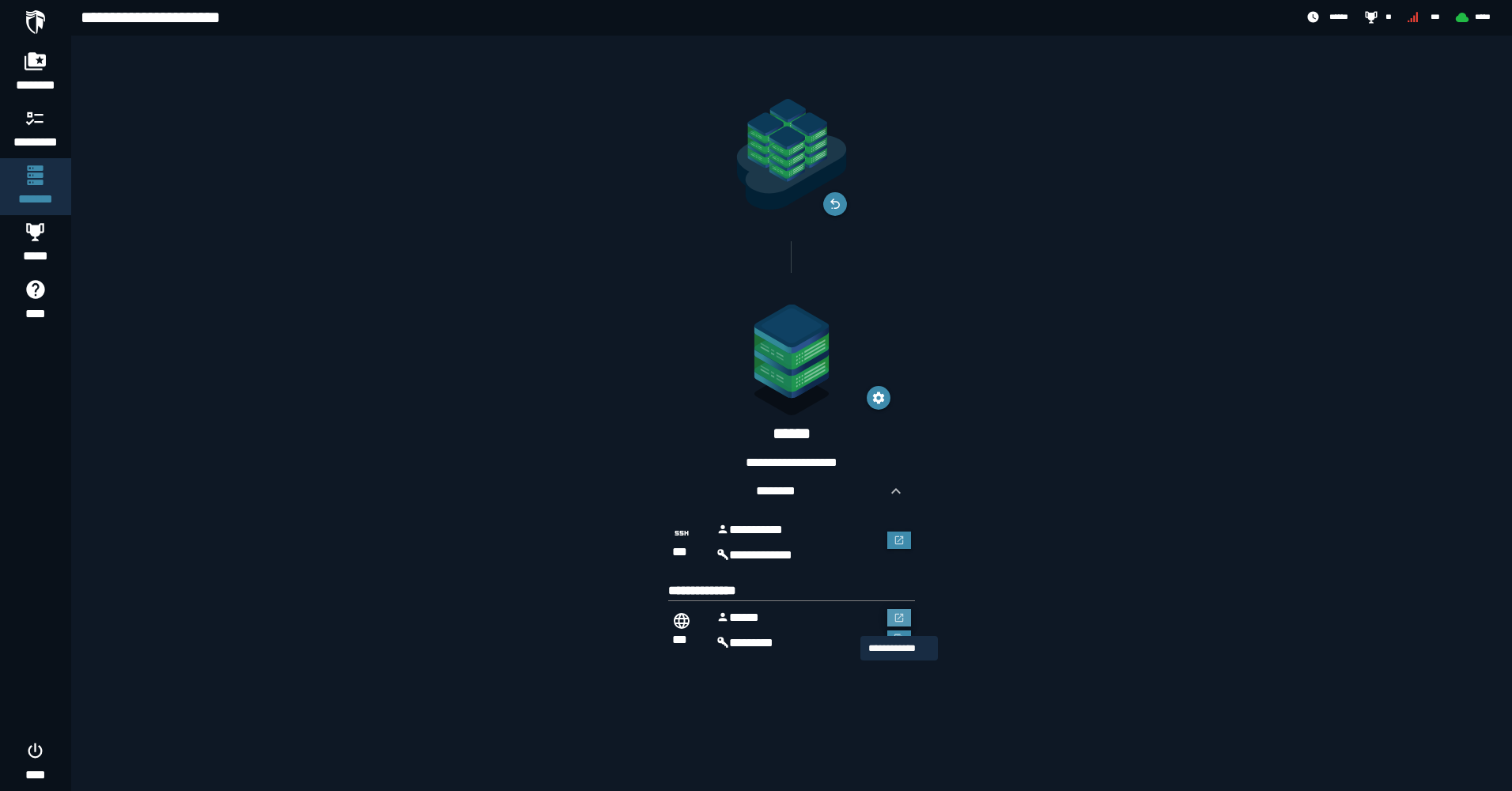 click 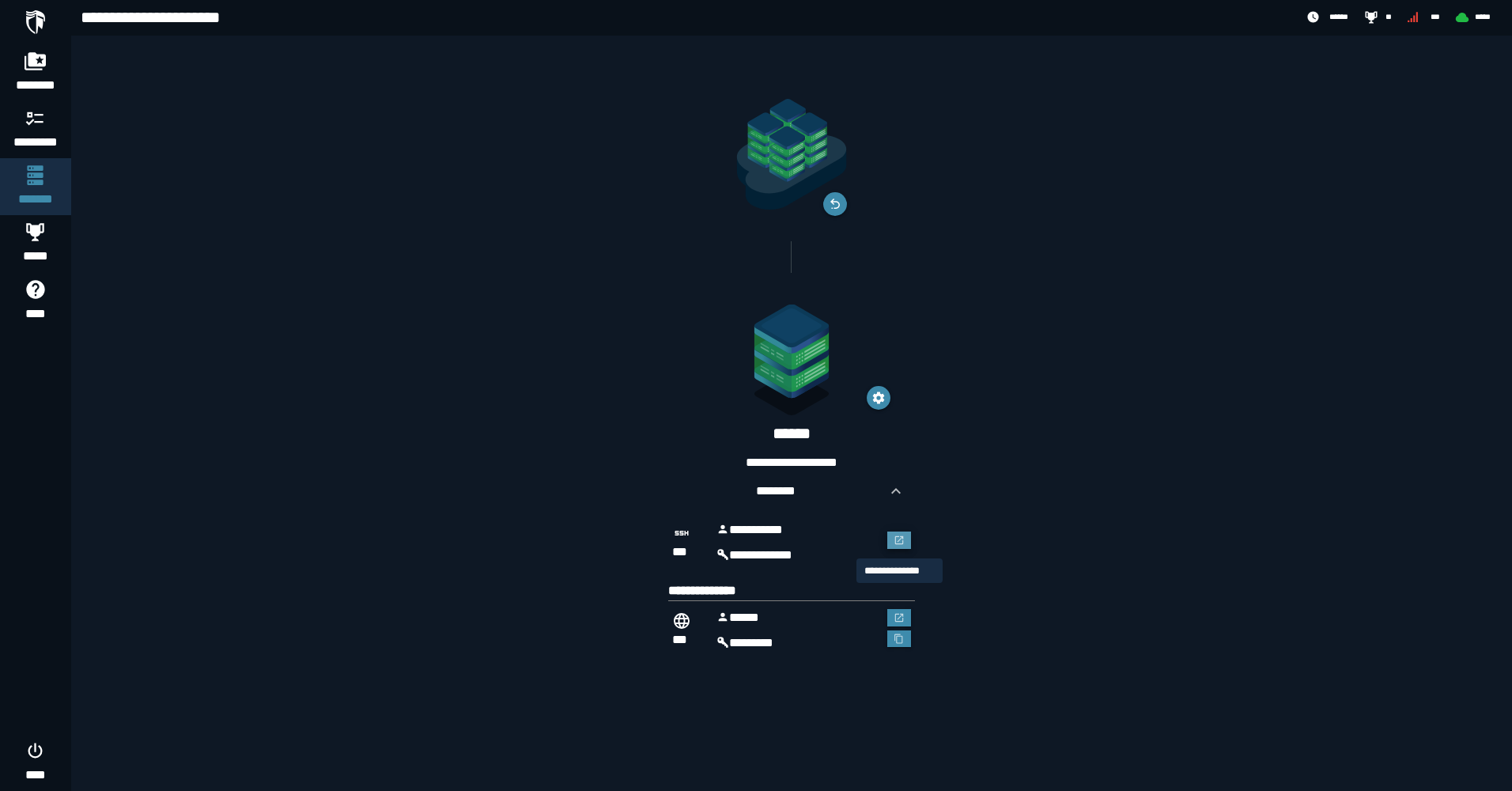 click at bounding box center (899, 540) 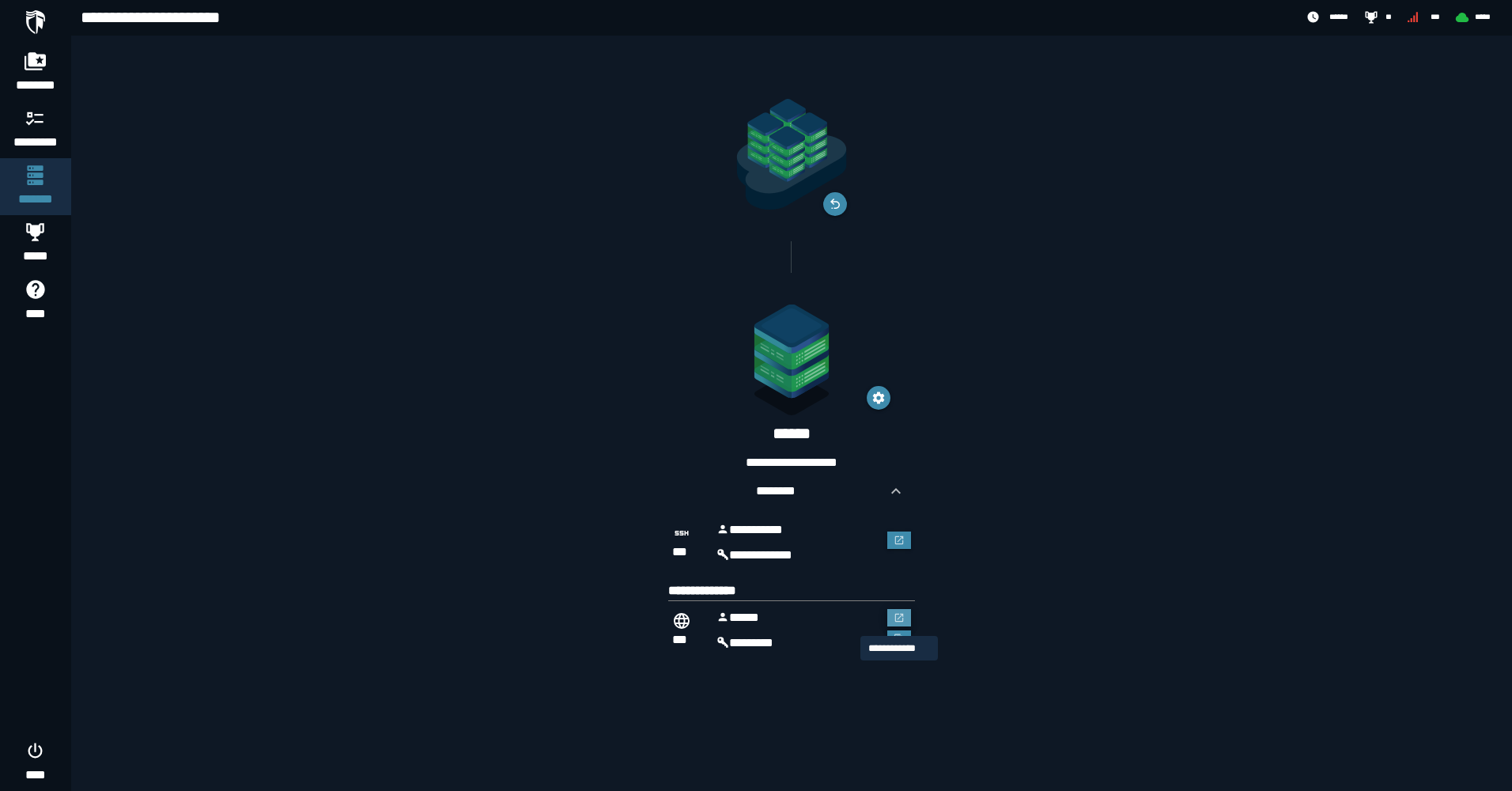 click at bounding box center (899, 618) 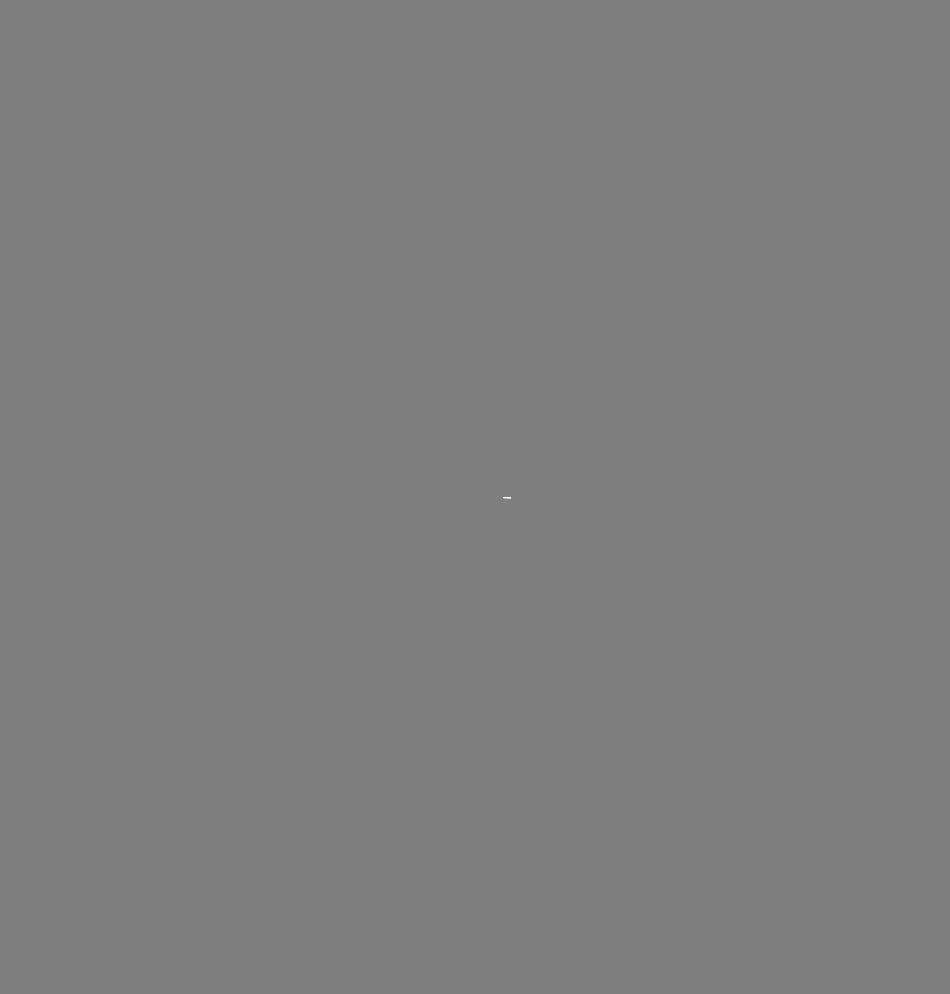scroll, scrollTop: 0, scrollLeft: 0, axis: both 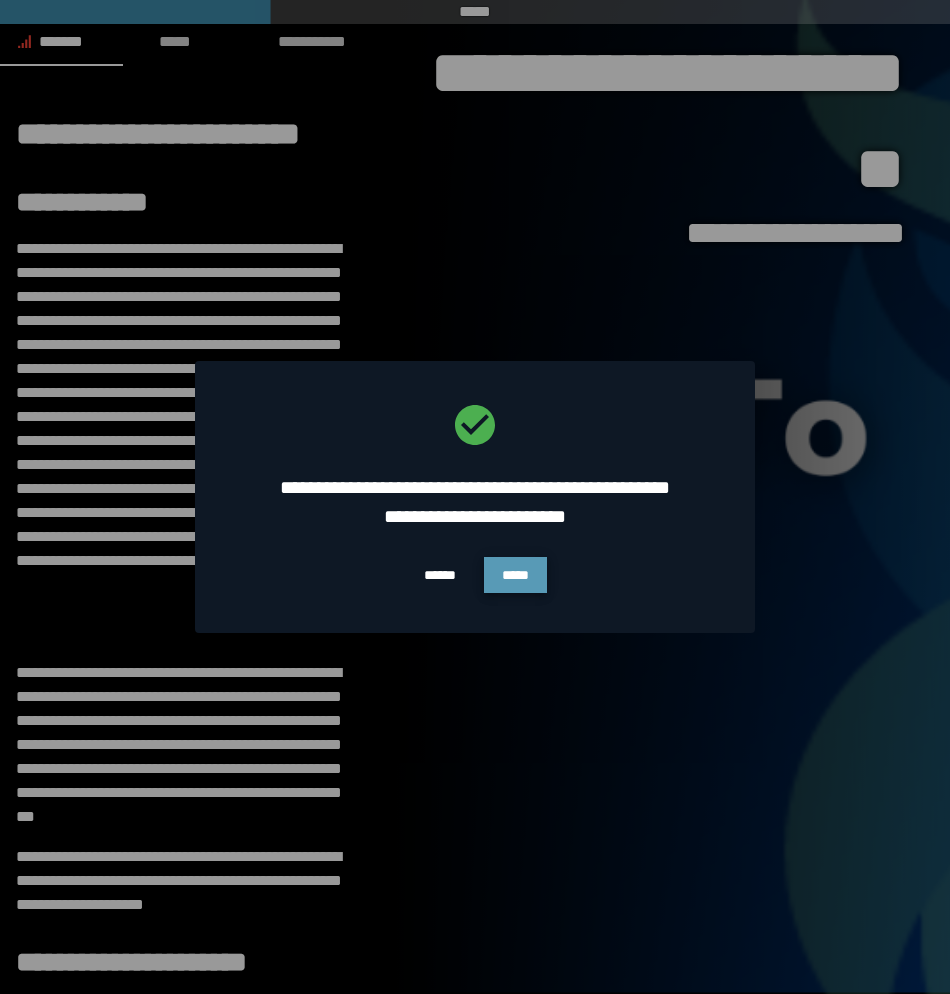 click on "*****" at bounding box center (515, 575) 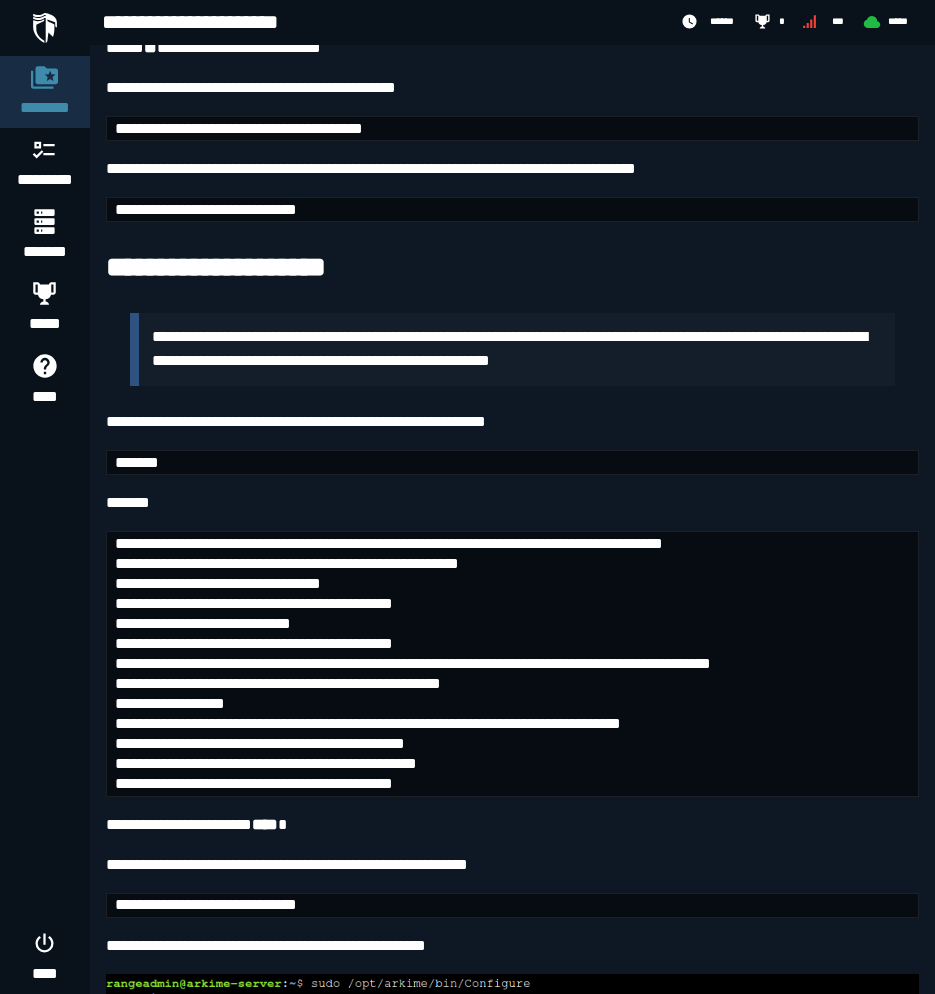 scroll, scrollTop: 3451, scrollLeft: 0, axis: vertical 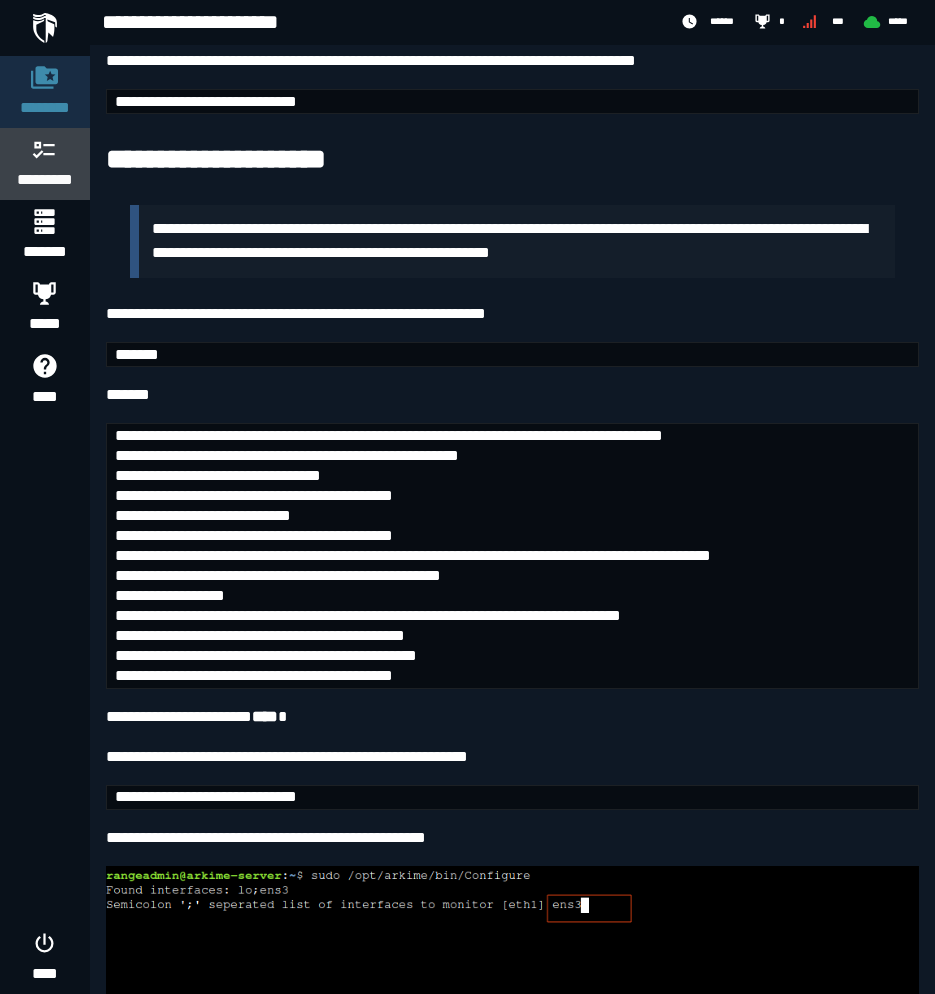 click 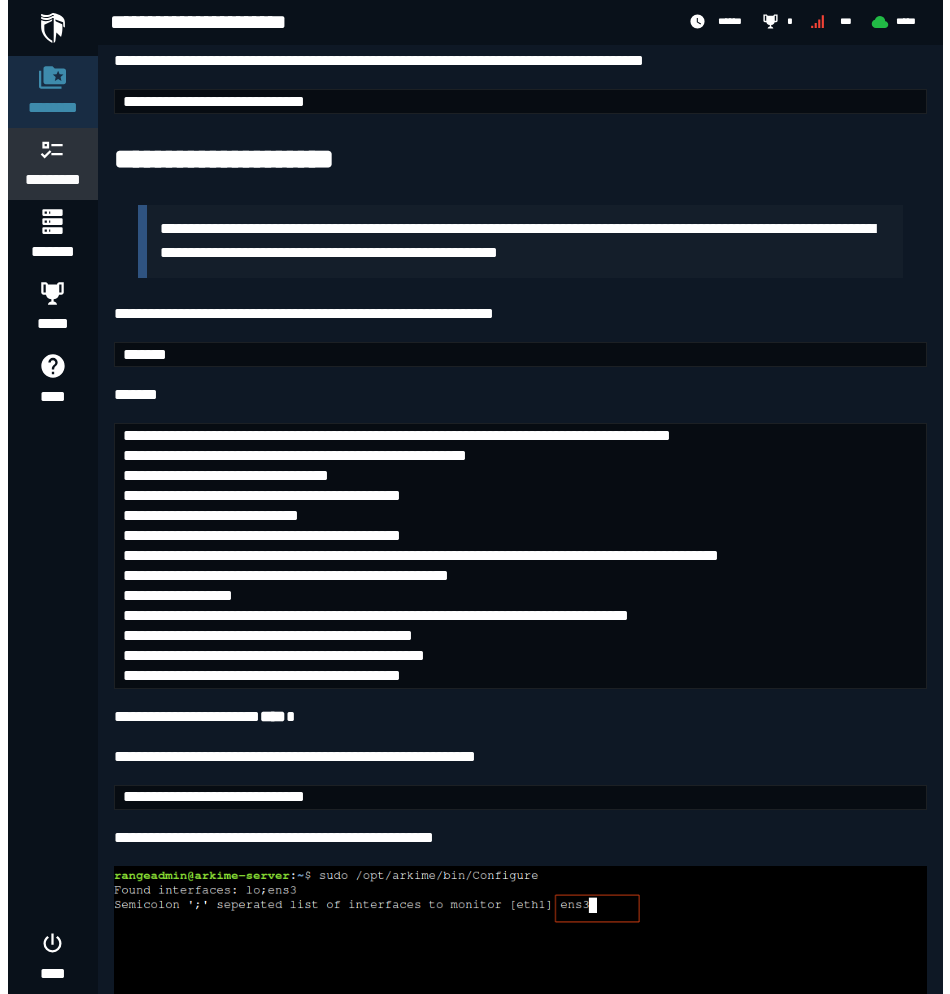 scroll, scrollTop: 0, scrollLeft: 0, axis: both 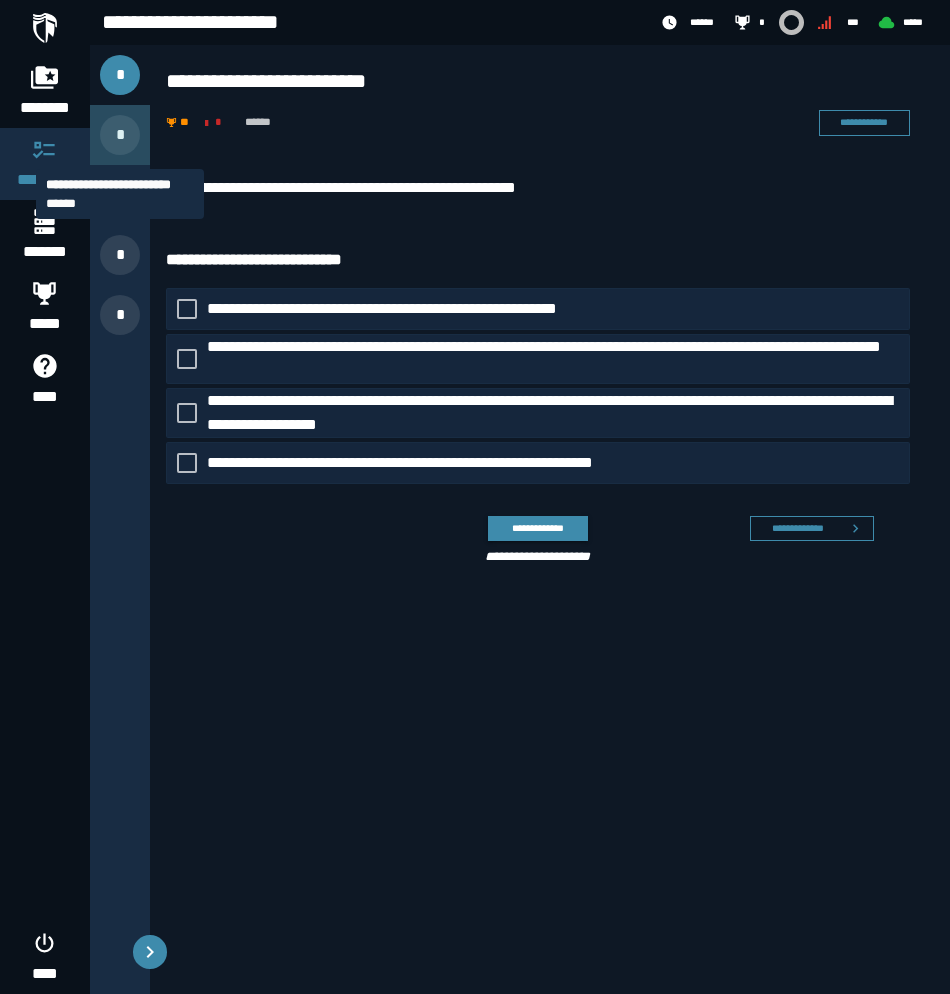 click on "*" at bounding box center (120, 135) 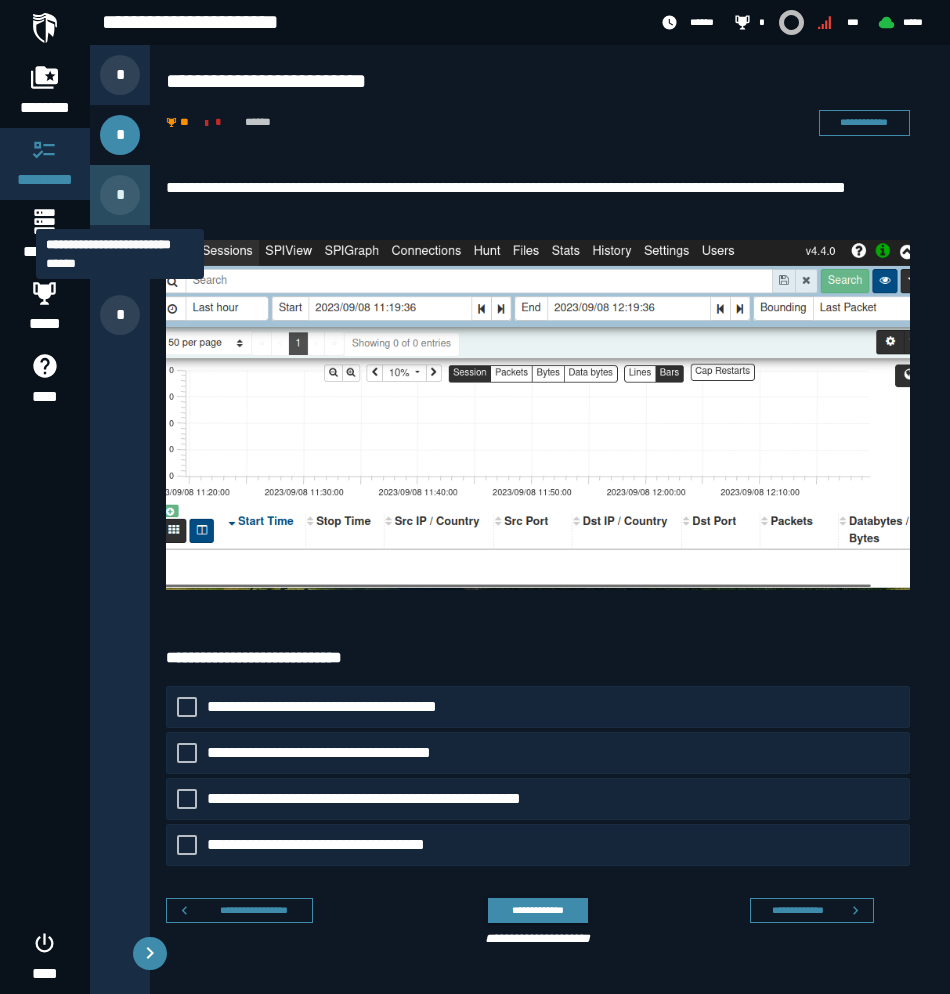 click on "*" at bounding box center (120, 195) 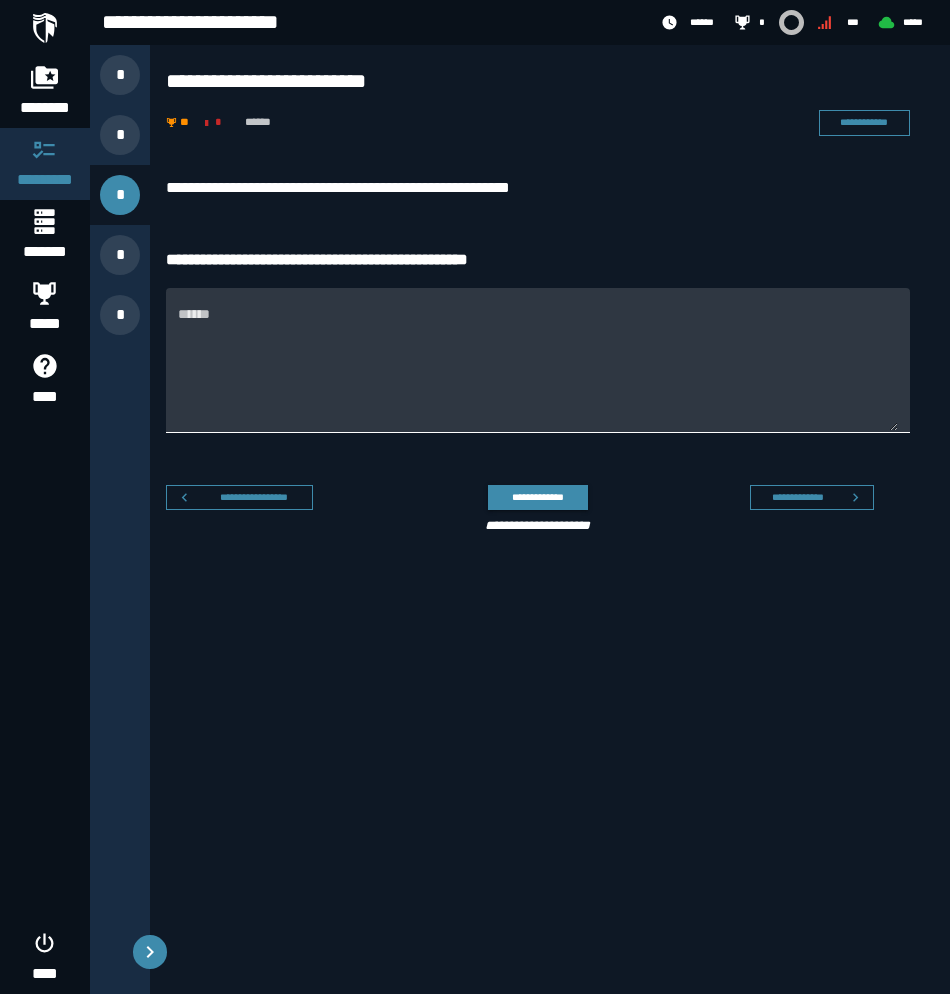 click on "******" at bounding box center (538, 372) 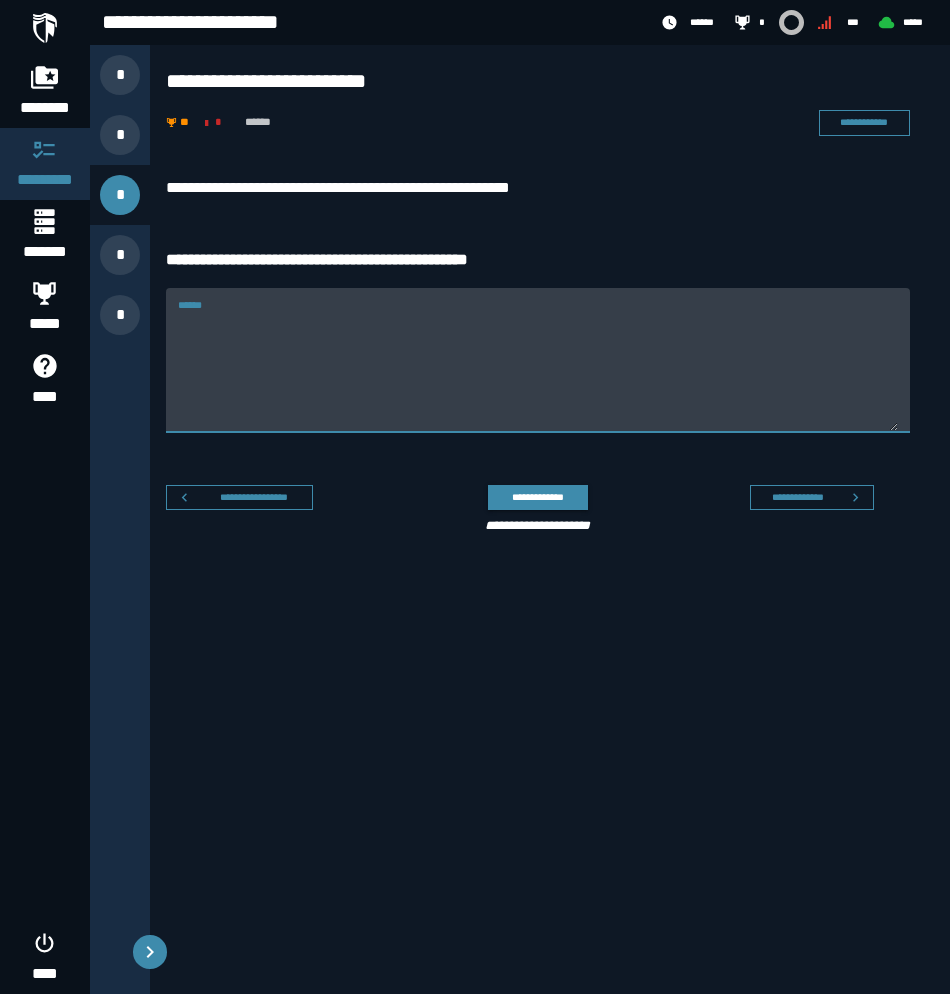 paste on "**********" 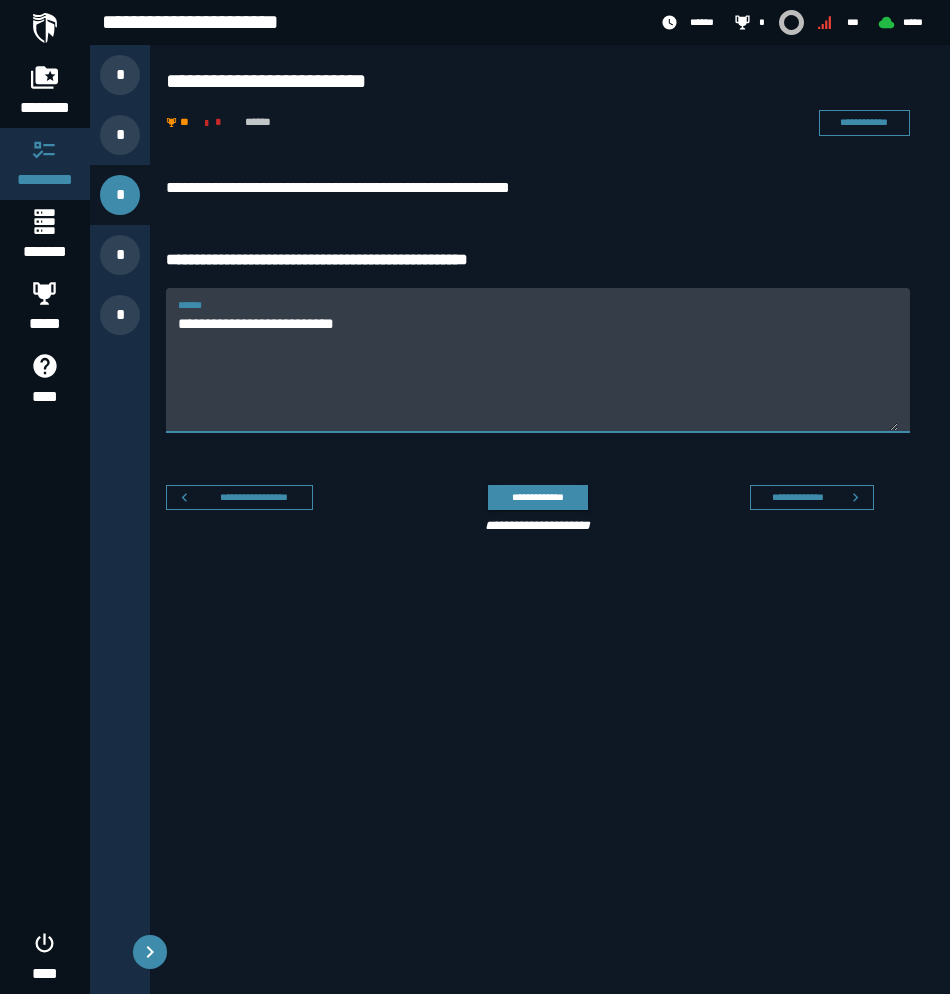 type on "**********" 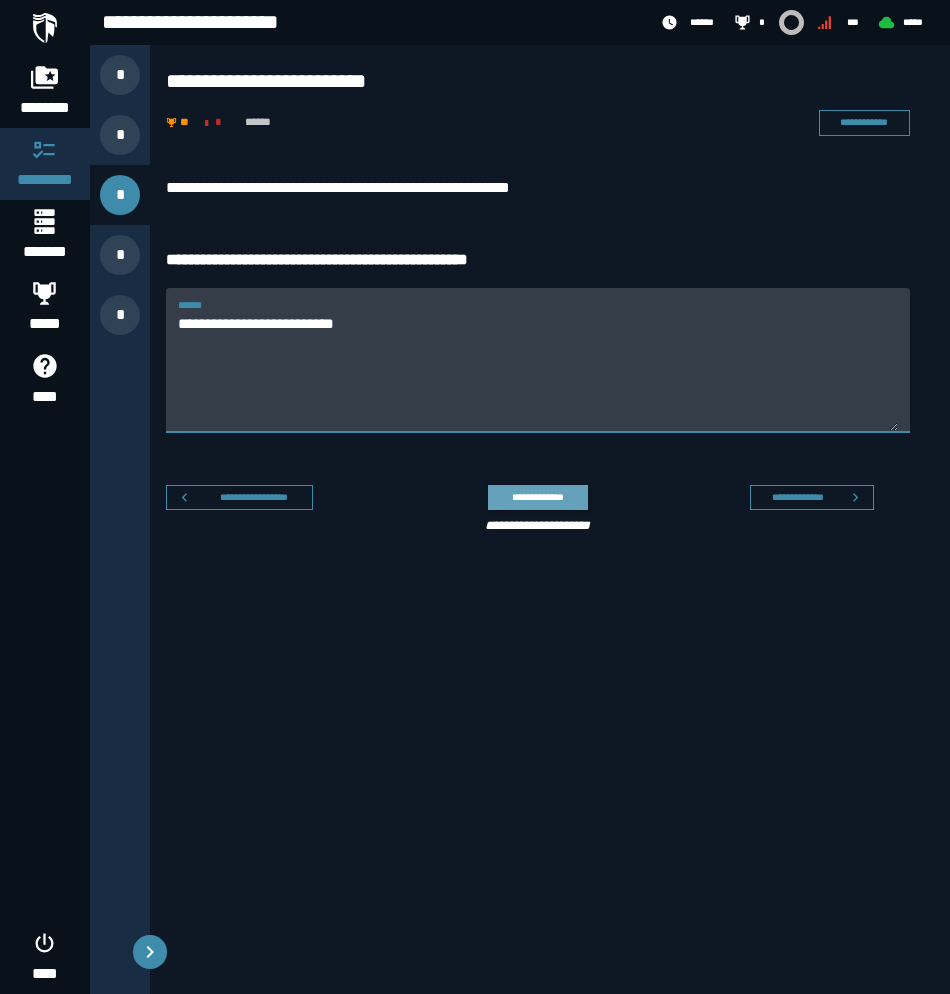 click on "**********" 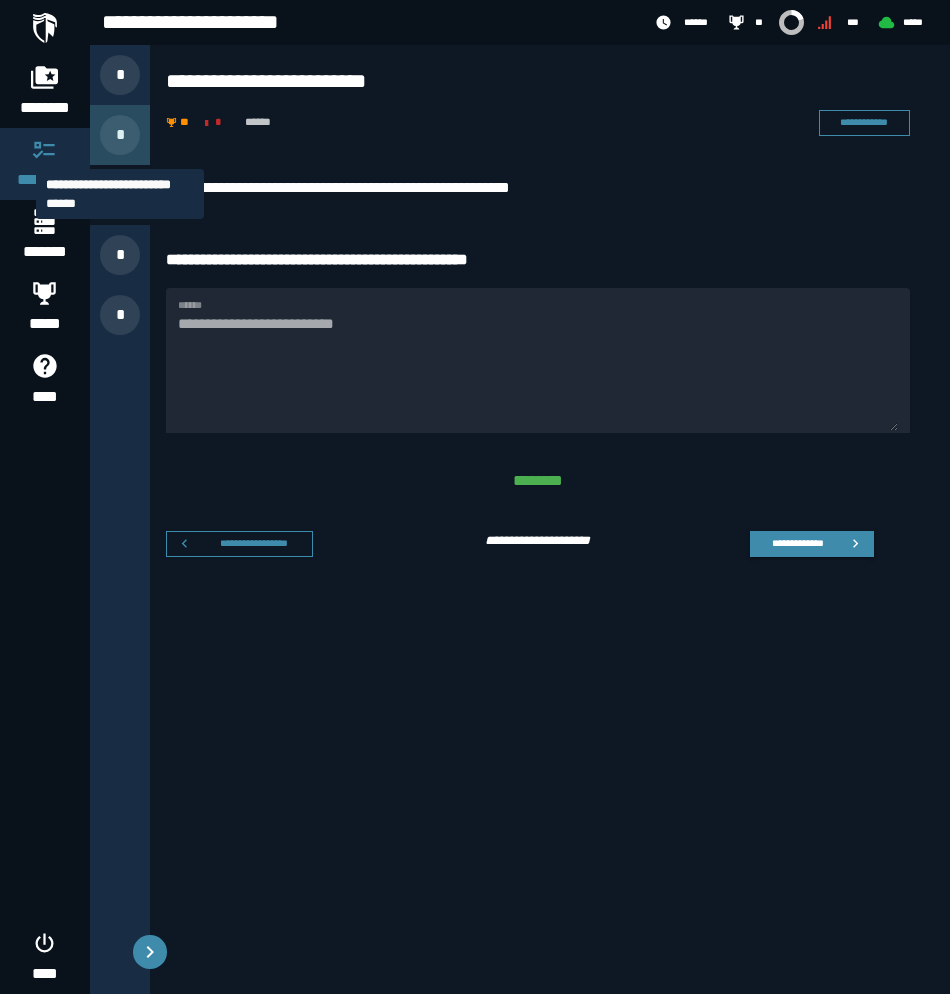 click on "*" at bounding box center (120, 135) 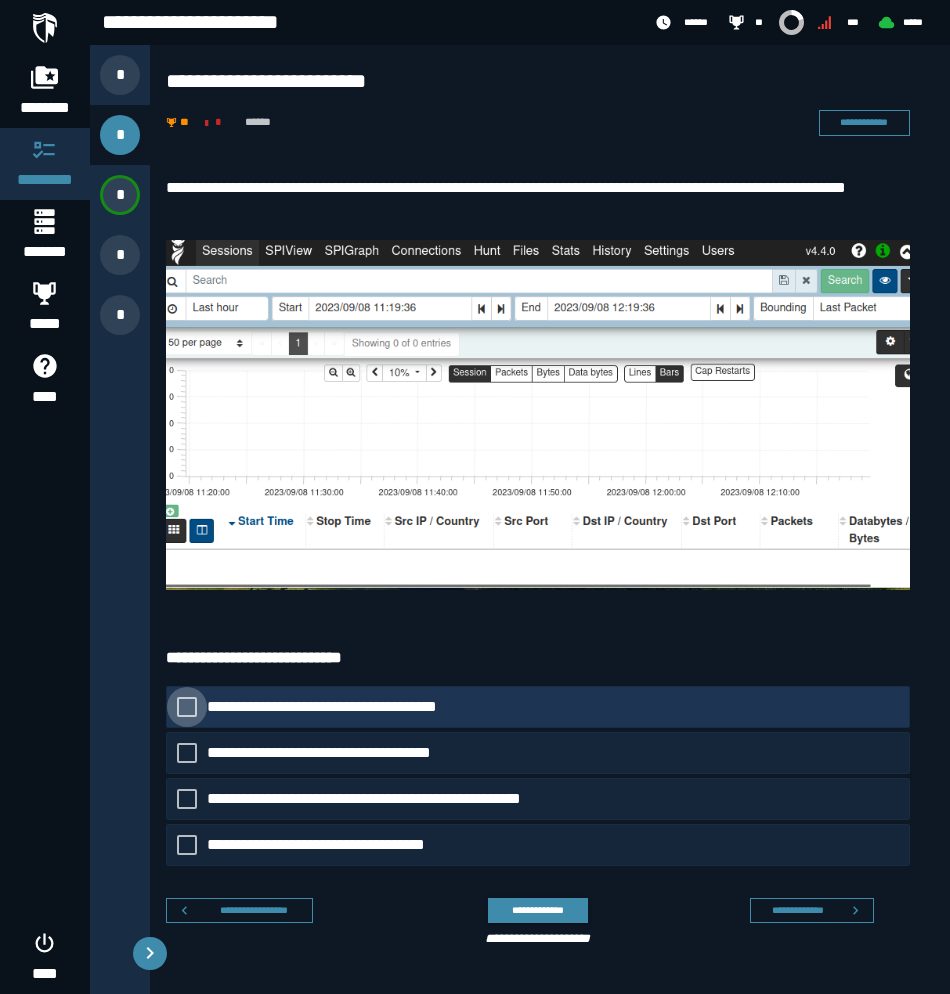 click on "**********" at bounding box center [341, 707] 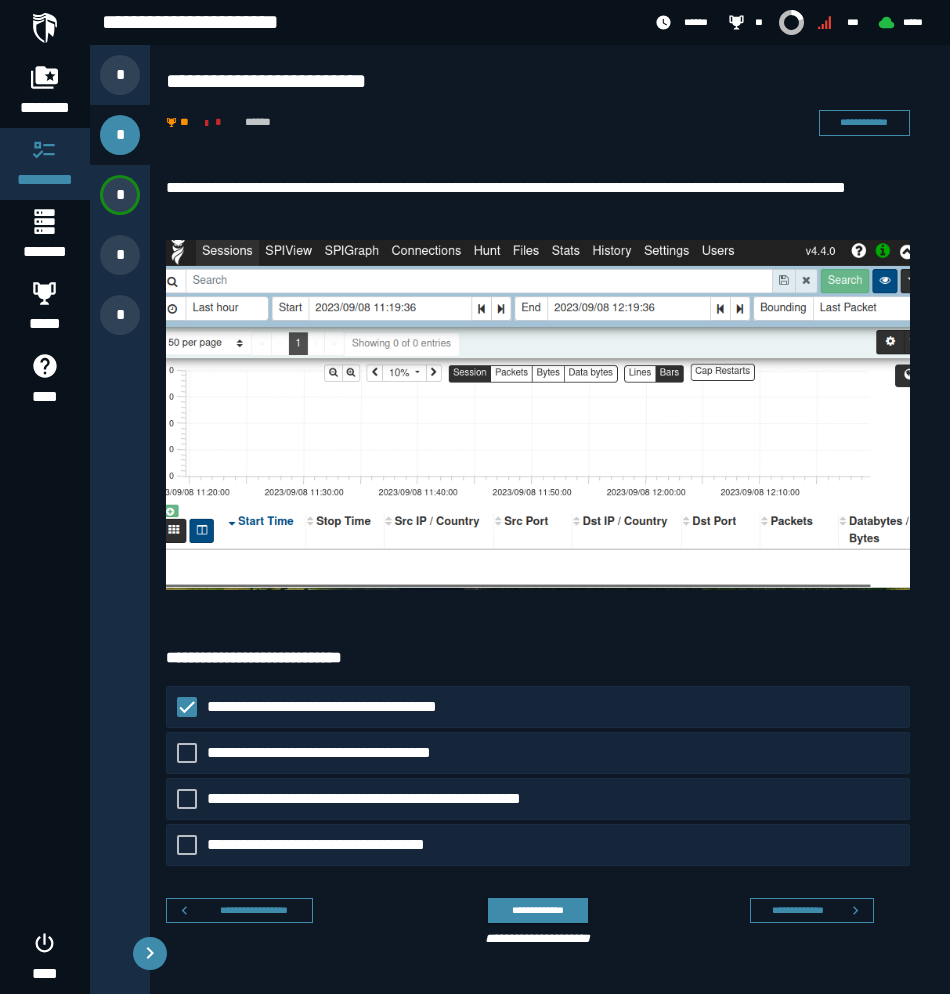 click on "**********" at bounding box center (530, 919) 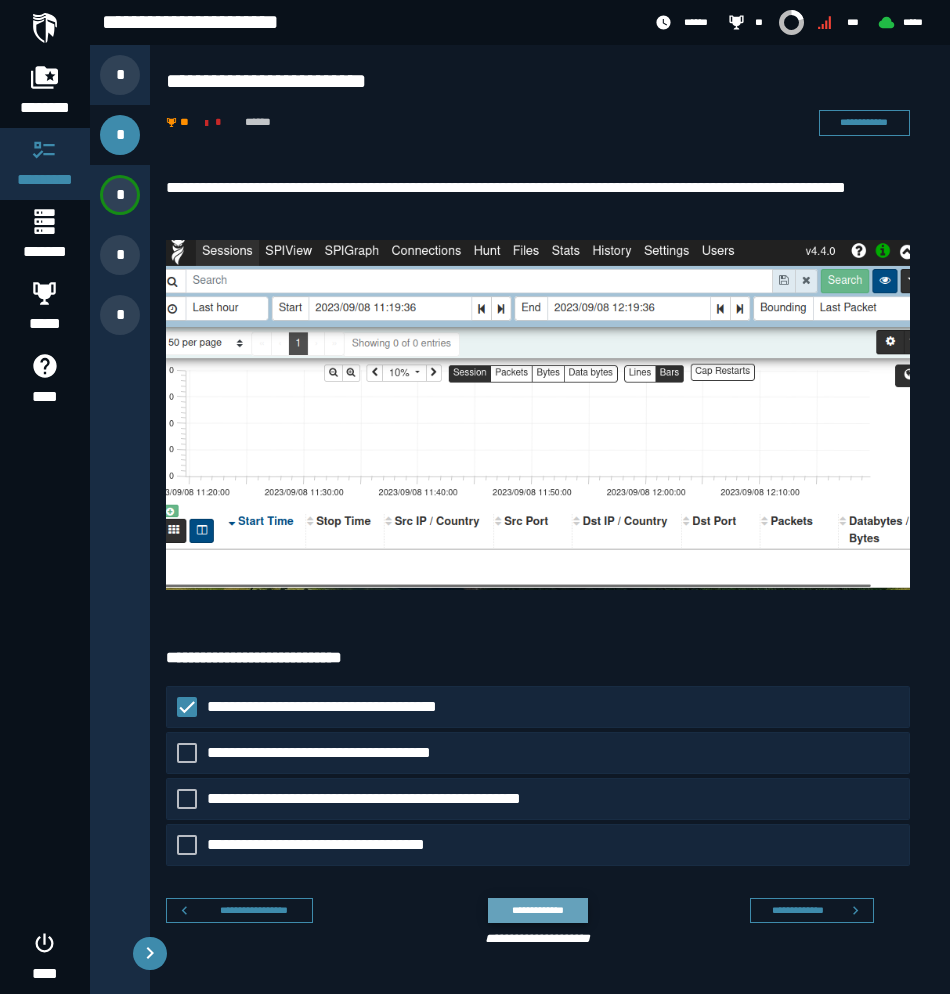 click on "**********" 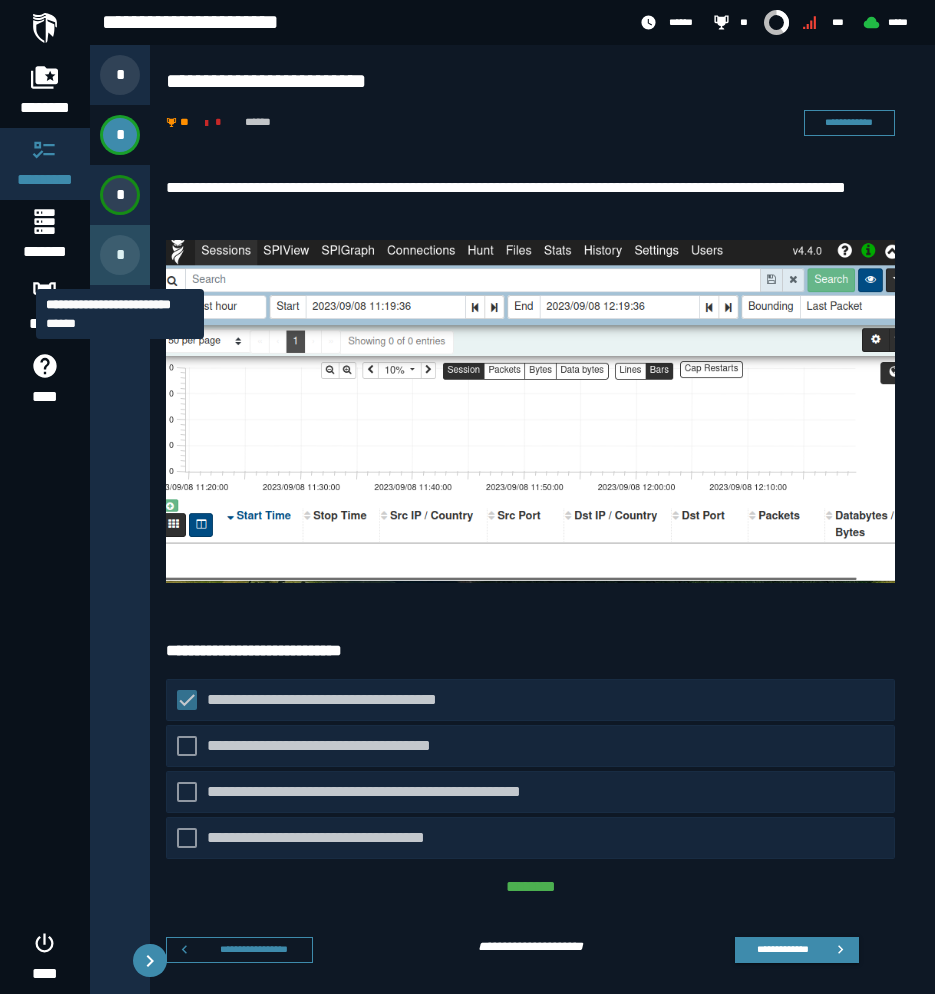 click on "*" at bounding box center (120, 255) 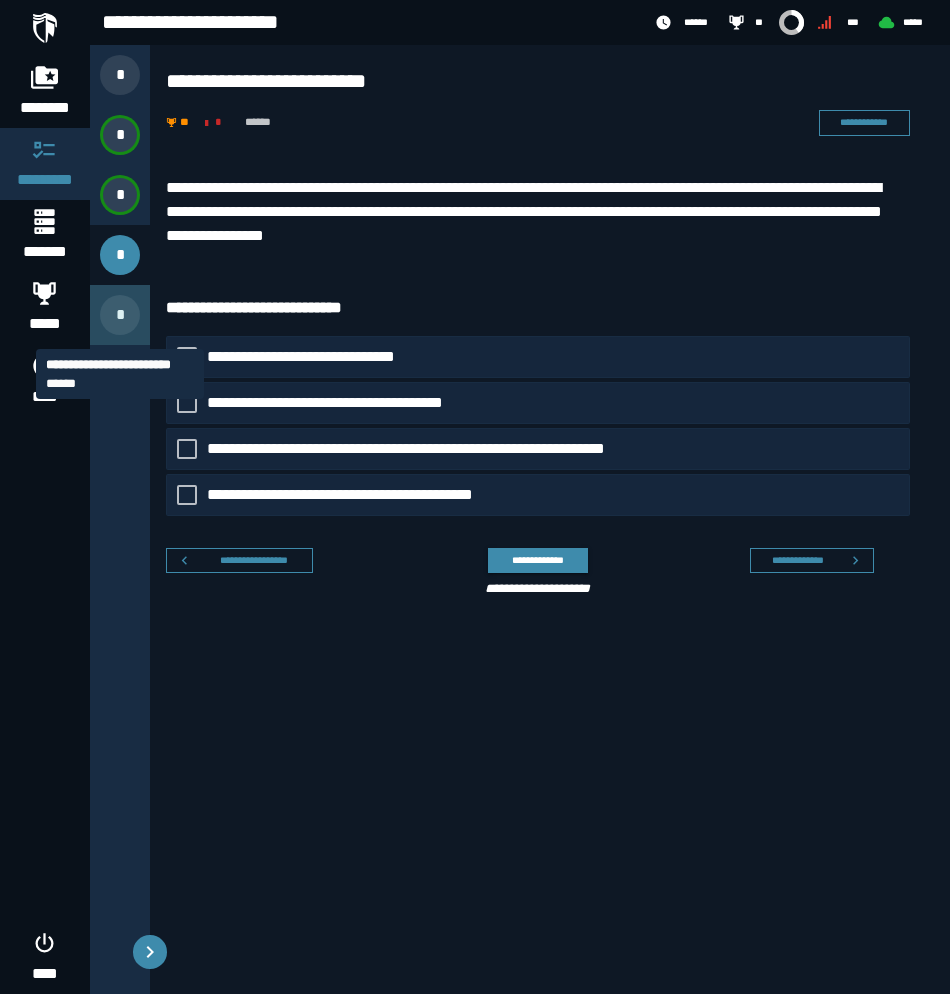 click on "*" at bounding box center [120, 315] 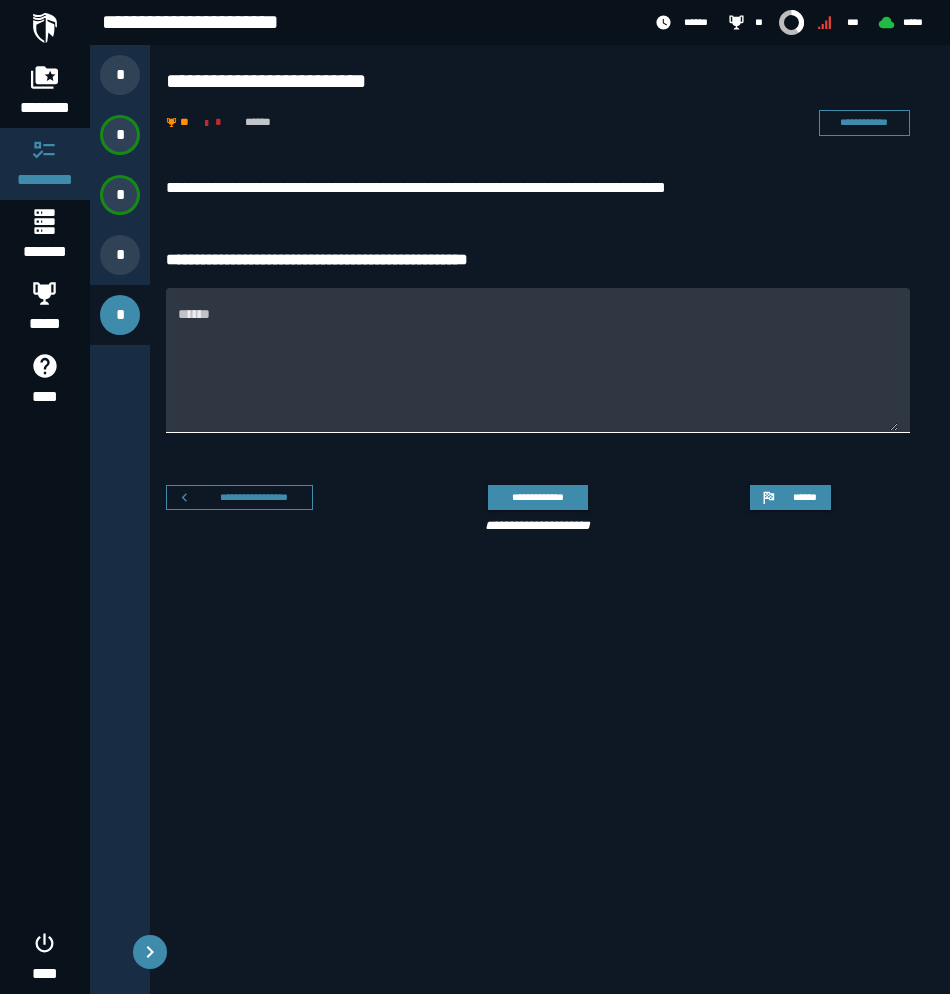click on "******" at bounding box center (538, 372) 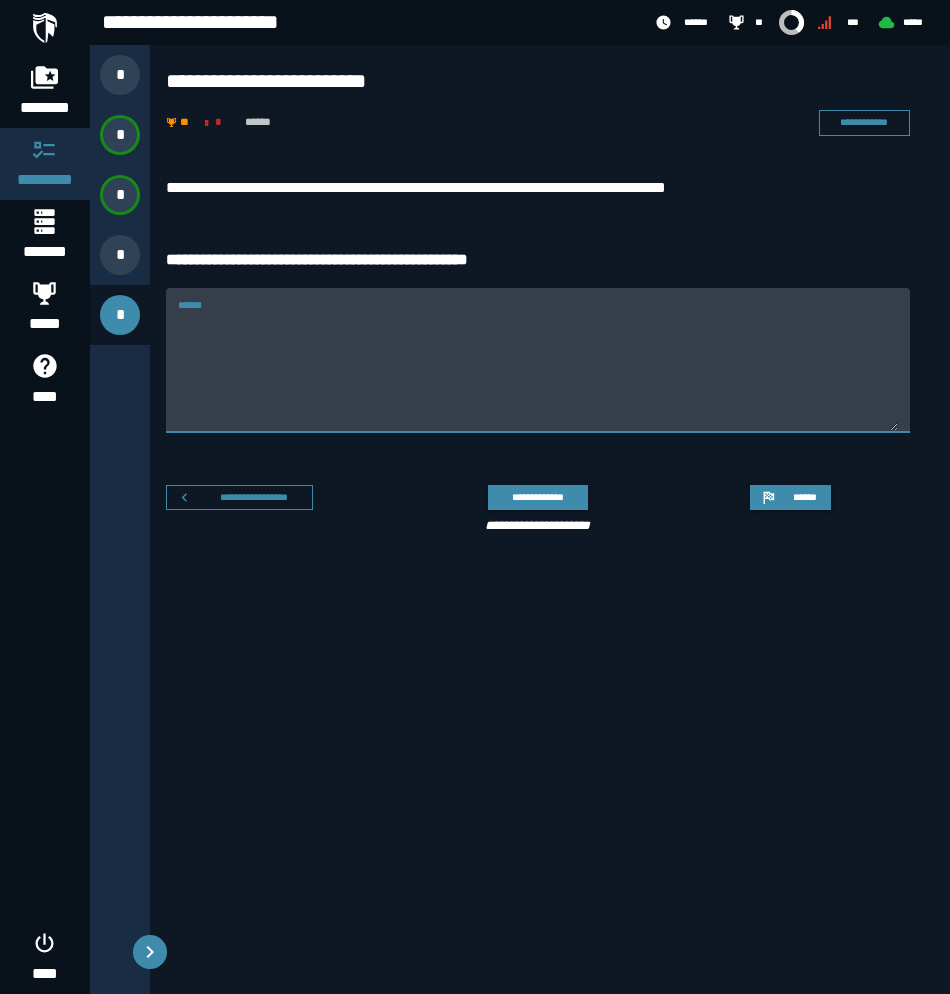 paste on "**********" 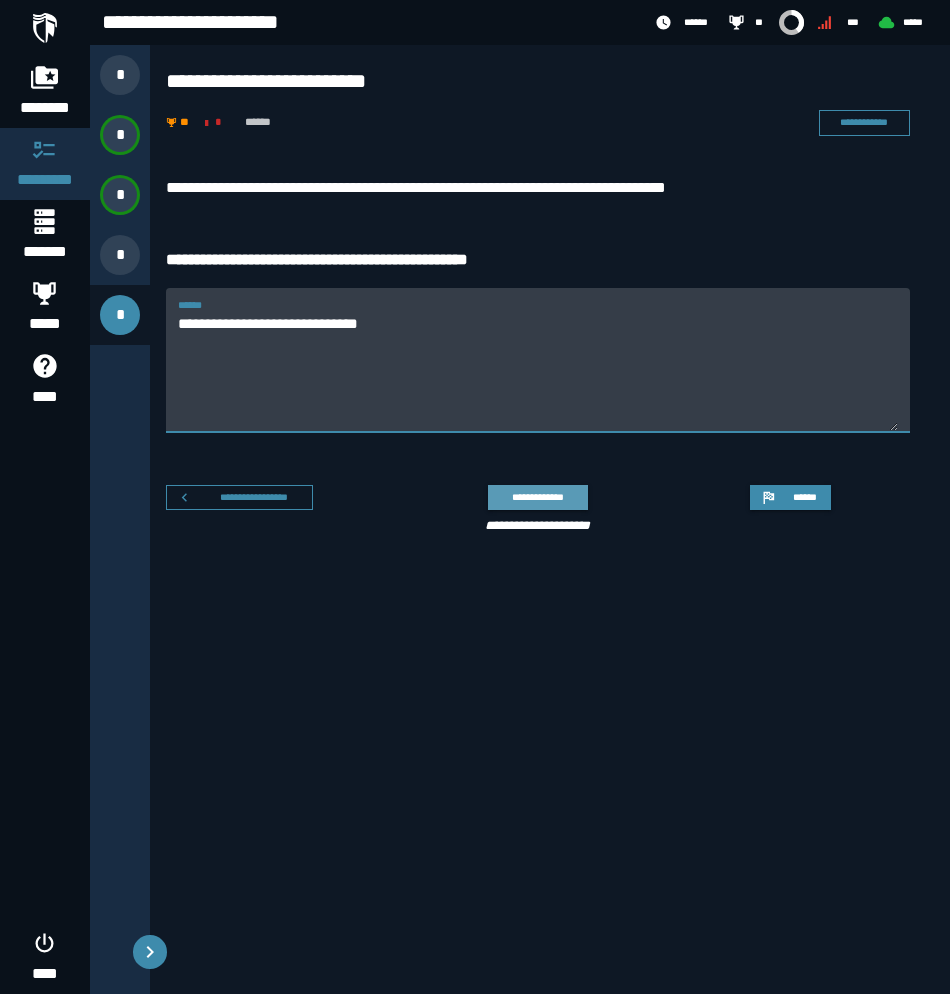 type on "**********" 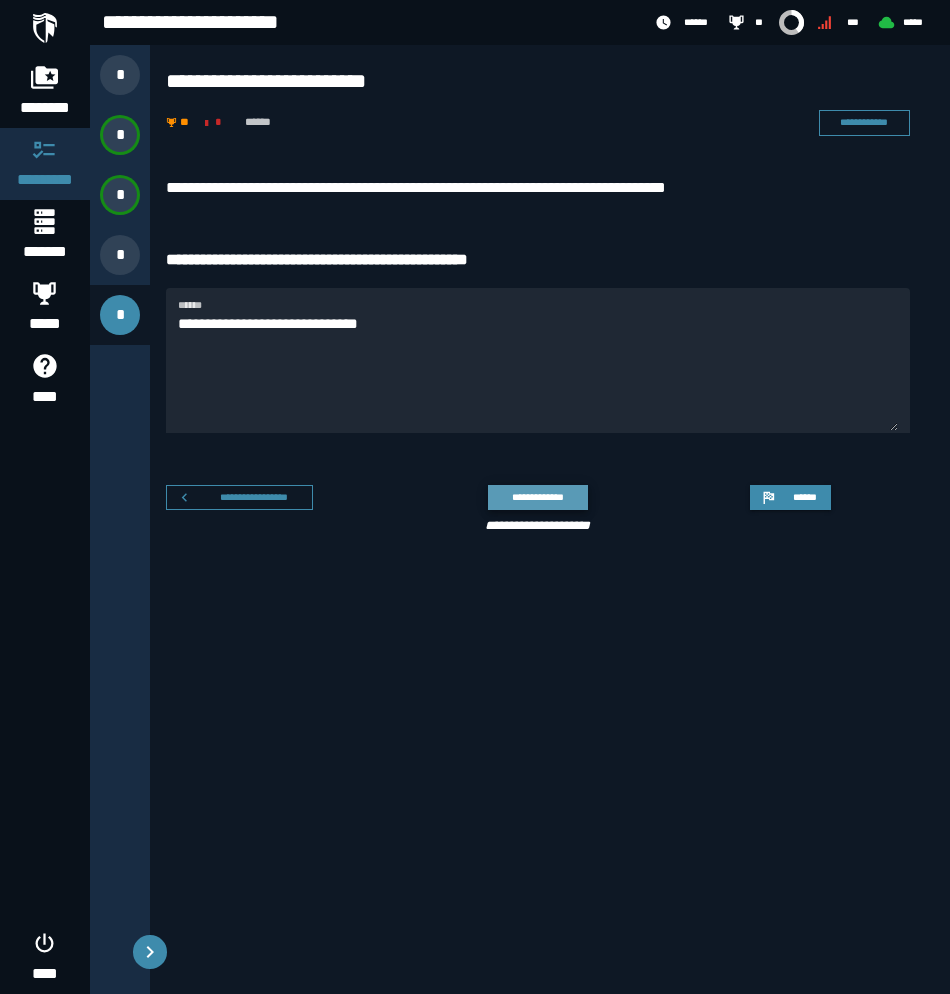 click on "**********" at bounding box center (537, 497) 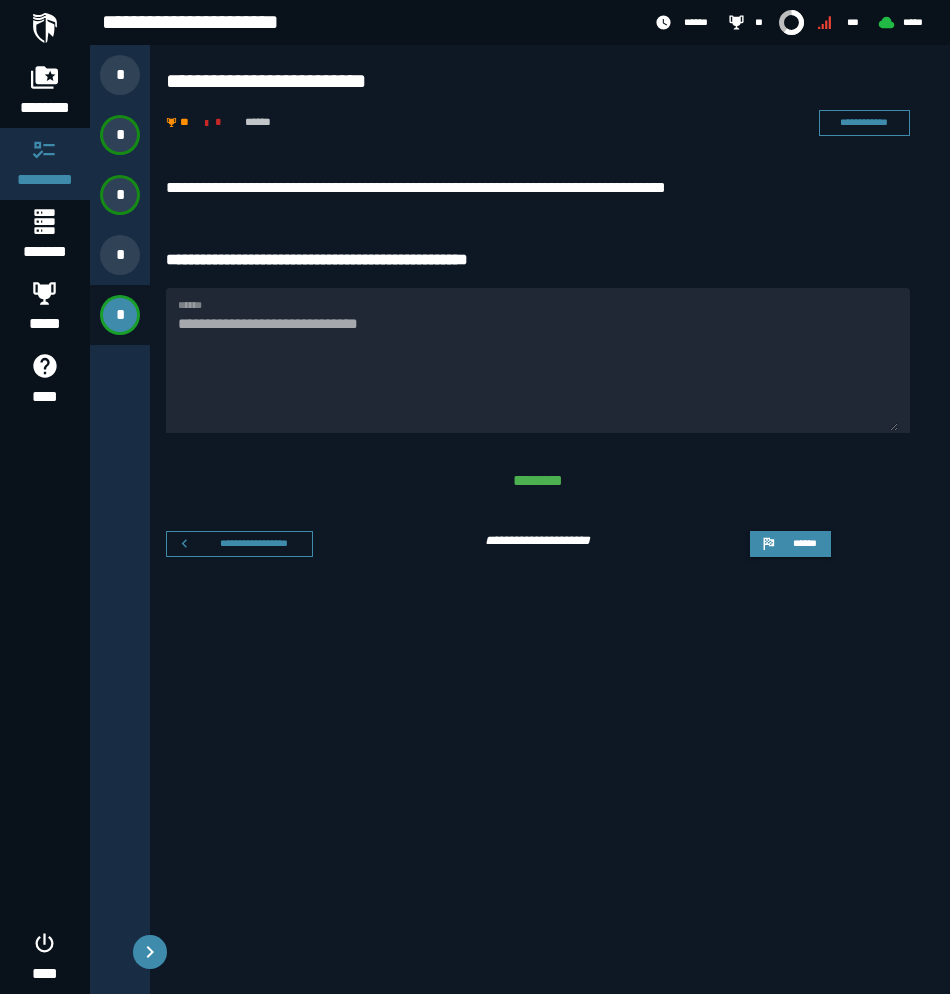 click on "**********" at bounding box center [550, 565] 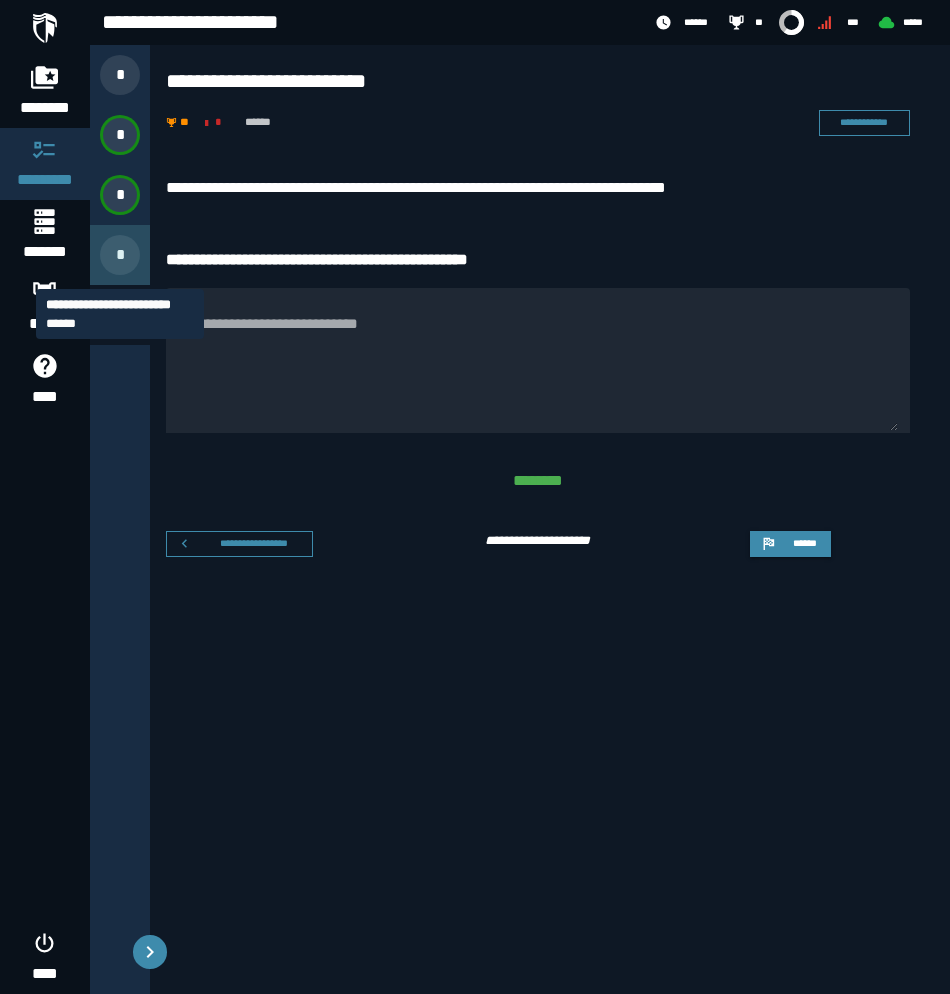 click on "*" at bounding box center [120, 255] 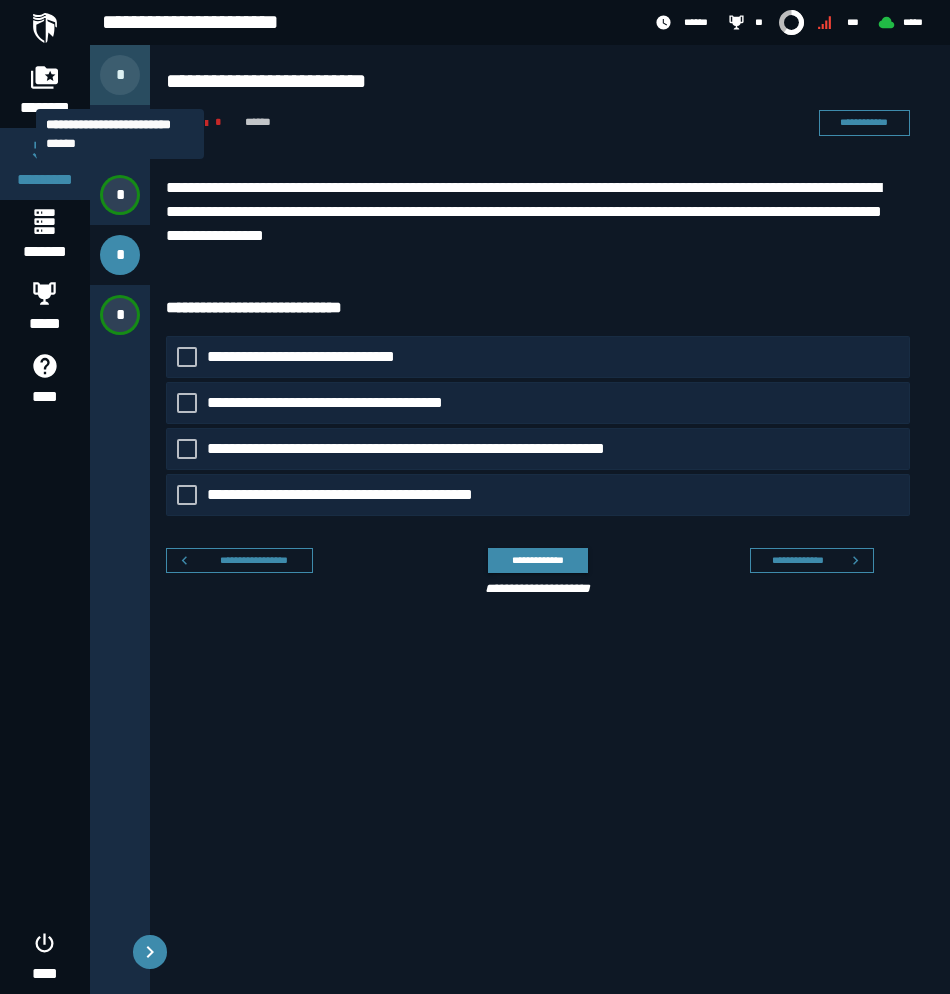 click on "*" at bounding box center [120, 75] 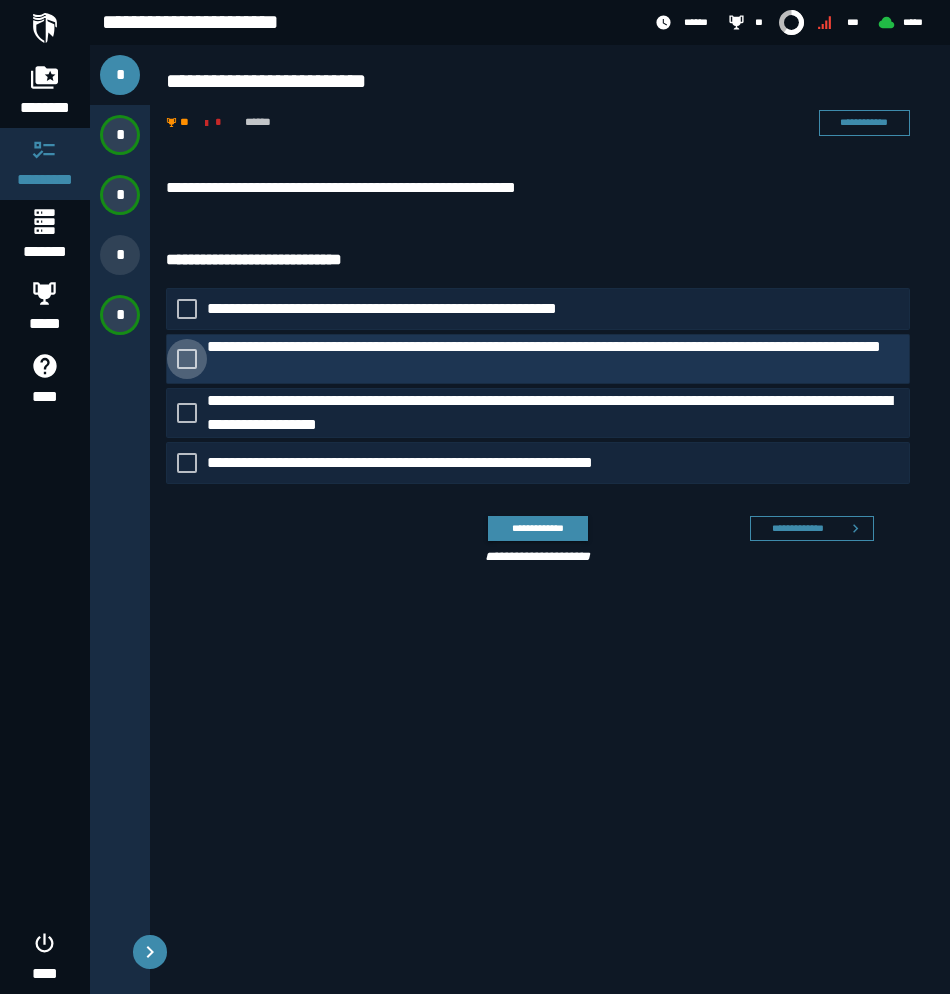 click 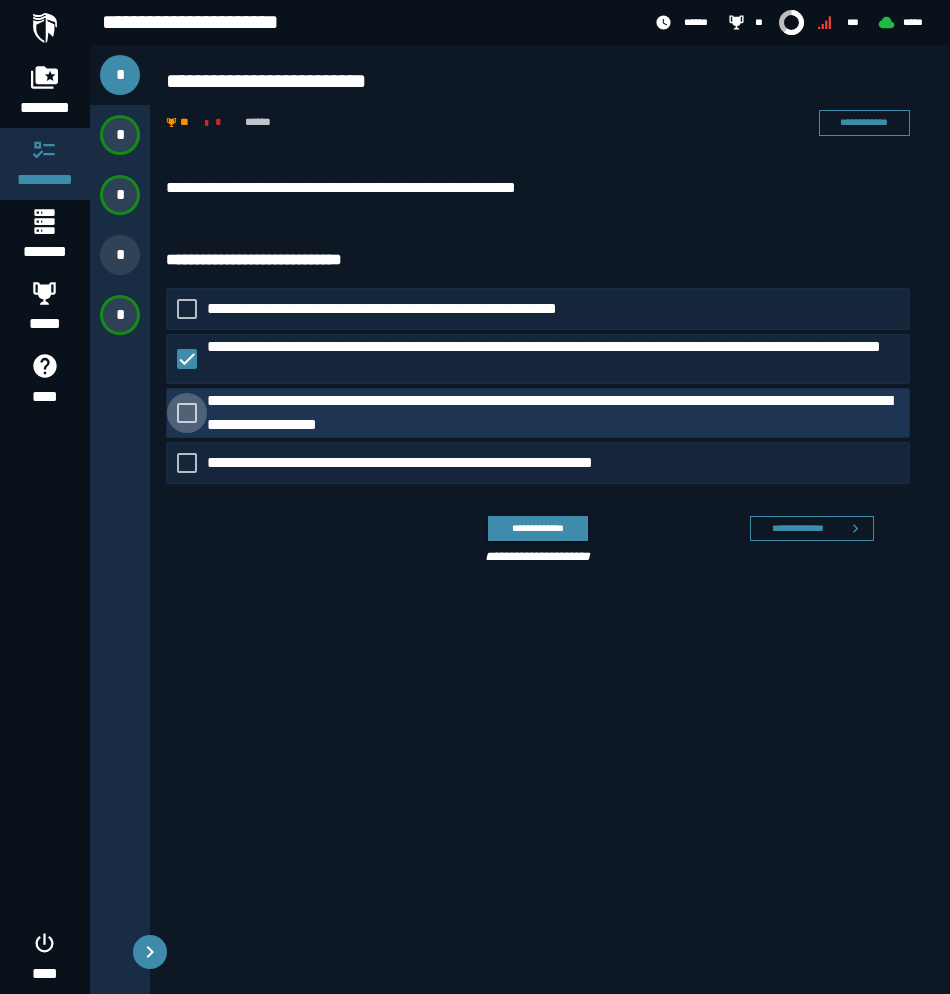 click at bounding box center (187, 413) 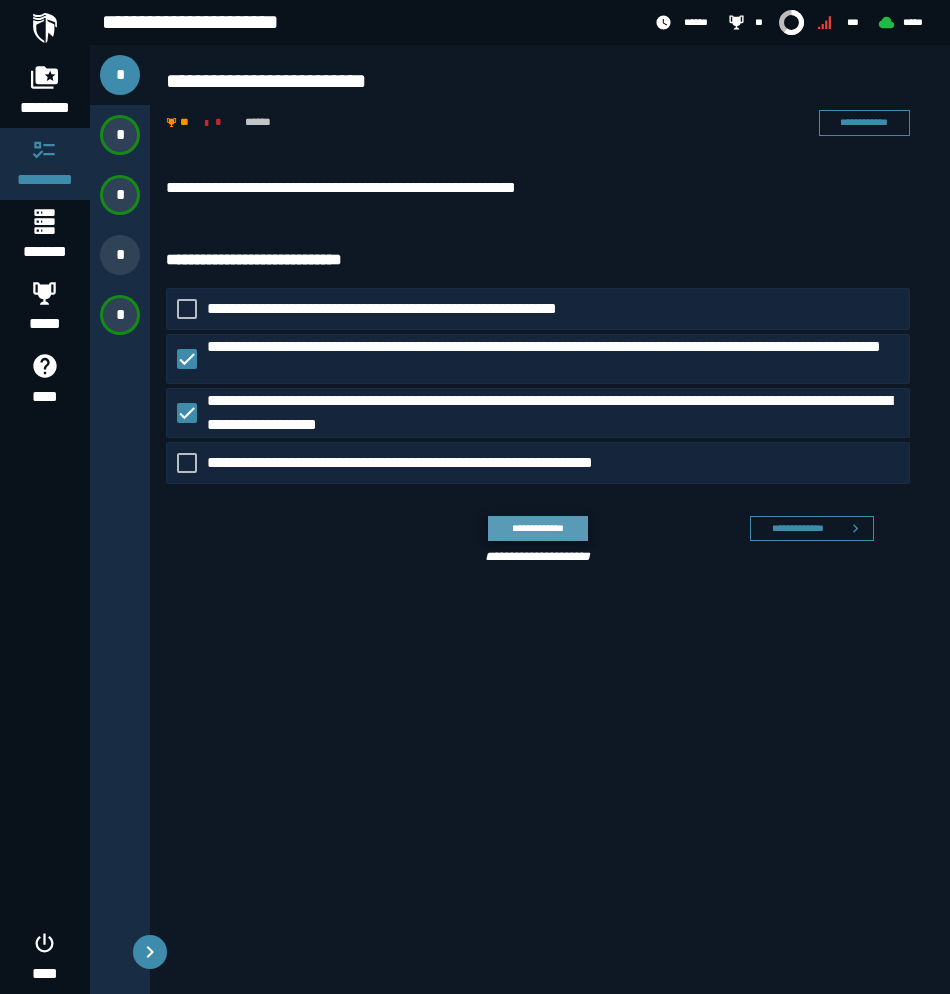 click on "**********" 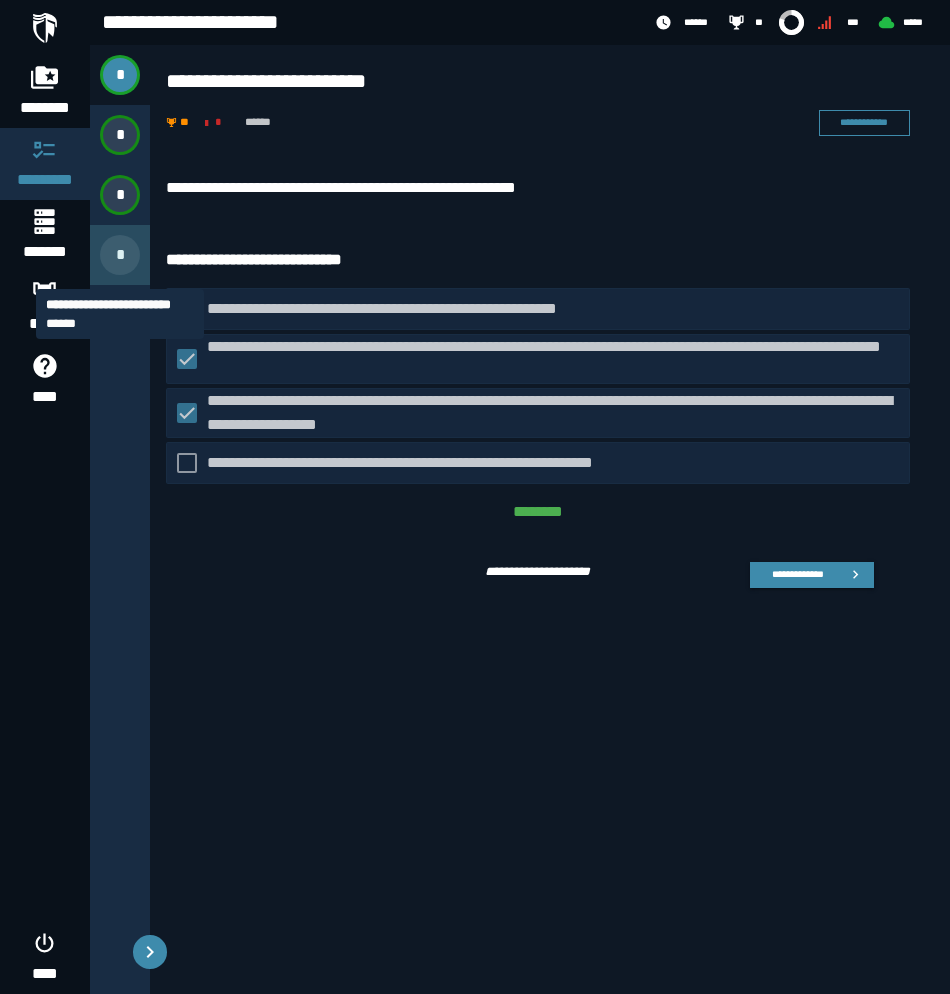 click on "*" at bounding box center [120, 255] 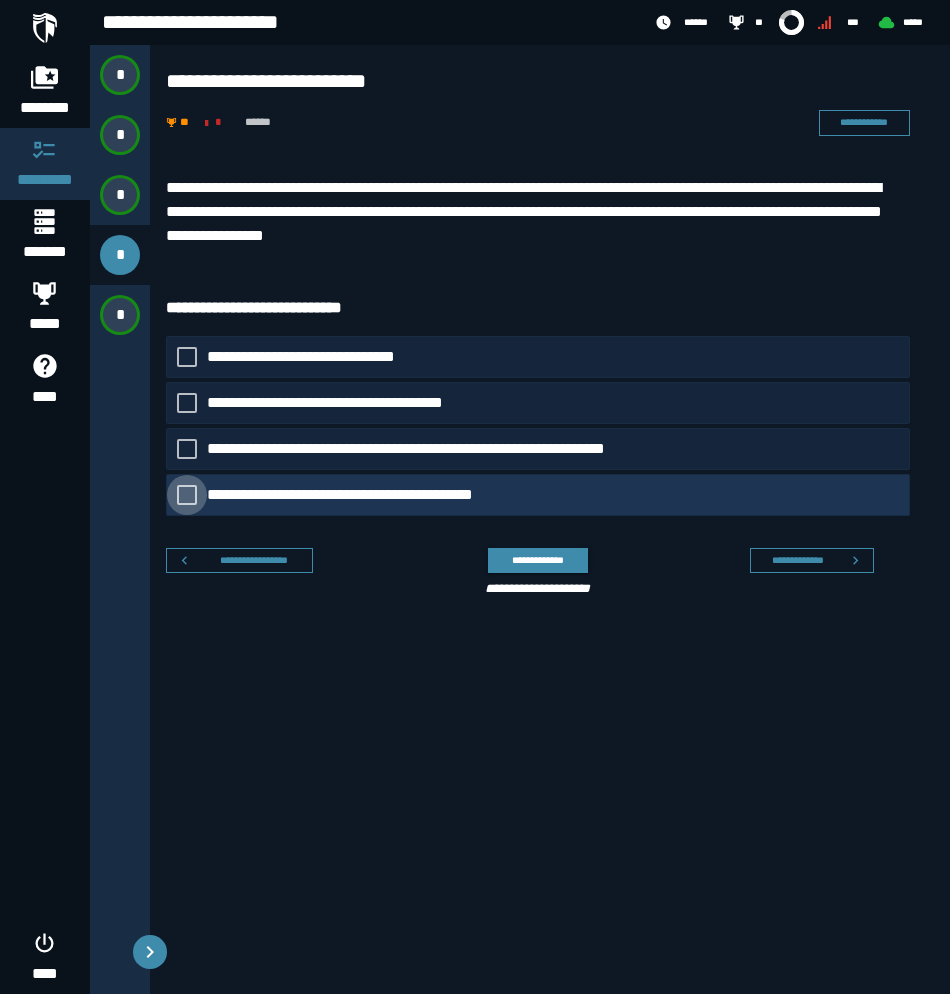 click on "**********" 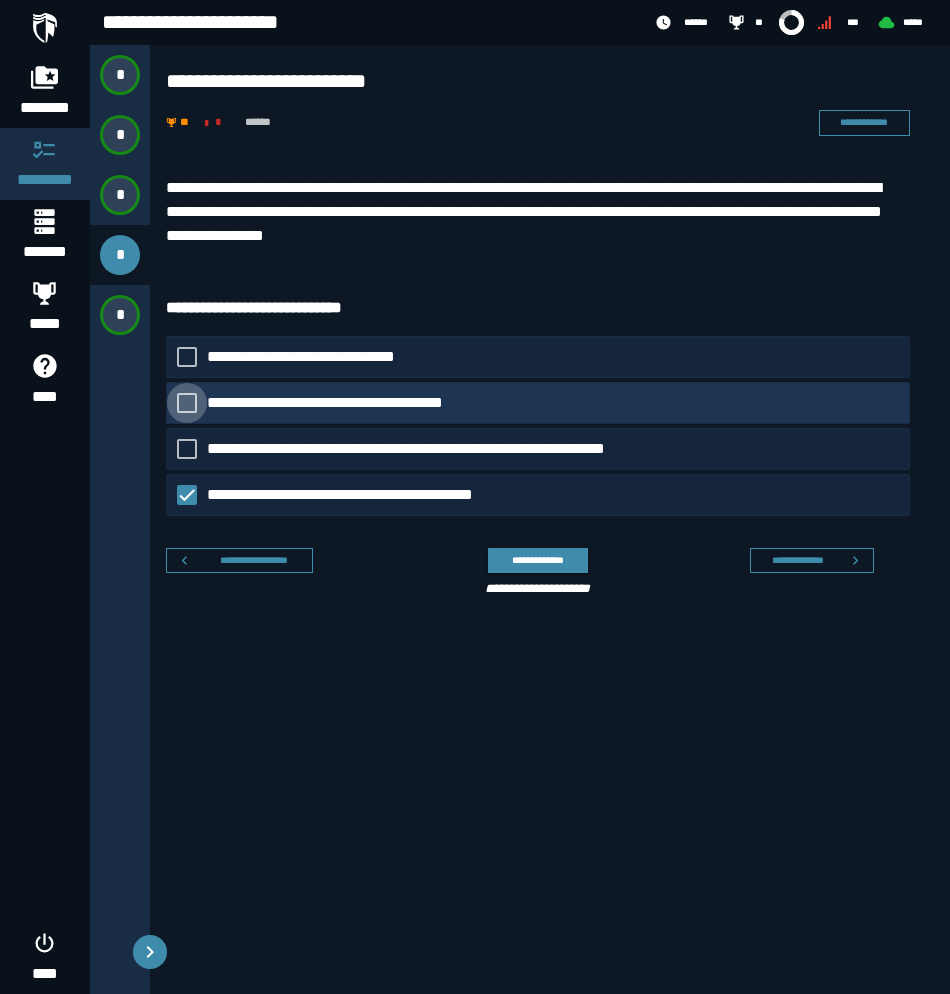 click on "**********" at bounding box center (344, 403) 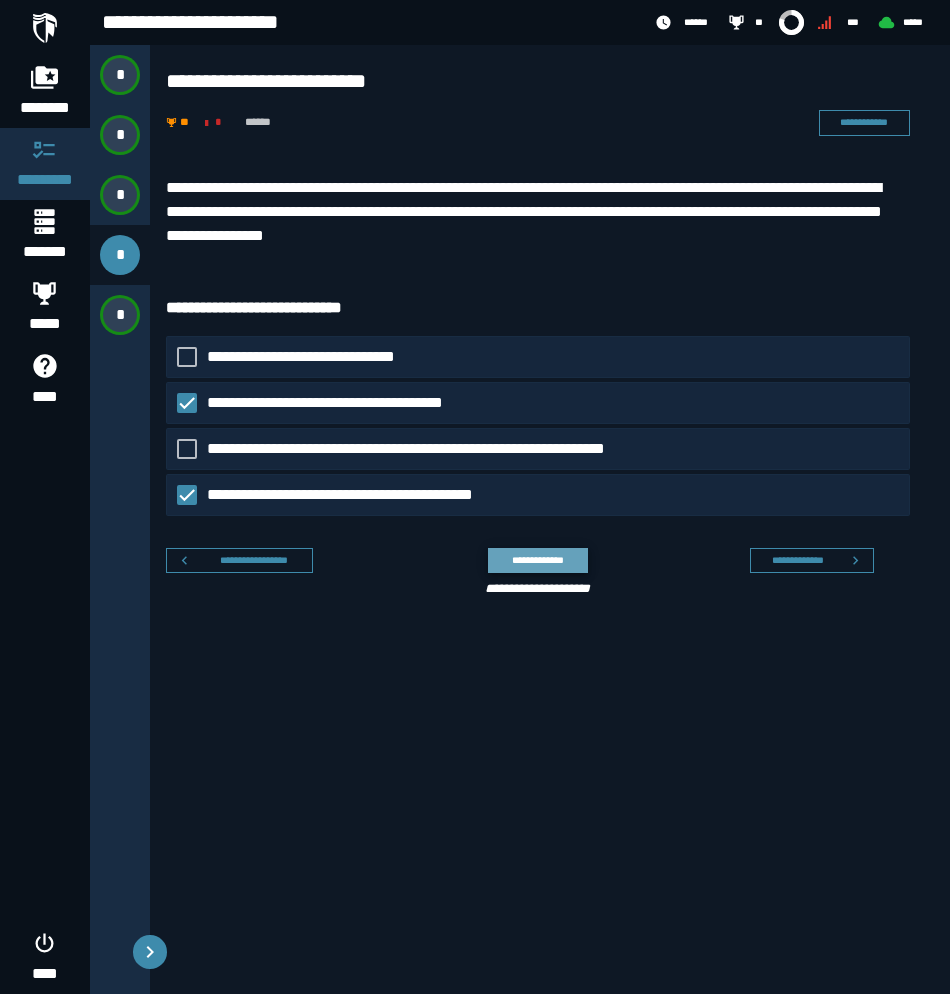 click on "**********" at bounding box center [537, 560] 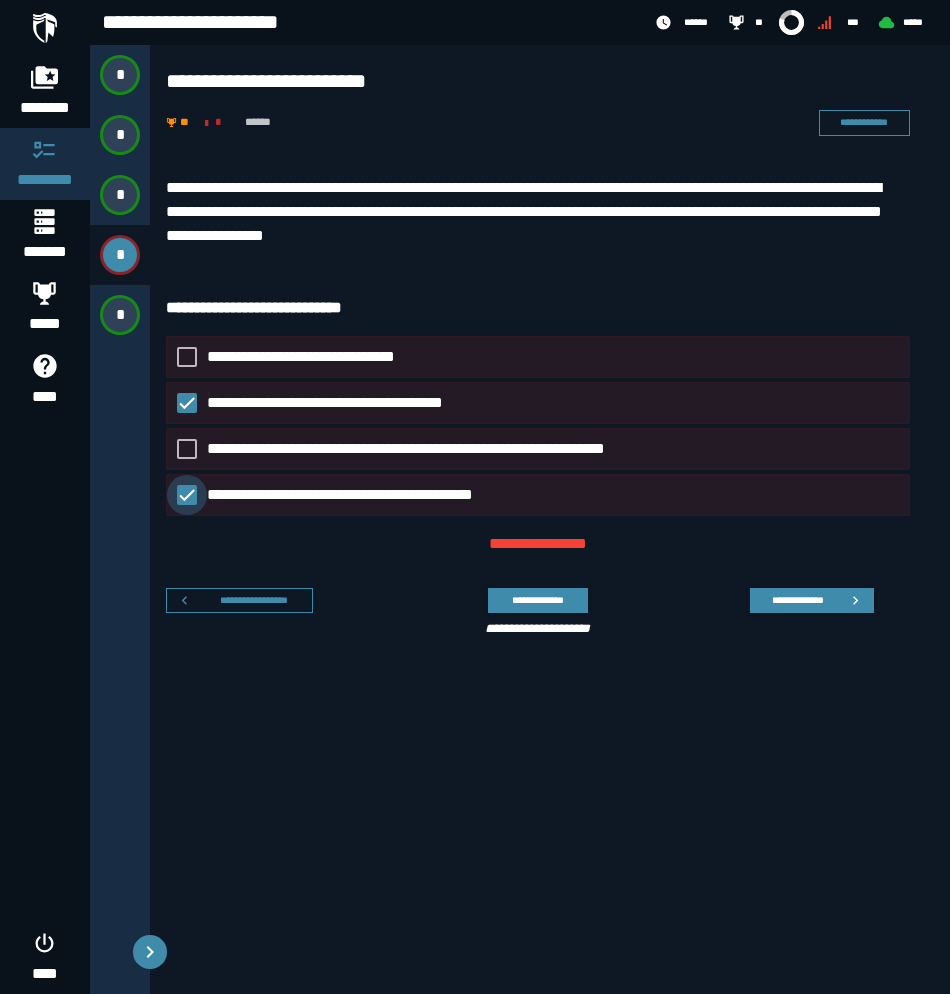 click on "**********" at bounding box center [365, 495] 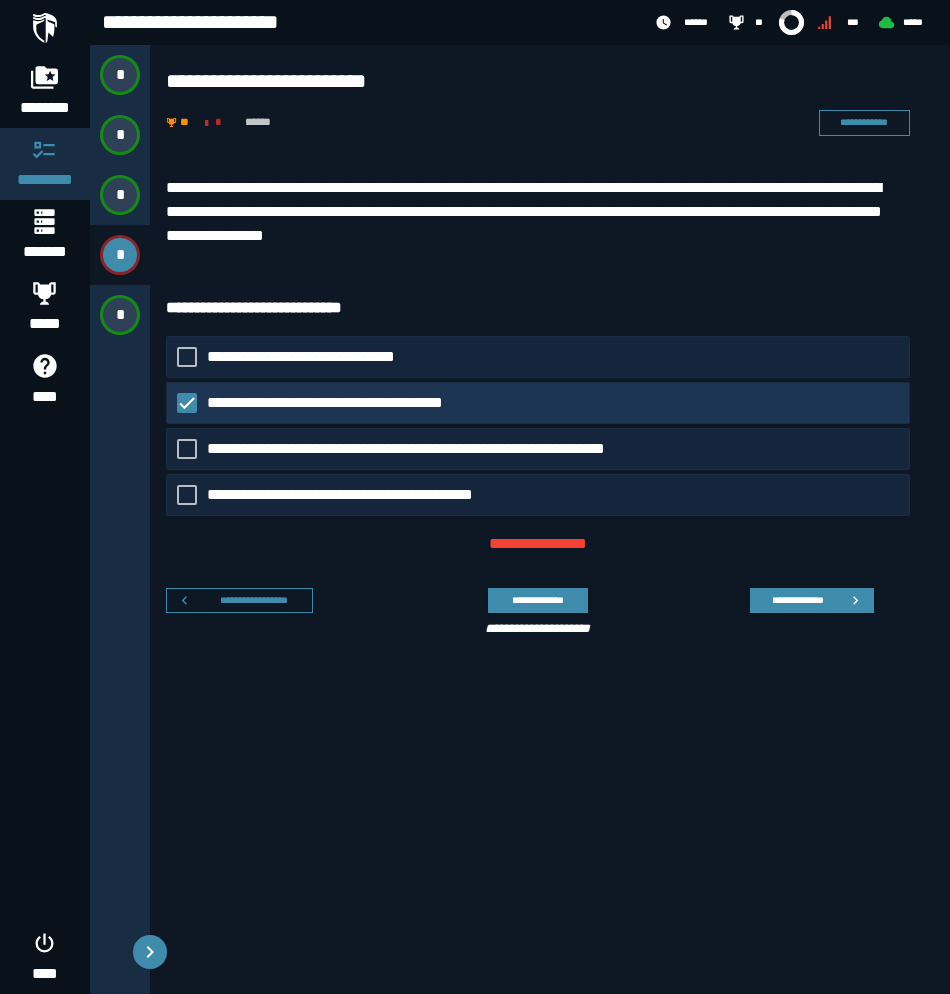 click on "**********" 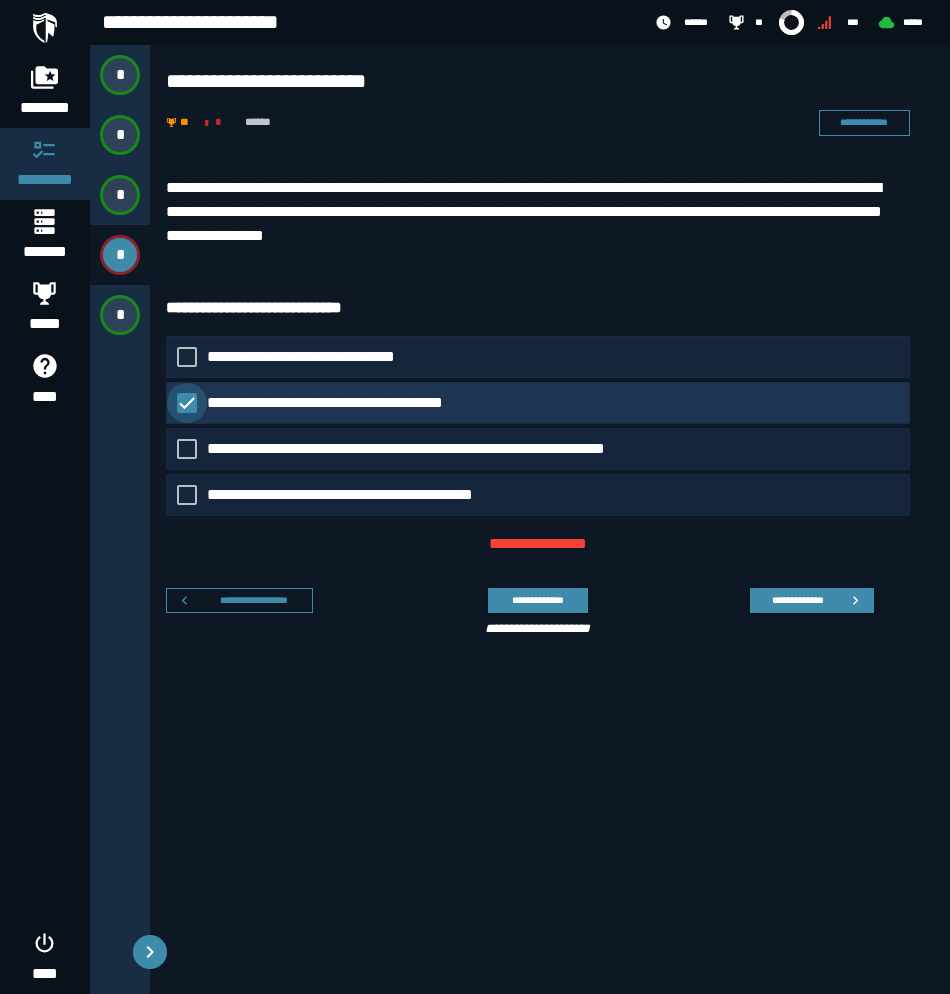click 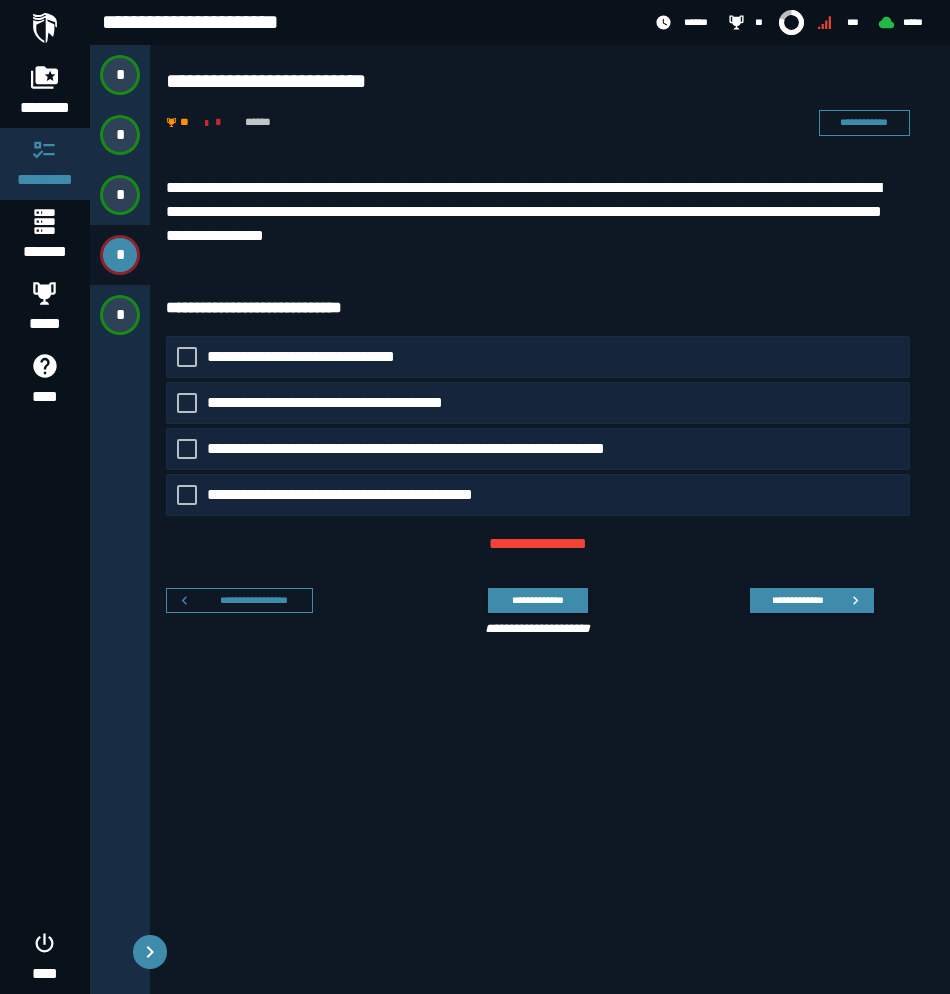 click on "**********" at bounding box center [550, 565] 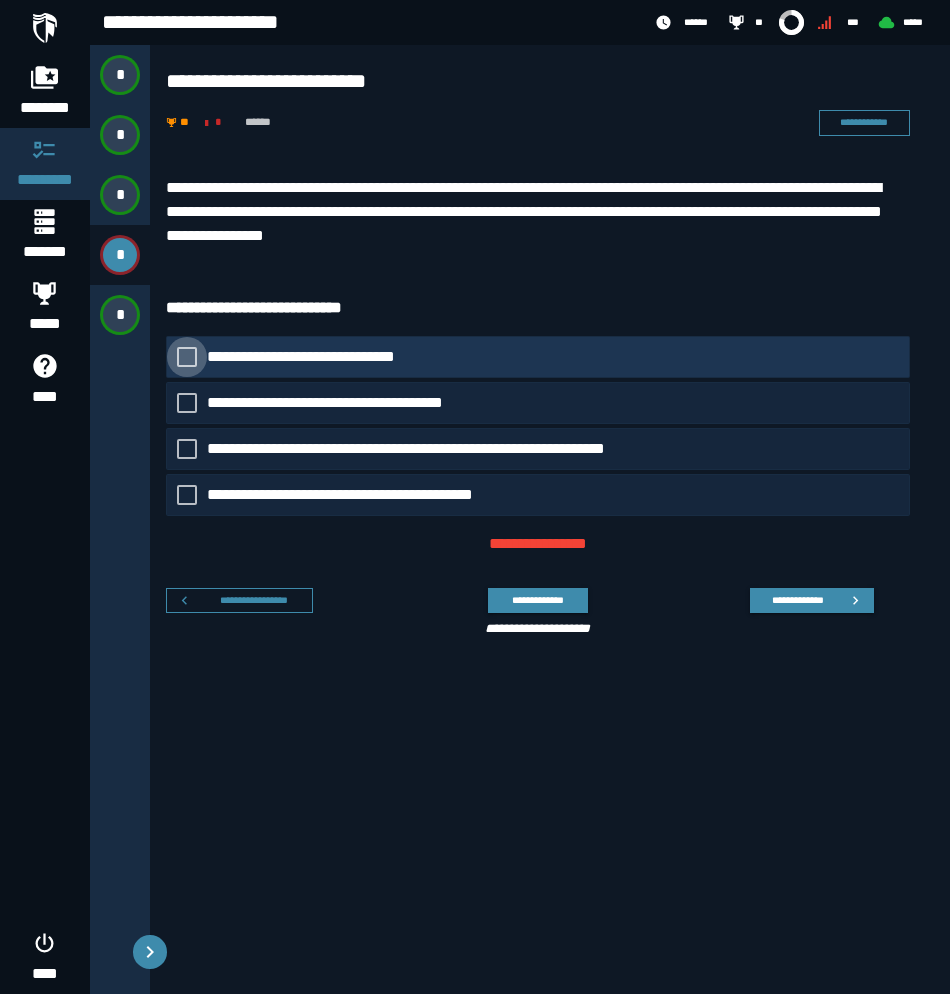 click on "**********" at bounding box center [323, 357] 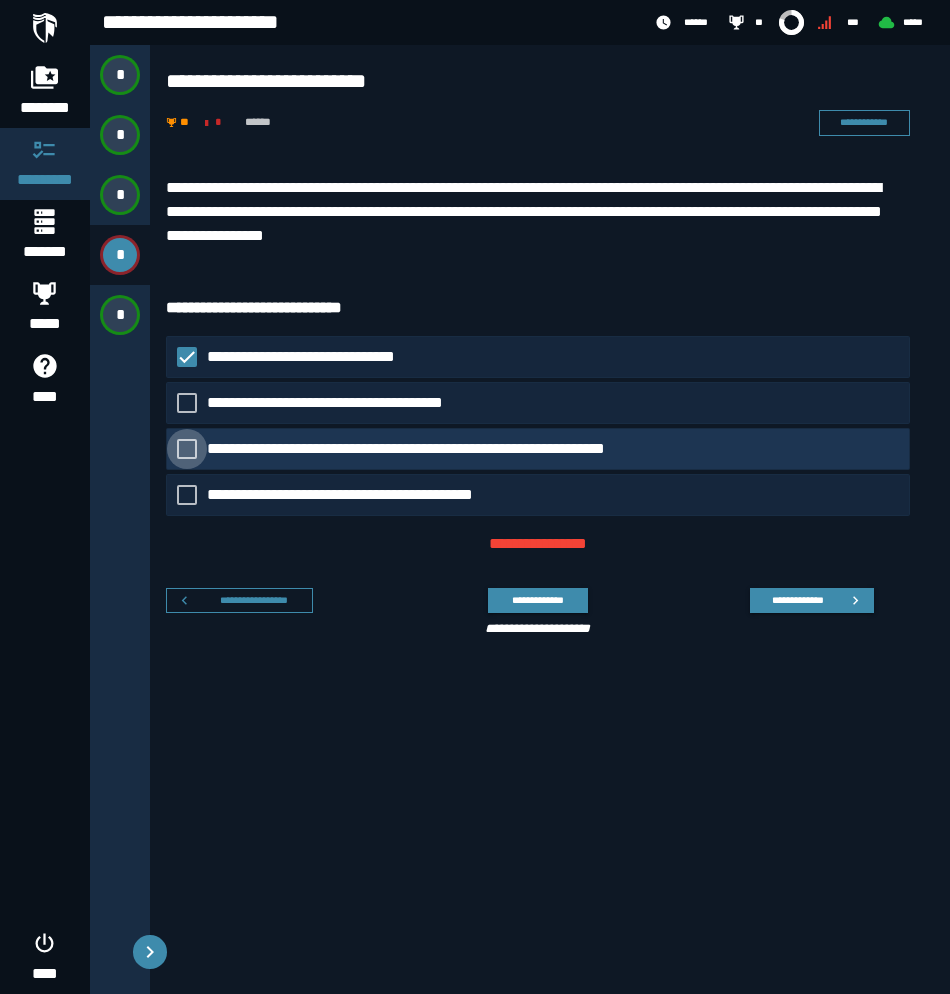 click on "**********" at bounding box center [444, 449] 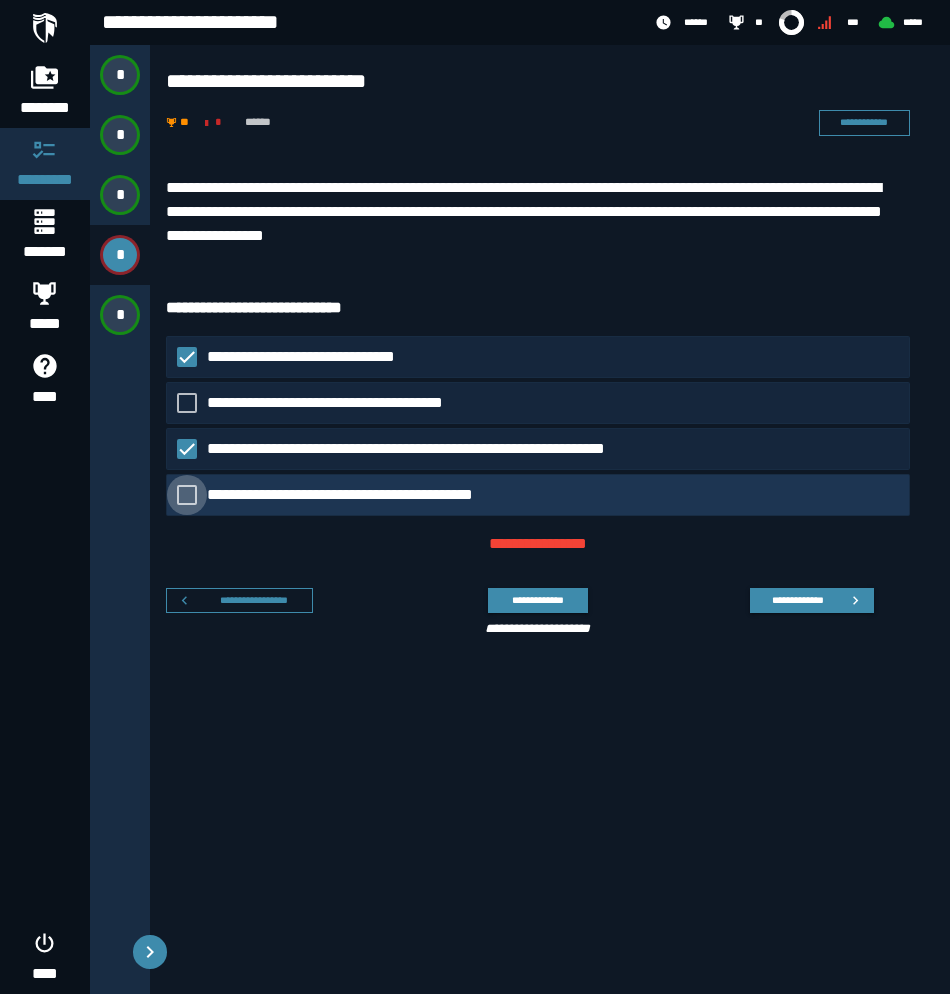 click on "**********" at bounding box center (365, 495) 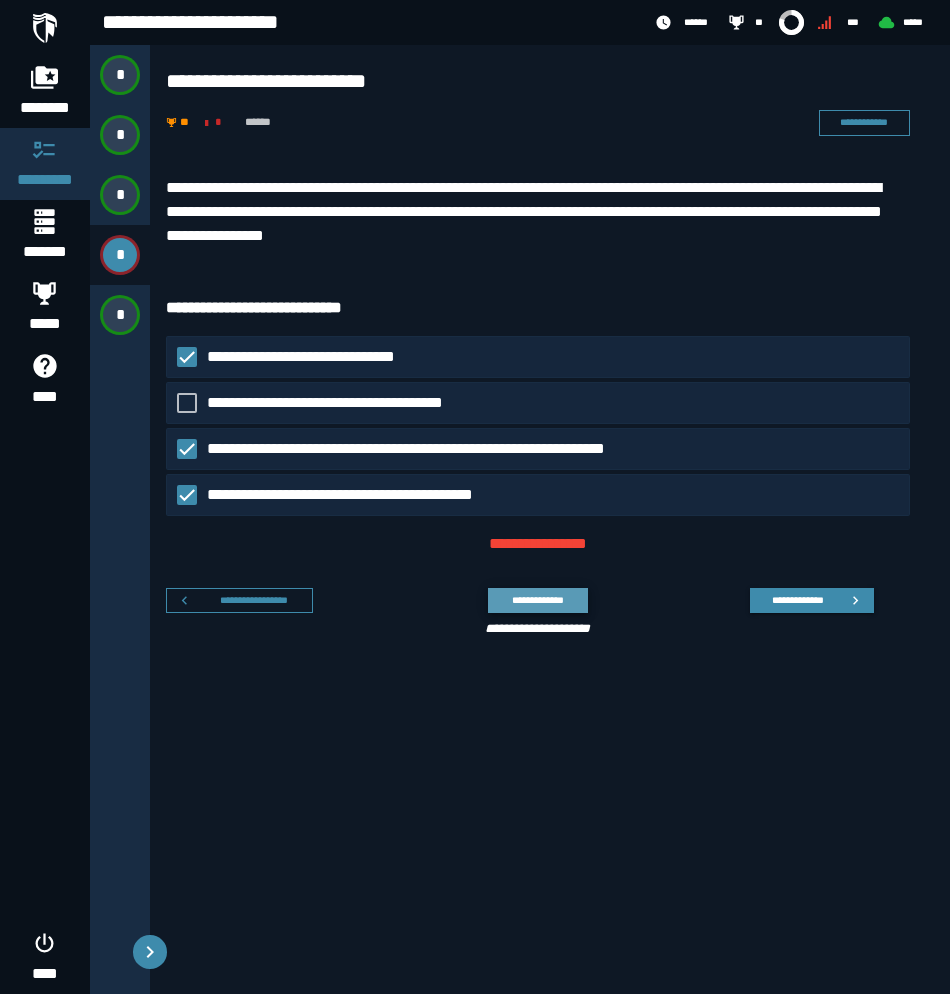 click on "**********" at bounding box center [537, 600] 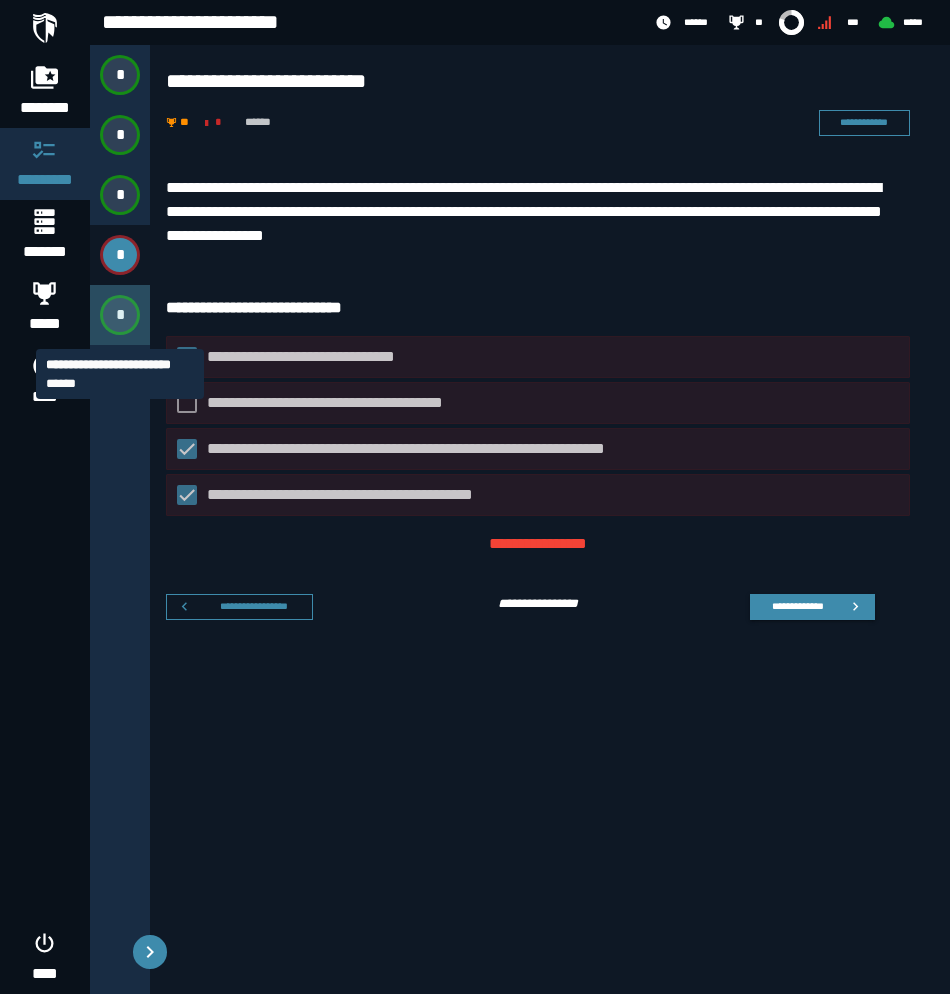 click on "*" at bounding box center (120, 315) 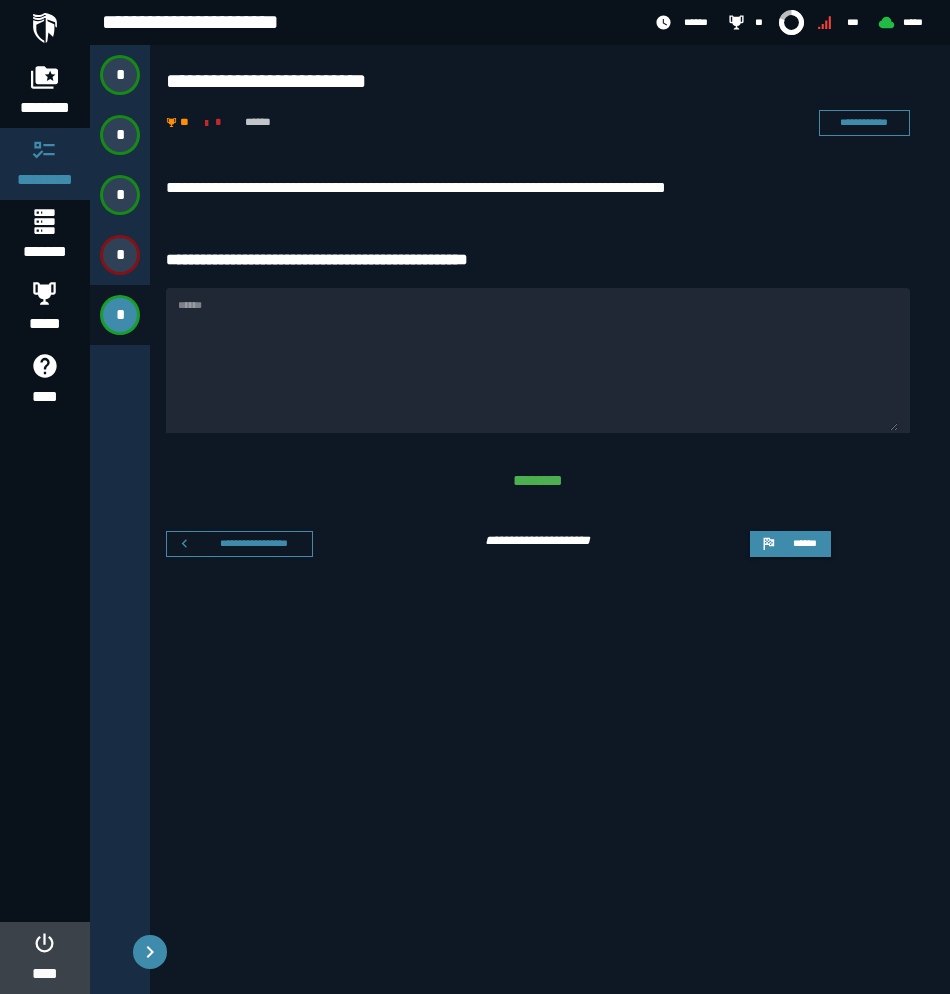 click on "****" at bounding box center (44, 958) 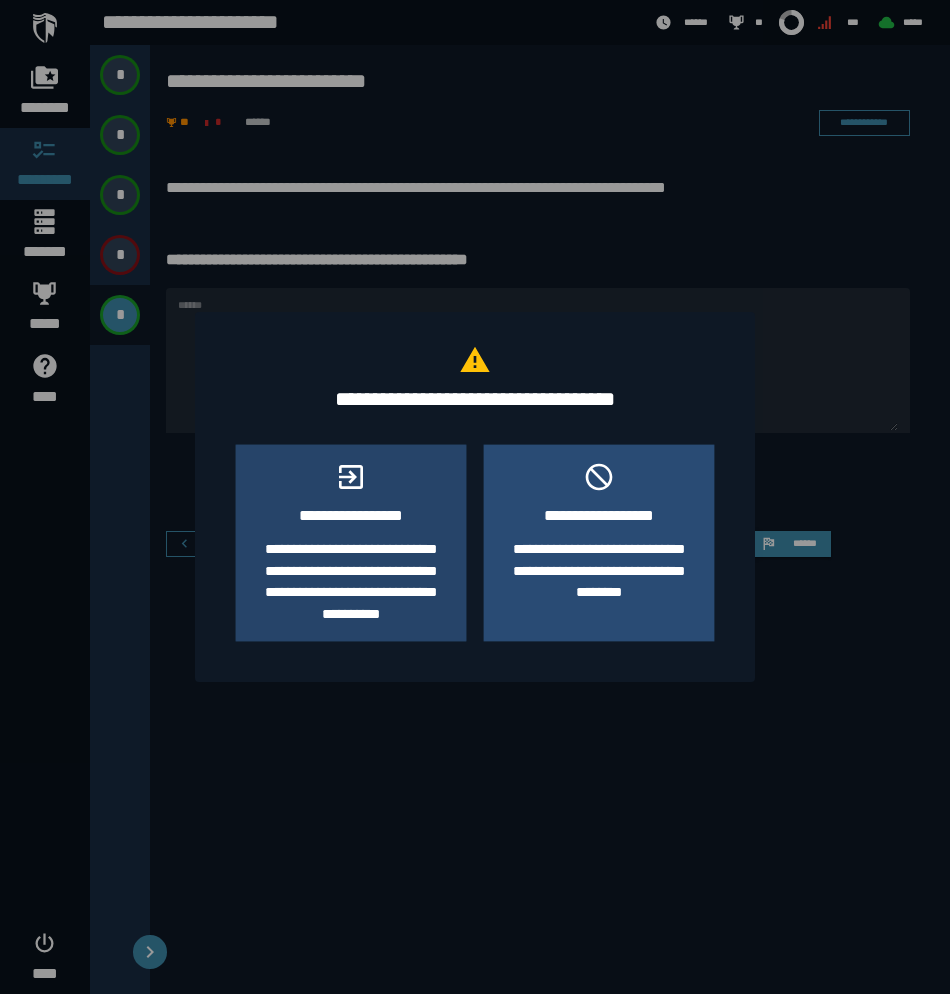 click on "**********" 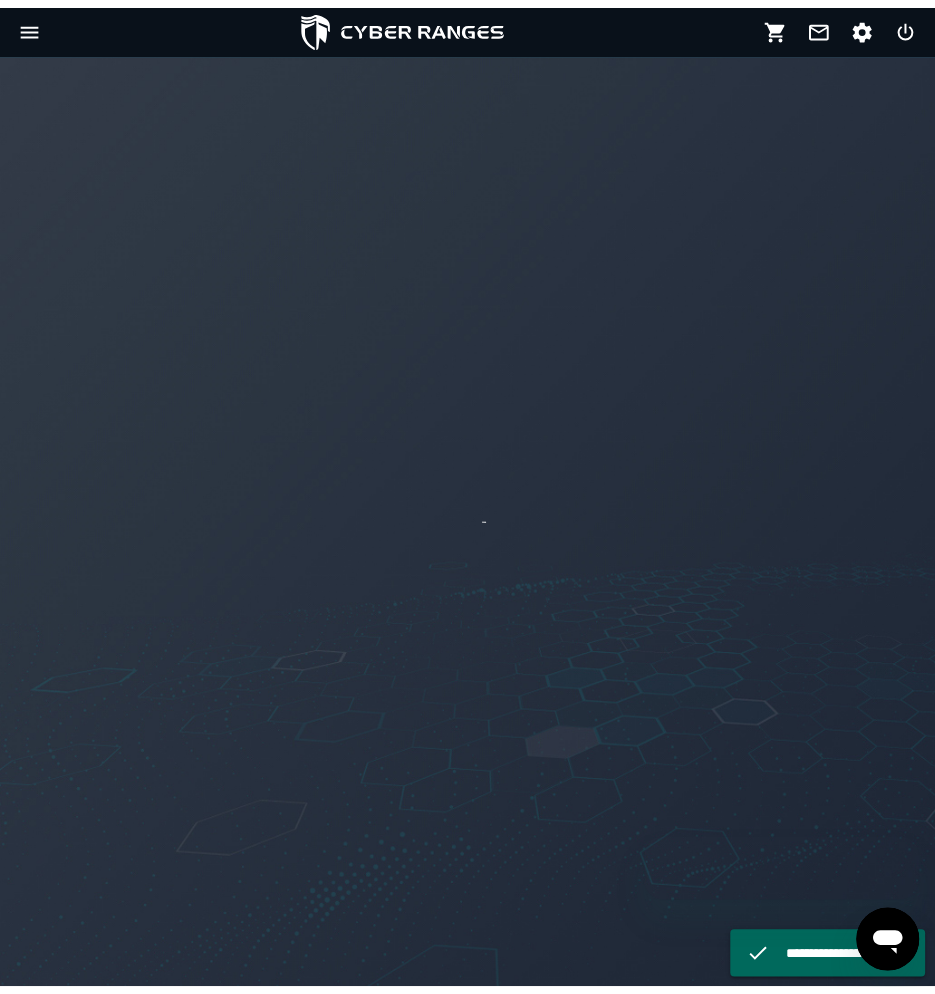 scroll, scrollTop: 0, scrollLeft: 0, axis: both 